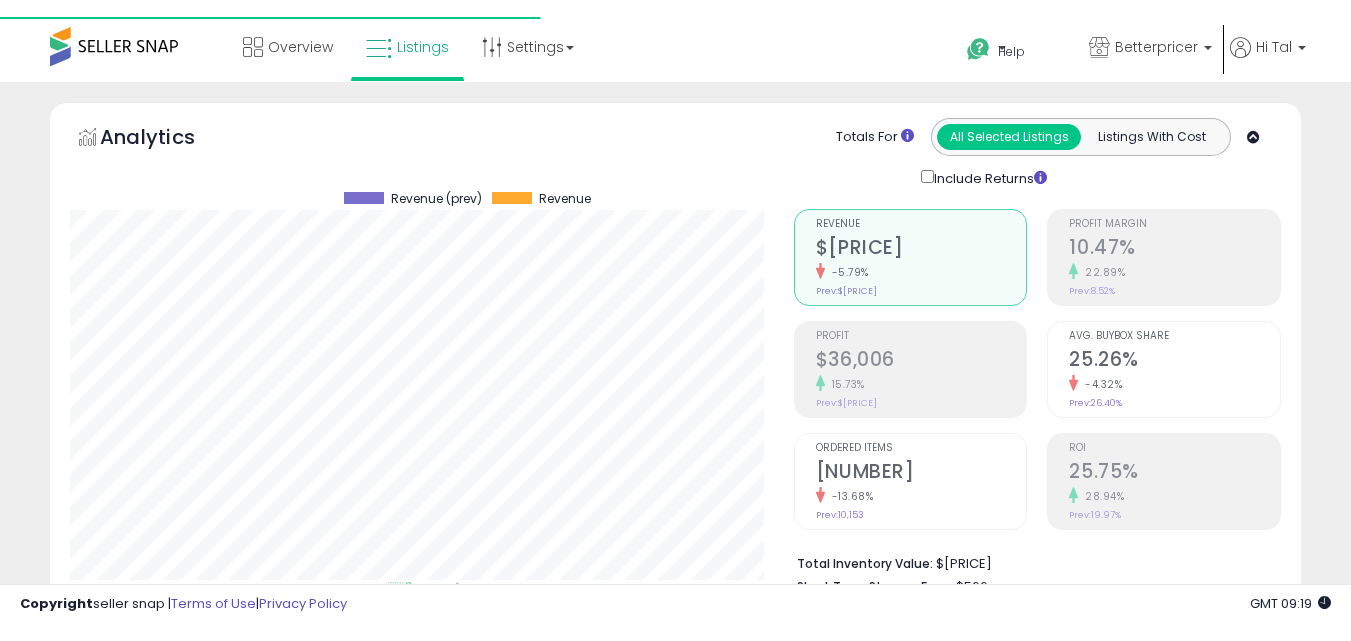 scroll, scrollTop: 0, scrollLeft: 0, axis: both 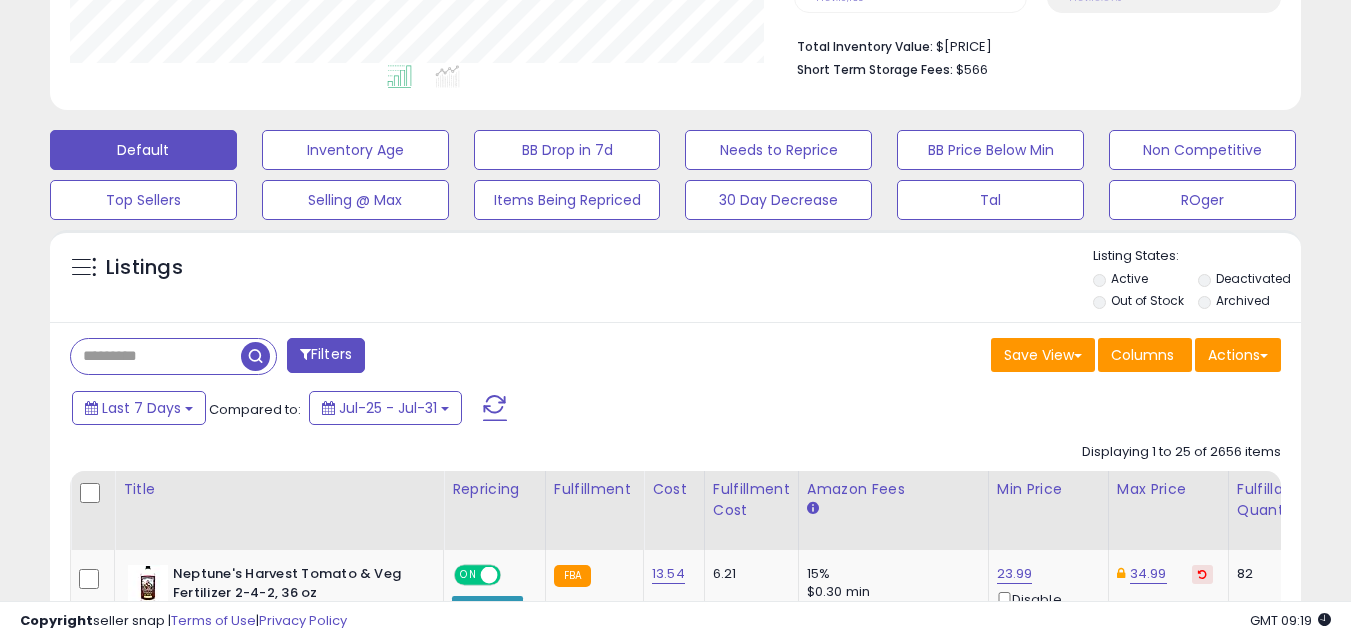 click on "Default
Inventory Age
BB Drop in 7d
Needs to Reprice
BB Price Below Min
Non Competitive
Top Sellers
Selling @ Max
Items Being Repriced
30 Day Decrease
Tal
ROger" at bounding box center (675, 170) 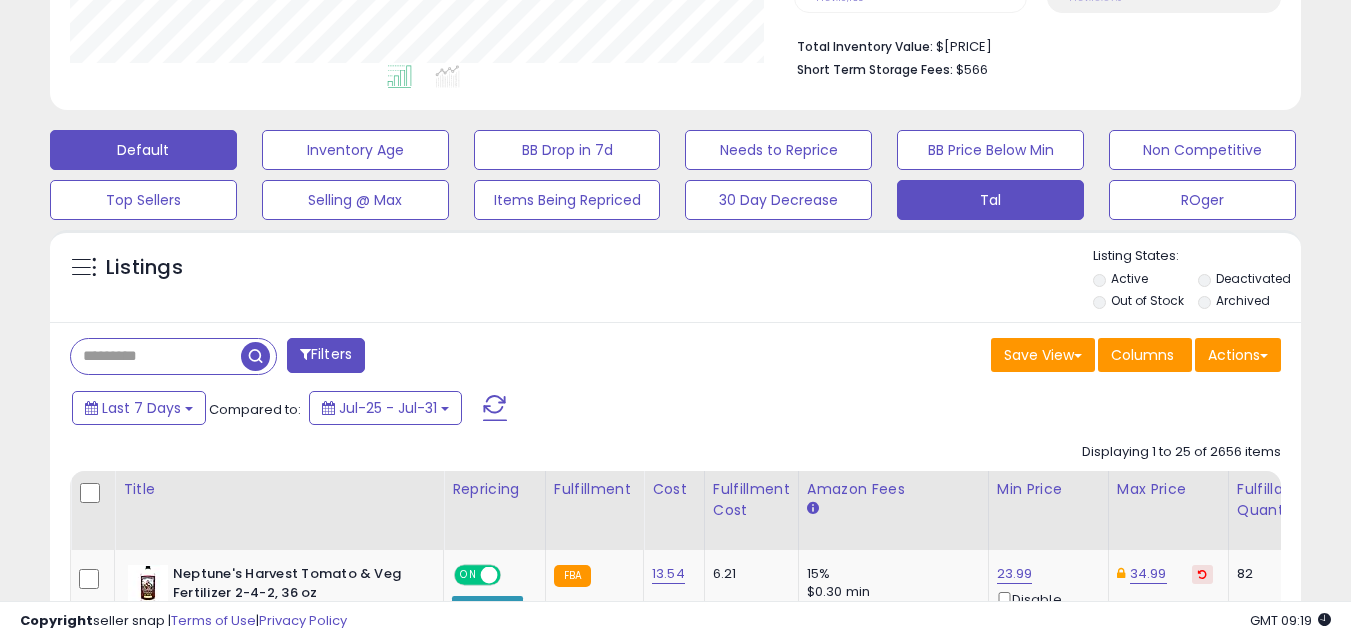 click on "Tal" at bounding box center (355, 150) 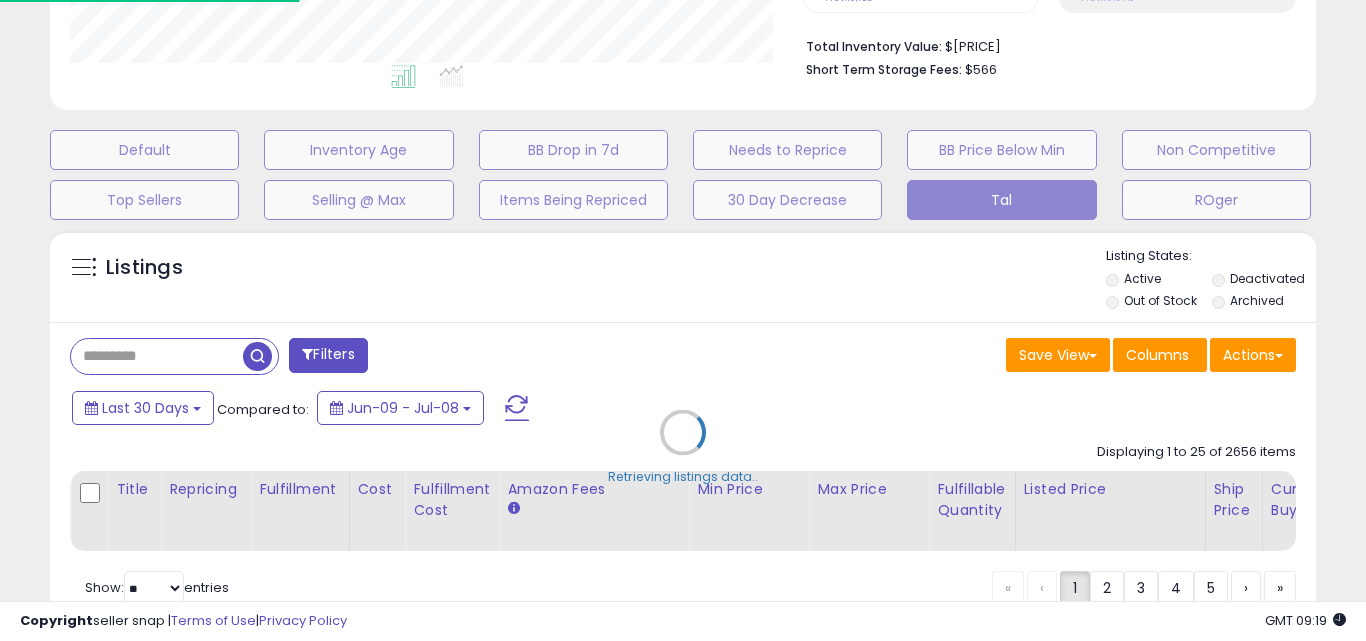scroll, scrollTop: 999590, scrollLeft: 999267, axis: both 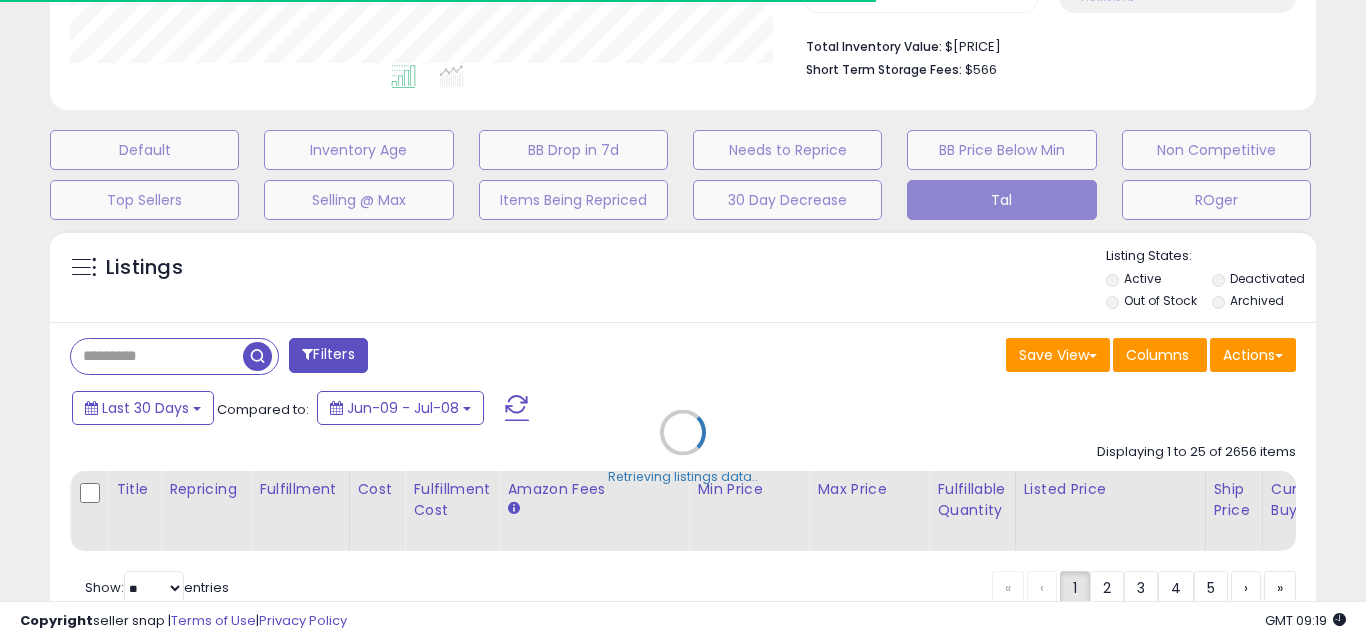 click on "Retrieving listings data.." at bounding box center (683, 447) 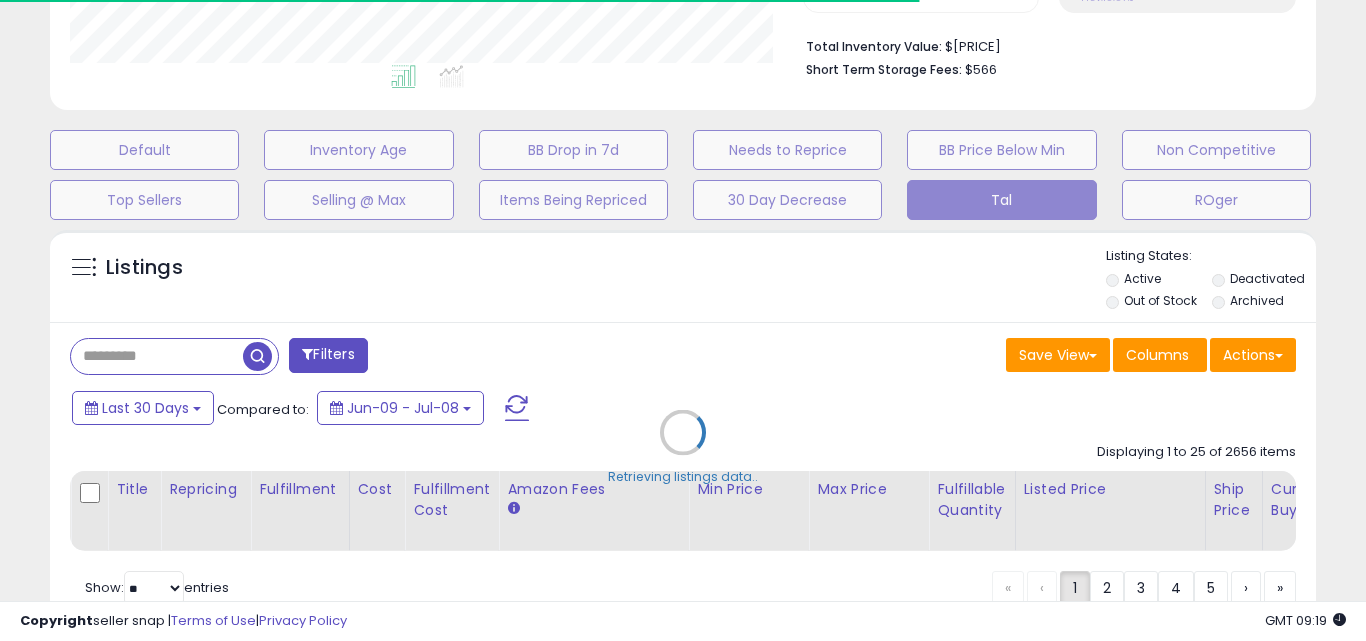 click on "Retrieving listings data.." at bounding box center (683, 447) 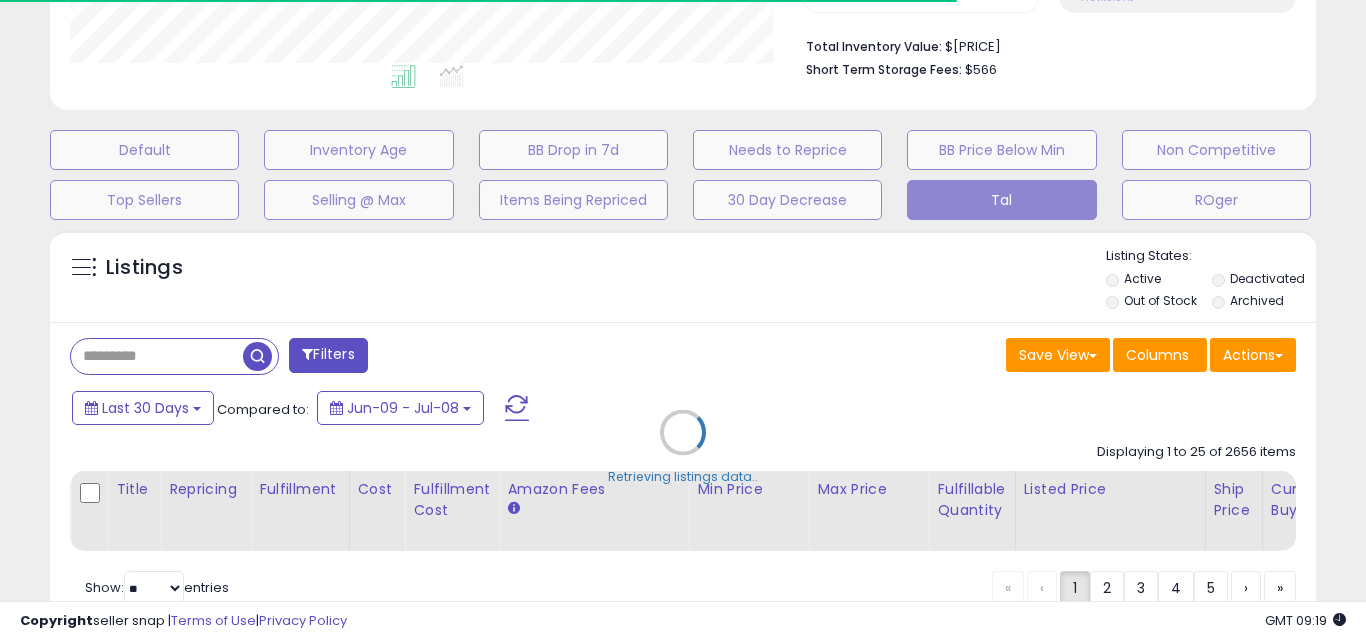 drag, startPoint x: 184, startPoint y: 360, endPoint x: 129, endPoint y: 335, distance: 60.41523 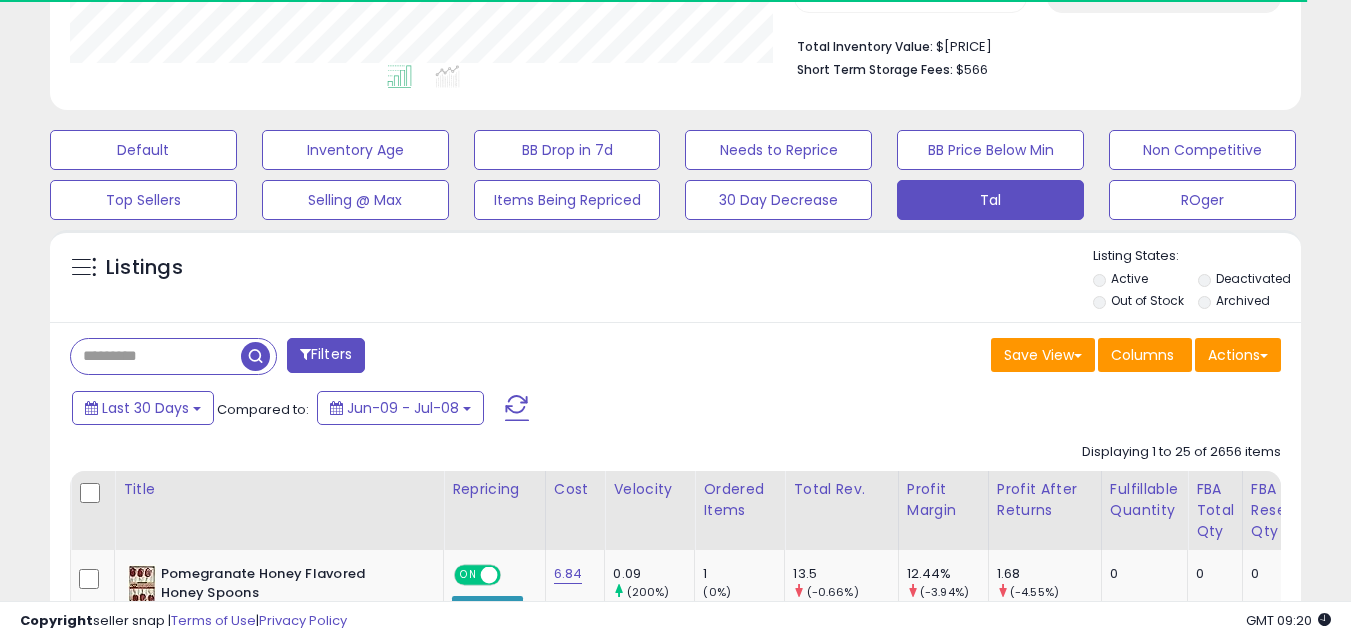 scroll, scrollTop: 410, scrollLeft: 724, axis: both 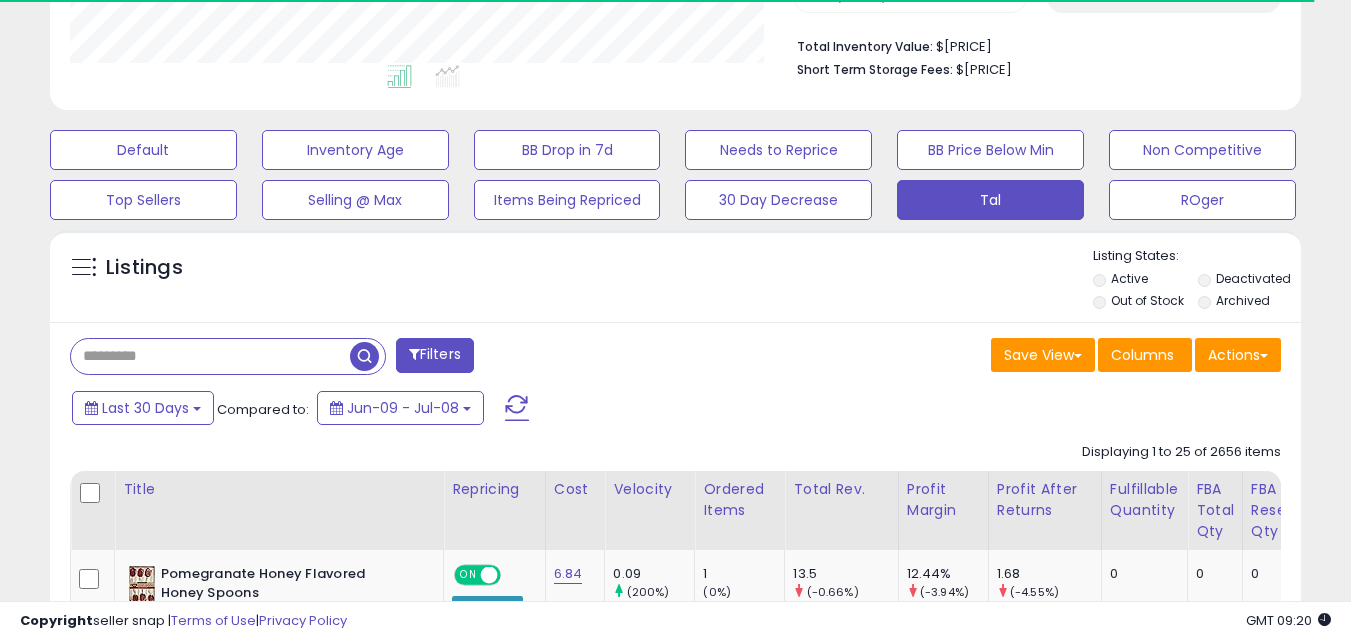 click at bounding box center (210, 356) 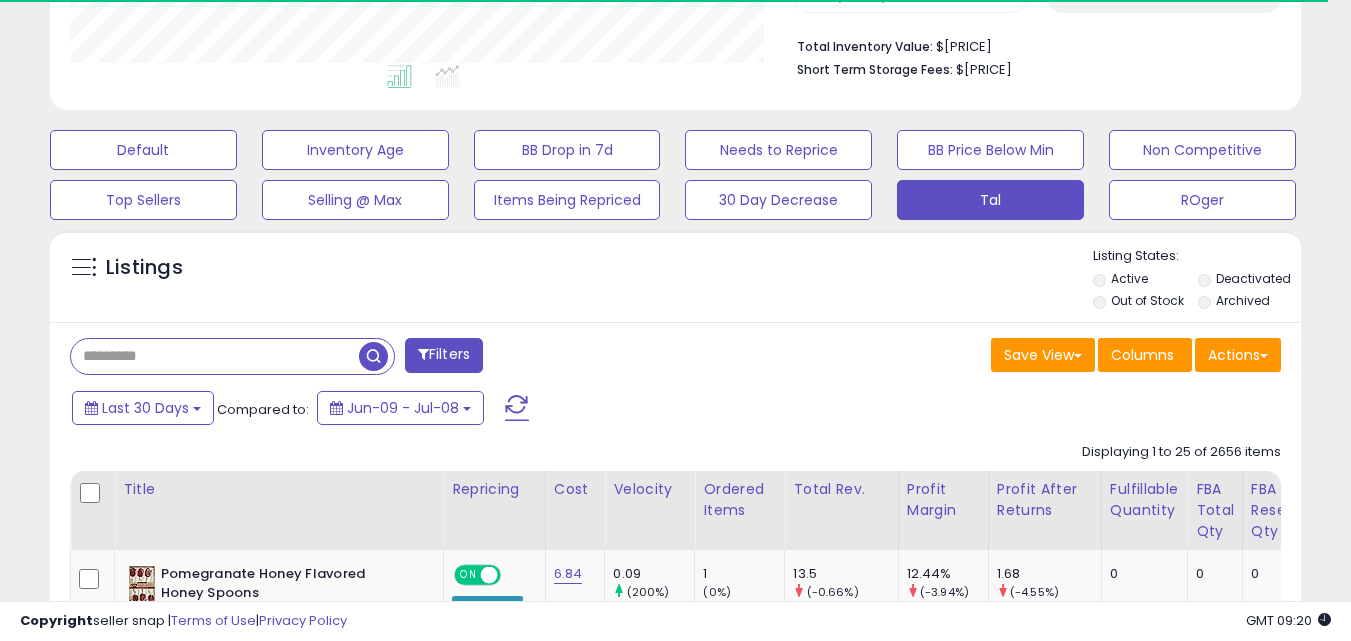 paste on "**********" 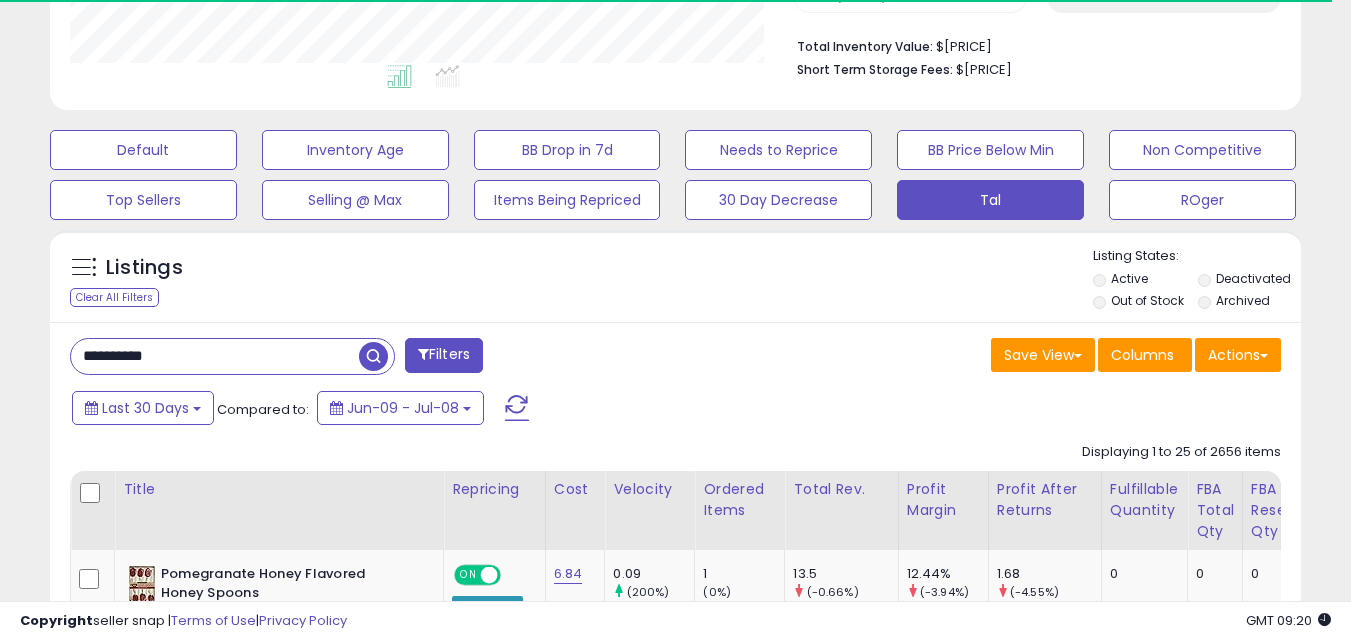 click at bounding box center [373, 356] 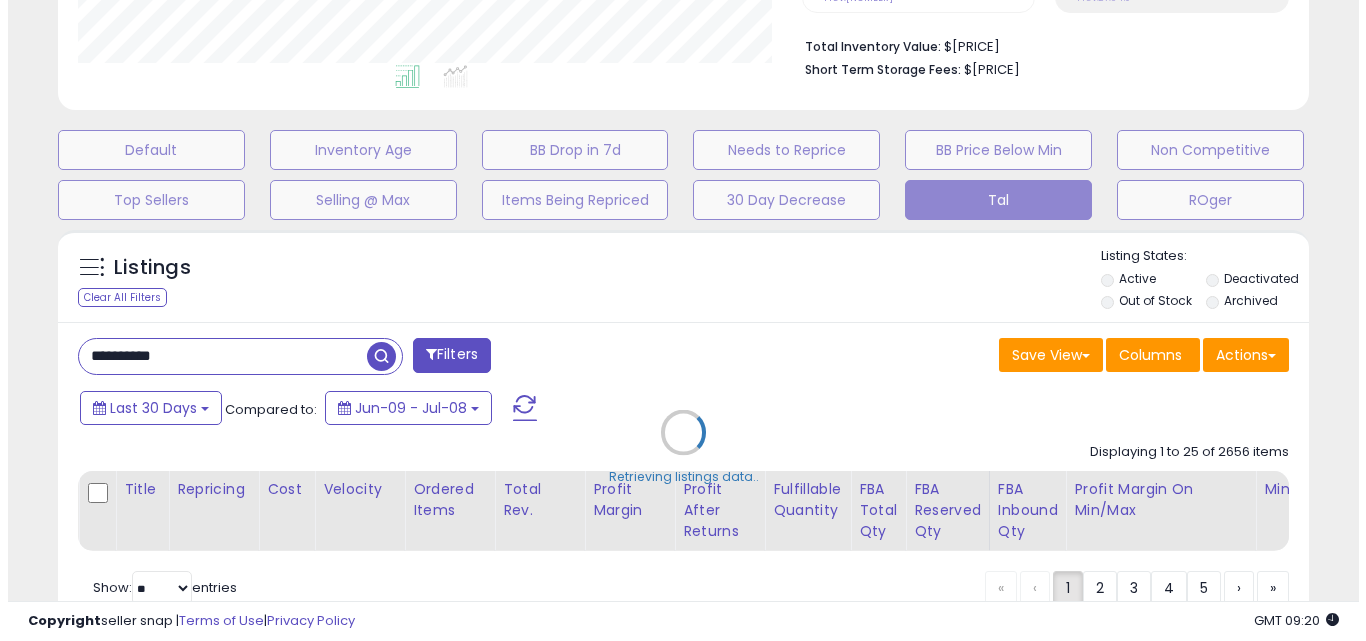 scroll, scrollTop: 999590, scrollLeft: 999267, axis: both 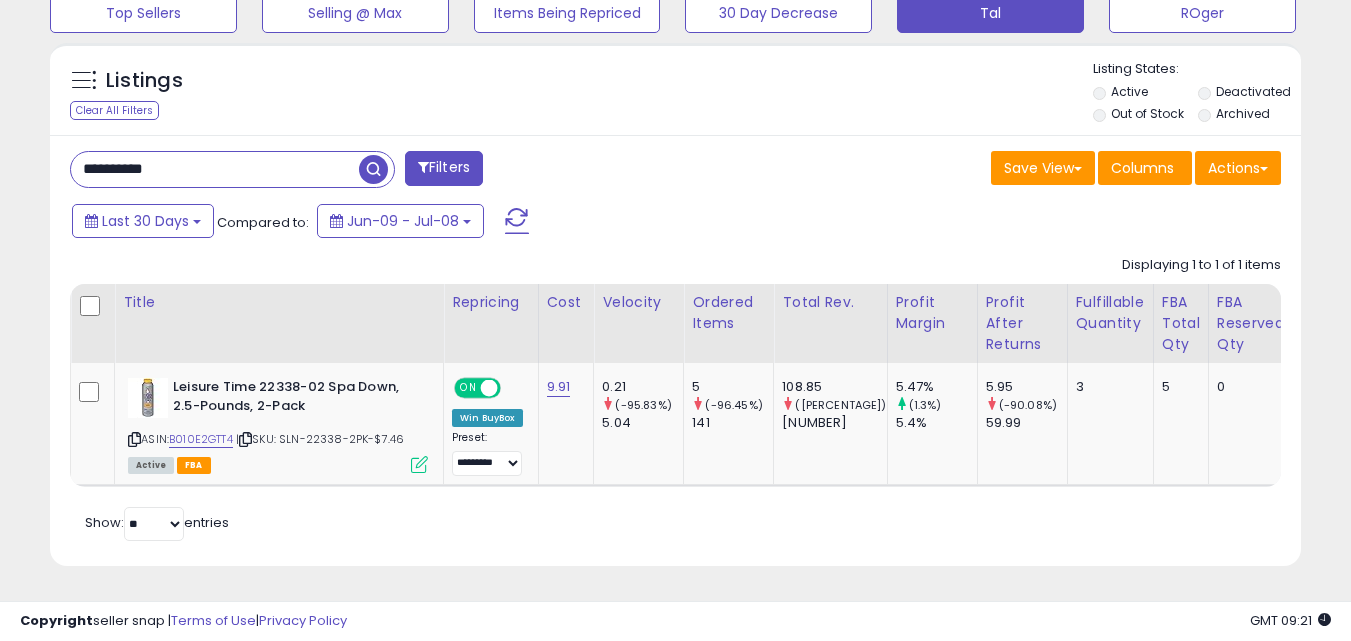 click on "**********" at bounding box center [215, 169] 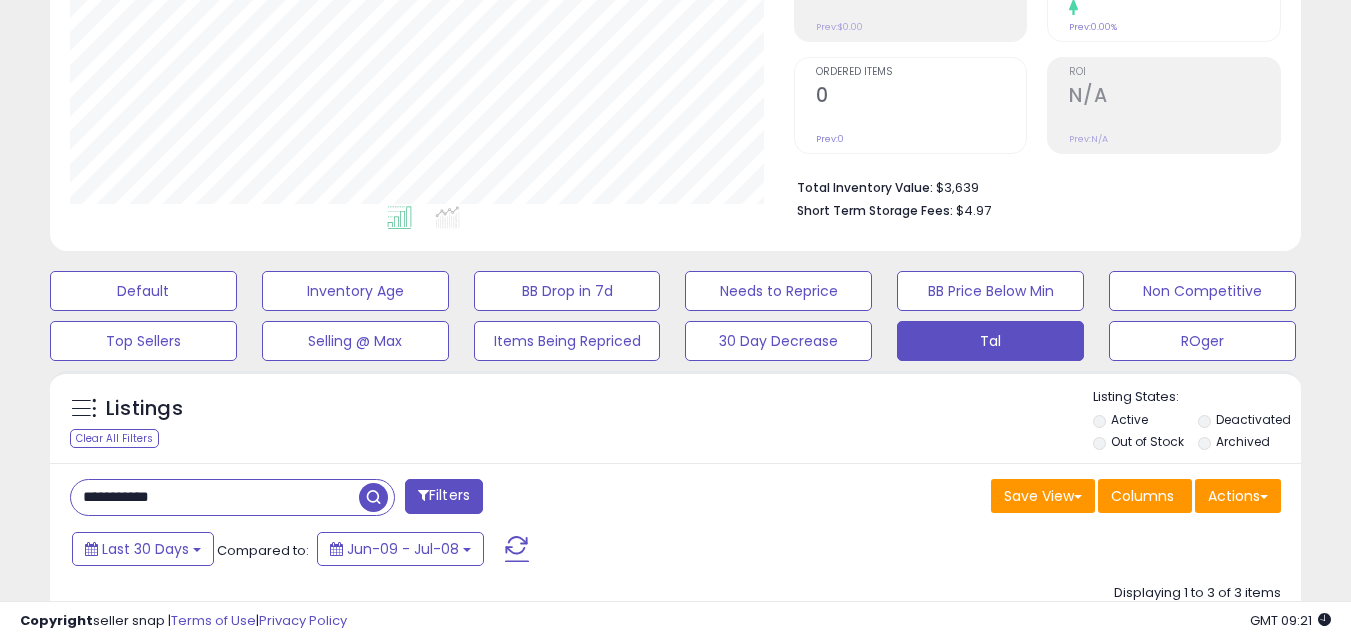 click on "**********" at bounding box center [215, 497] 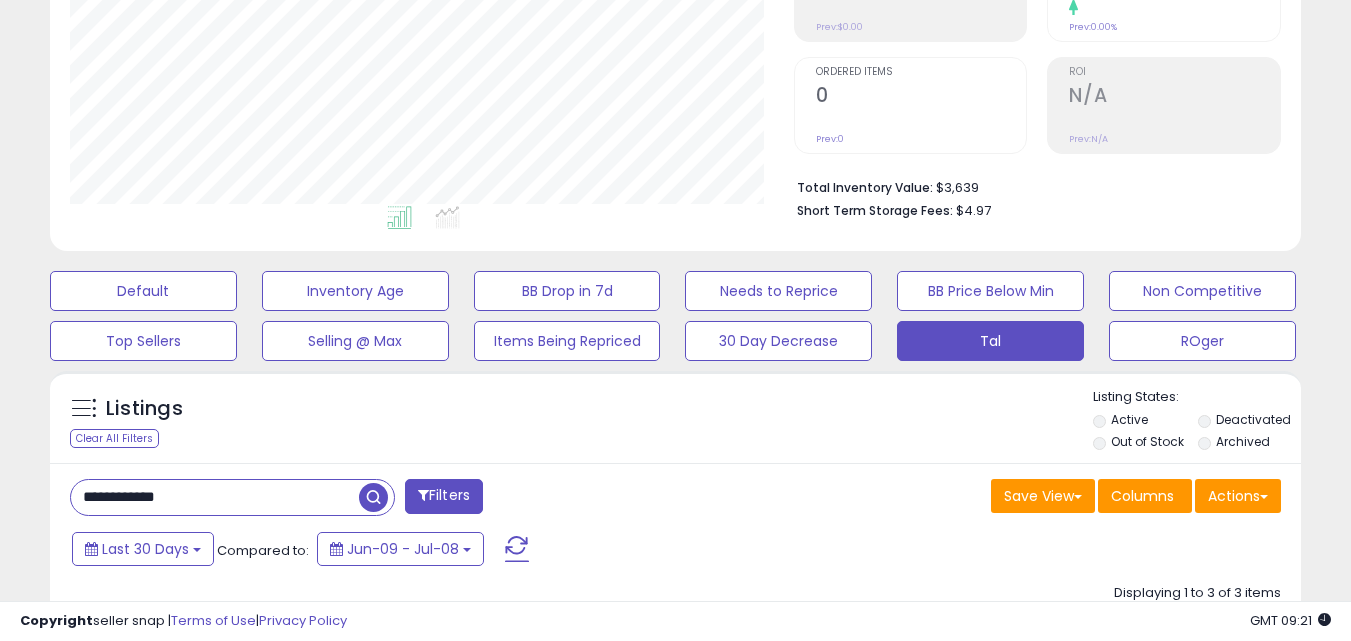 click at bounding box center (373, 497) 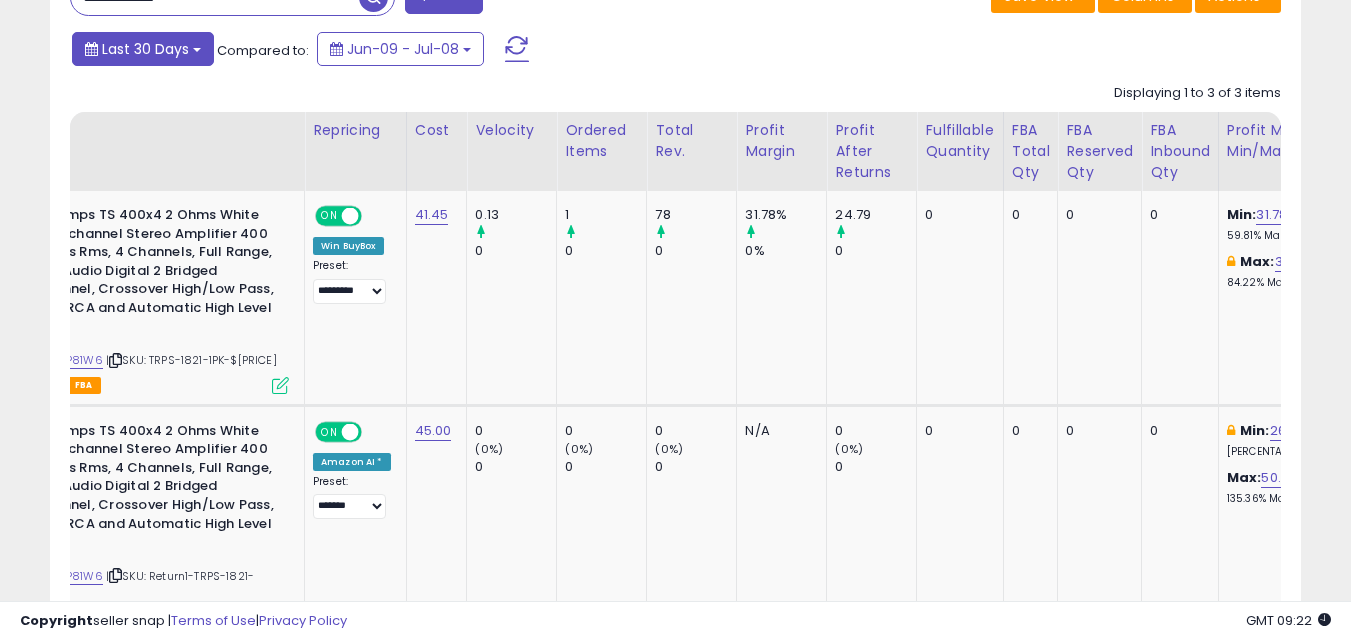scroll, scrollTop: 359, scrollLeft: 0, axis: vertical 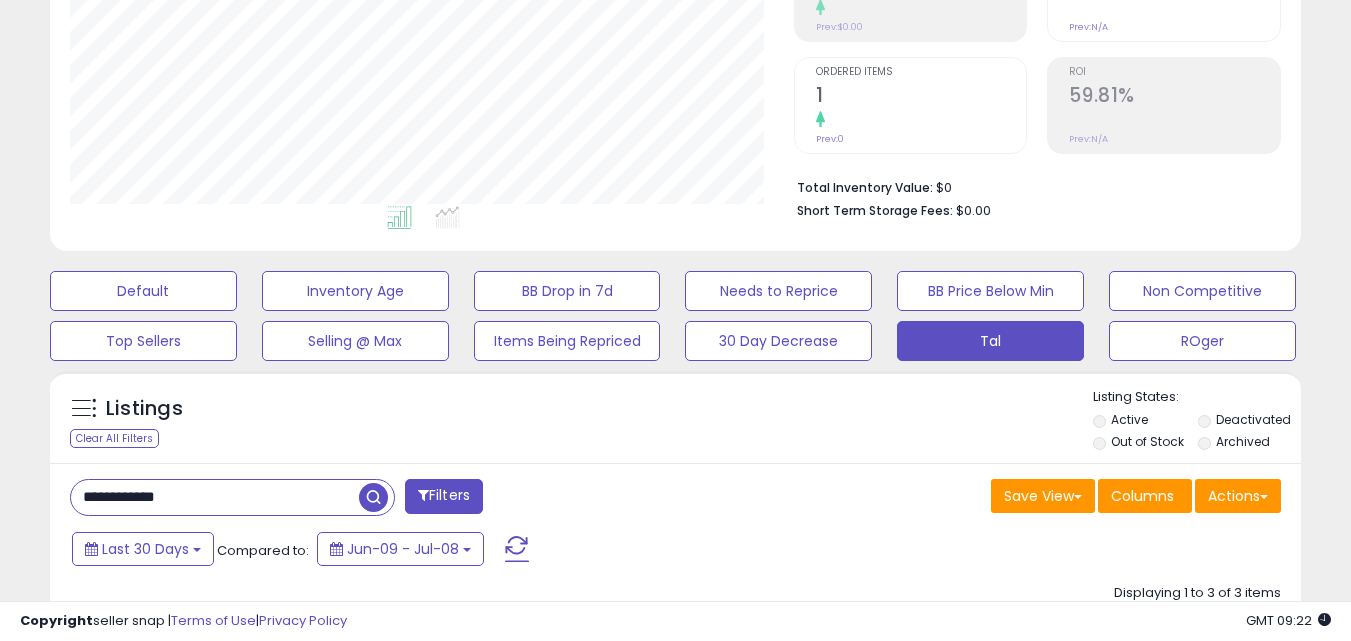 click on "**********" at bounding box center (215, 497) 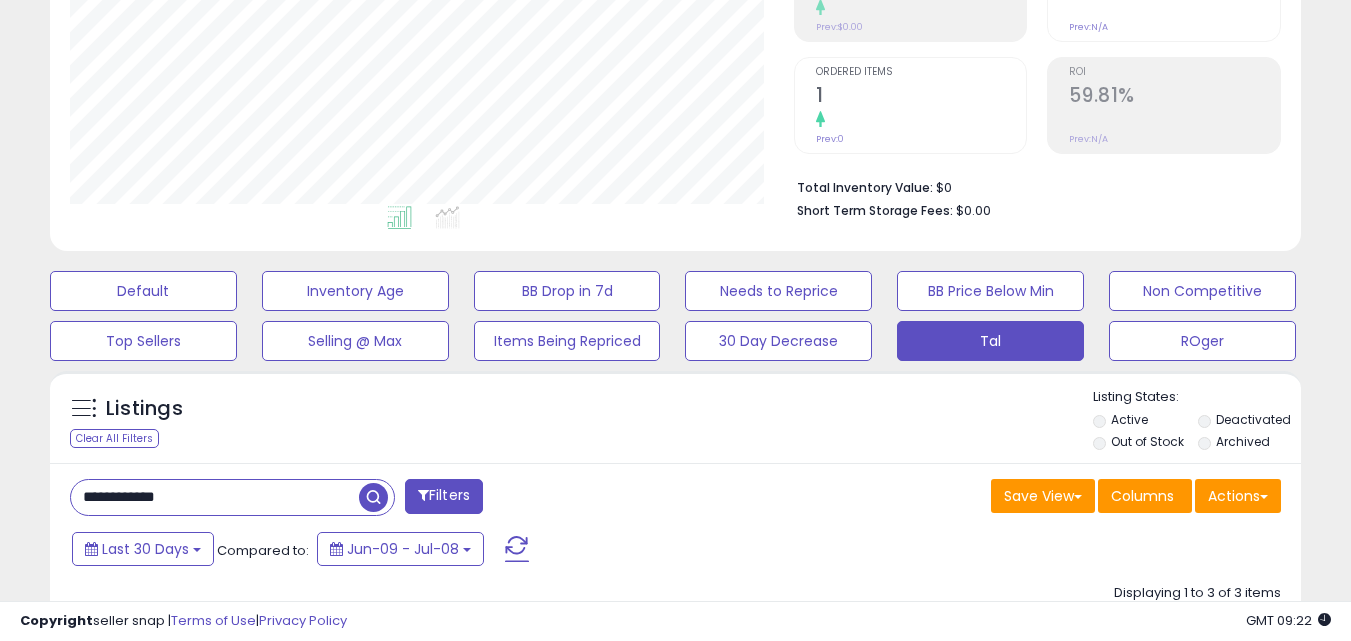 paste 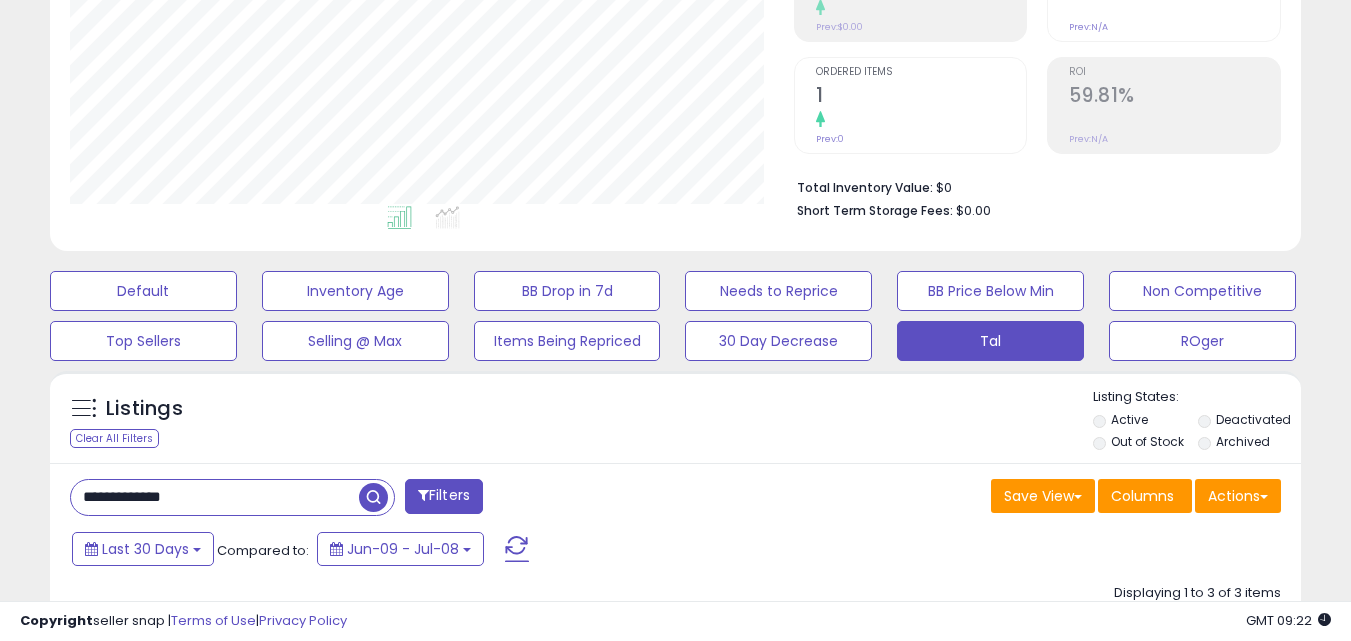 click at bounding box center [373, 497] 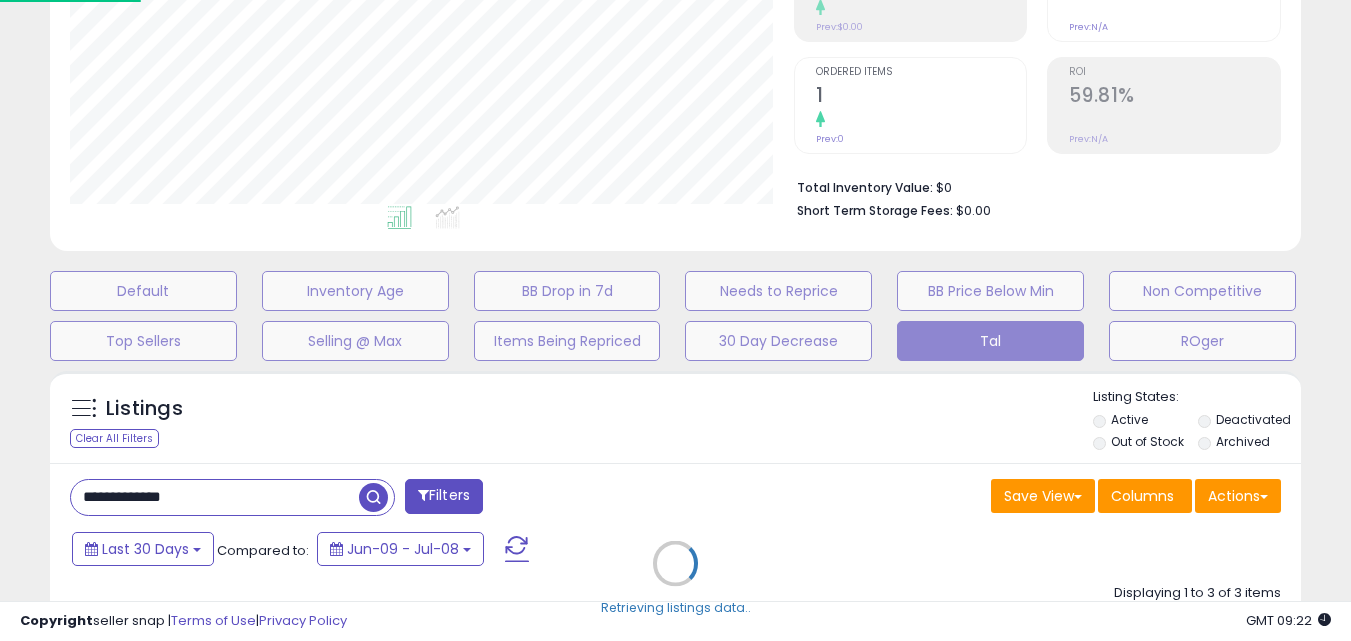 scroll, scrollTop: 999590, scrollLeft: 999267, axis: both 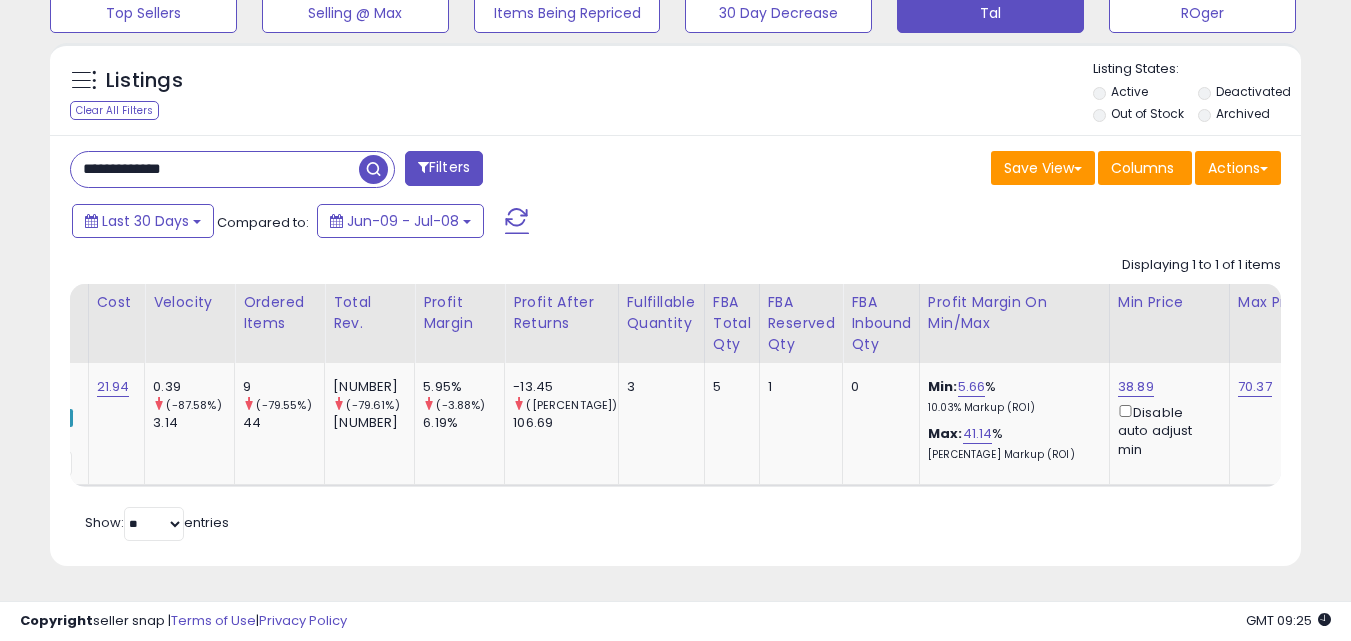 click on "**********" at bounding box center [675, 350] 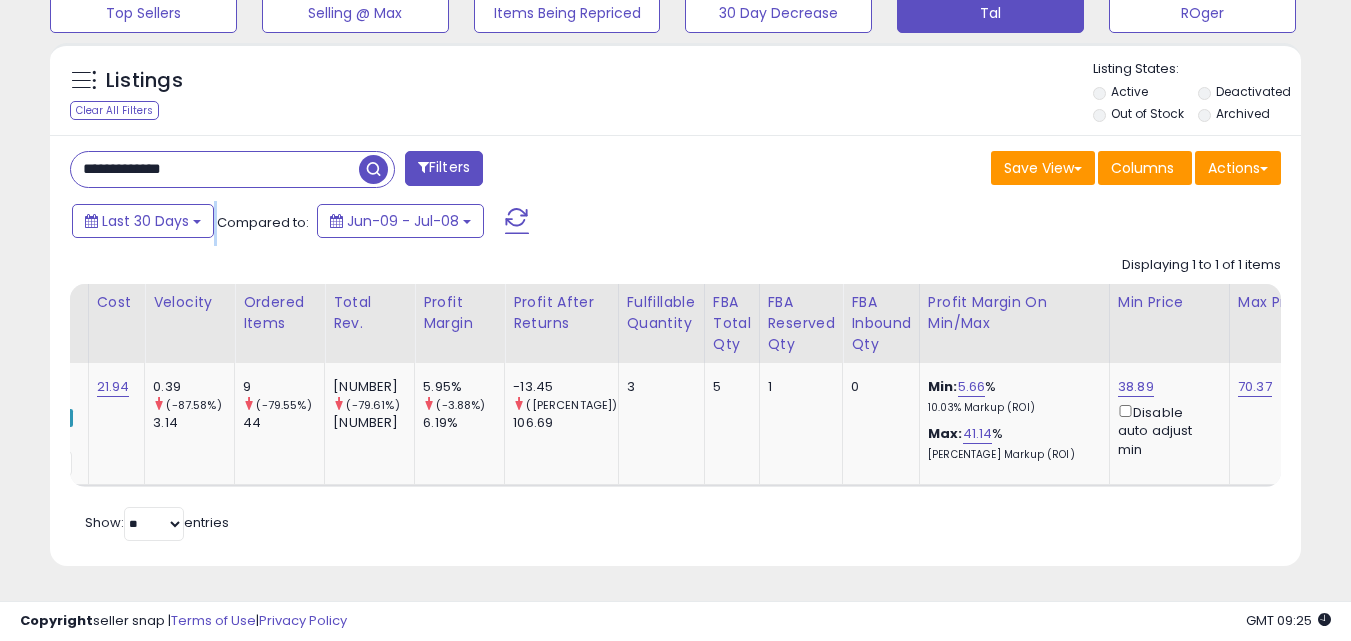 click on "**********" at bounding box center (675, 350) 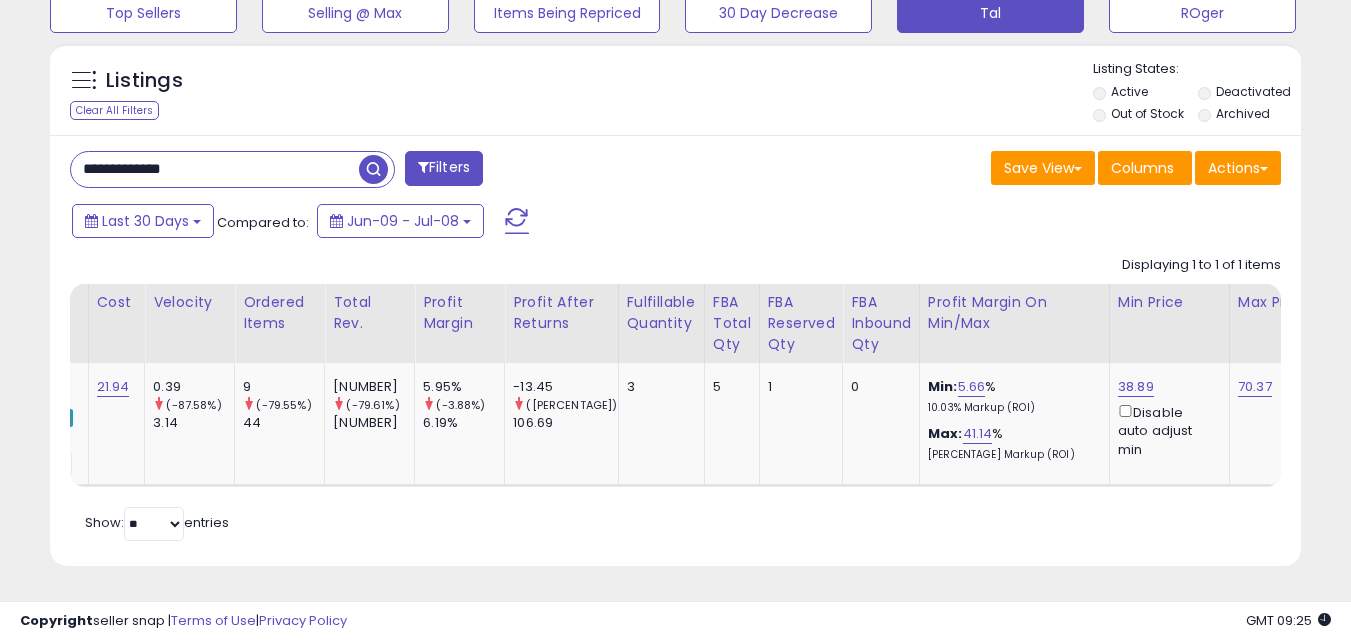 click on "**********" at bounding box center (215, 169) 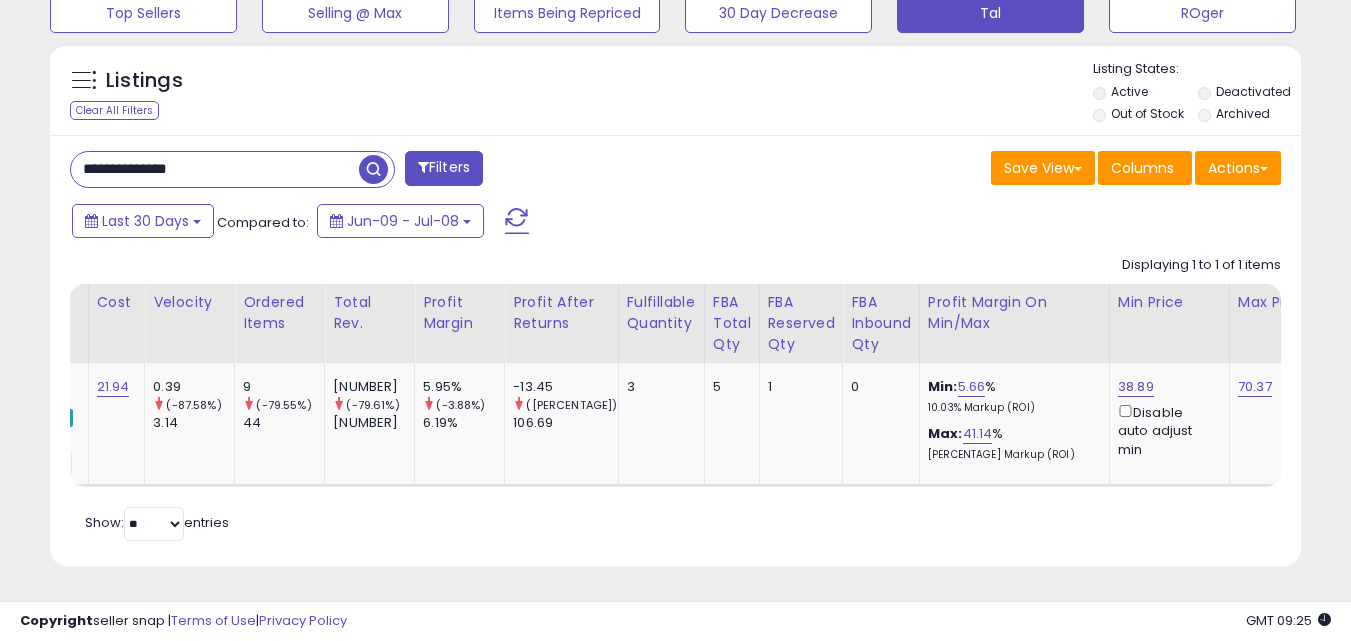 type on "**********" 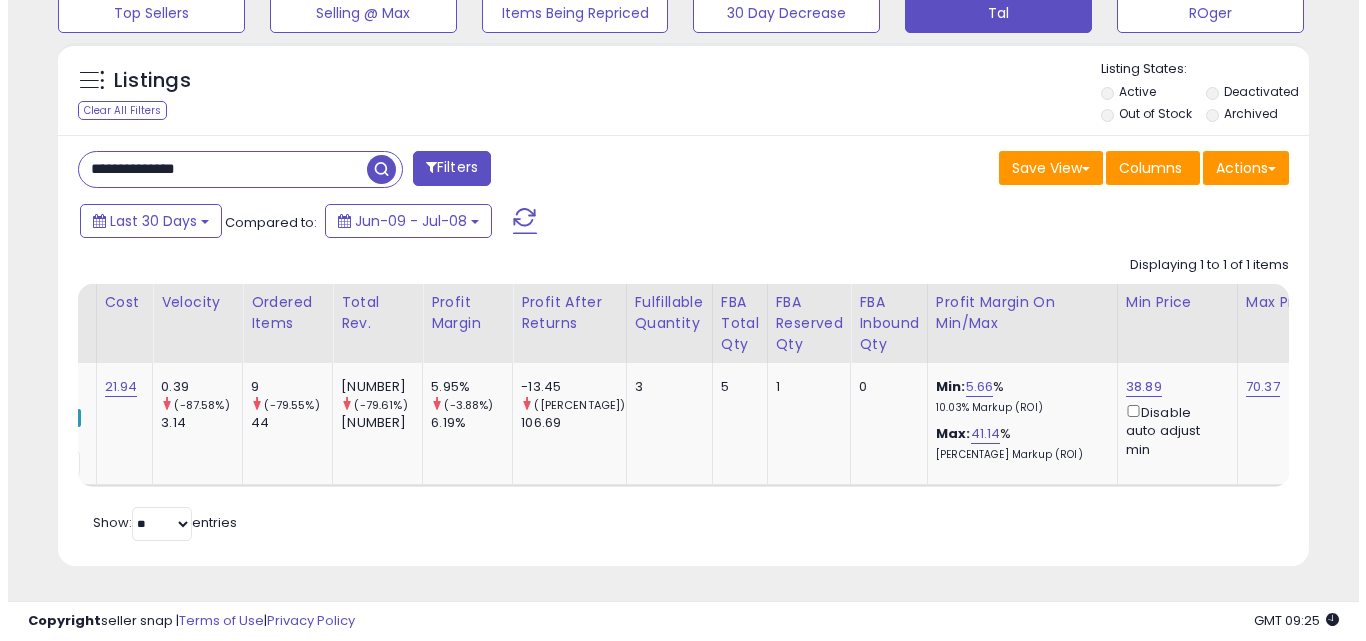 scroll, scrollTop: 579, scrollLeft: 0, axis: vertical 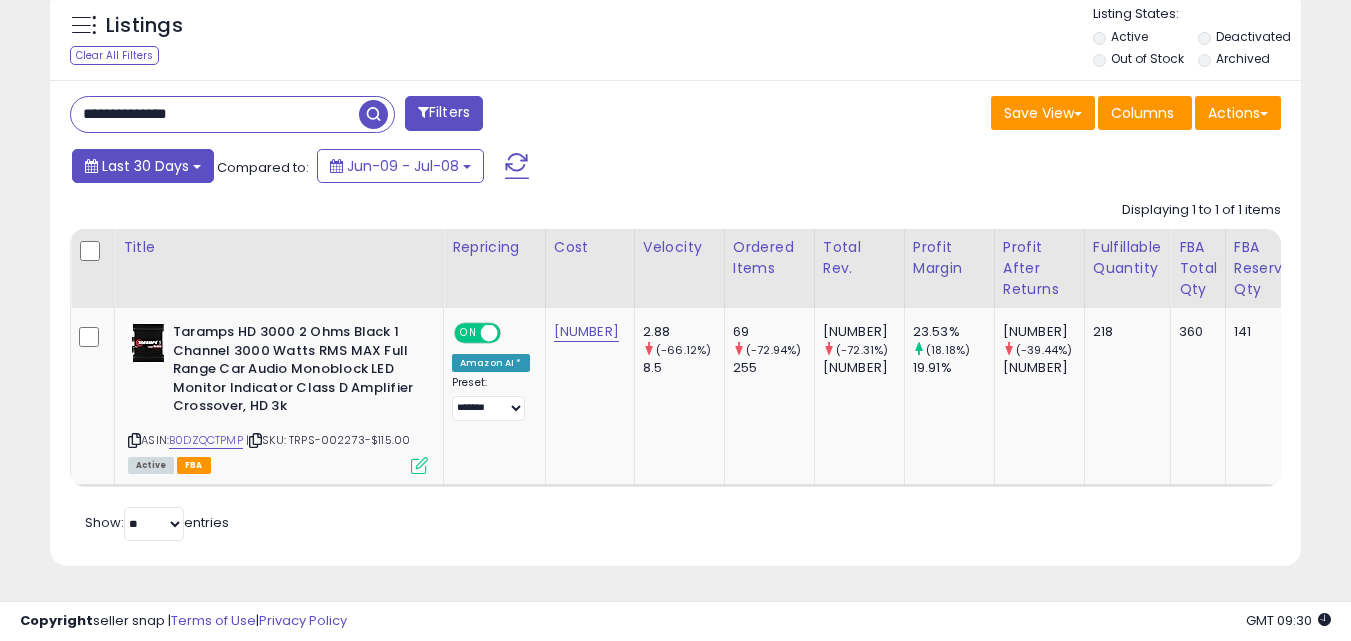 click on "Last 30 Days" at bounding box center (143, 166) 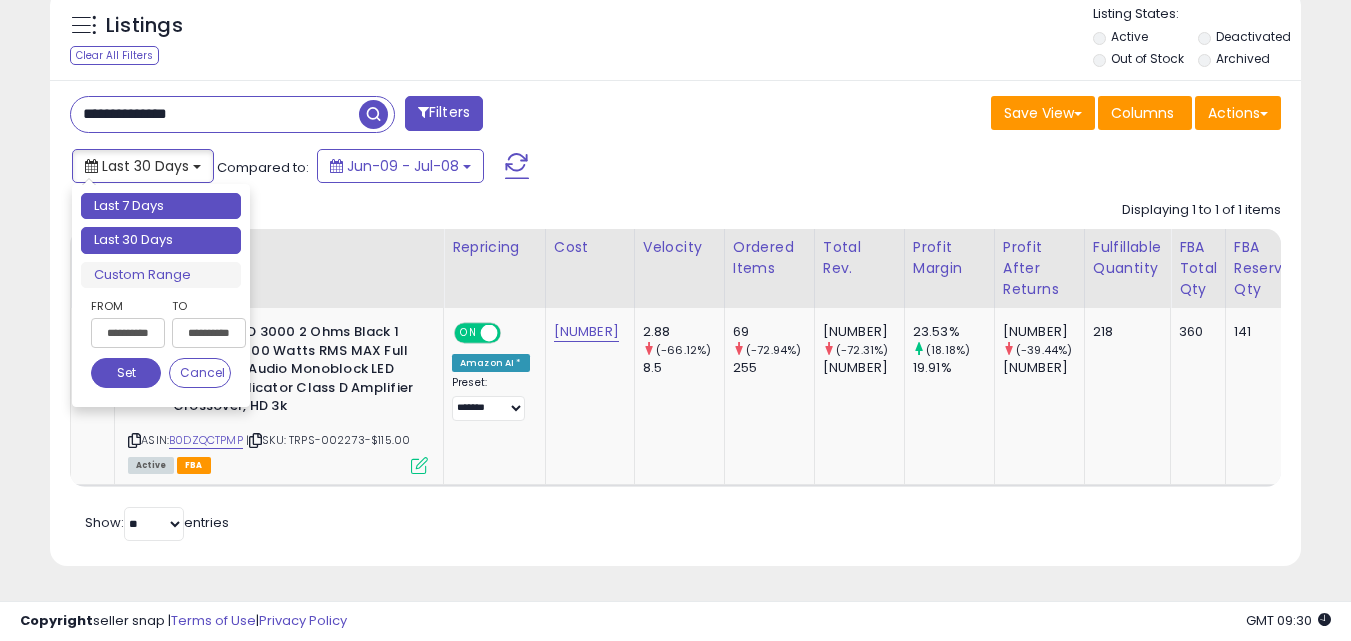 type on "**********" 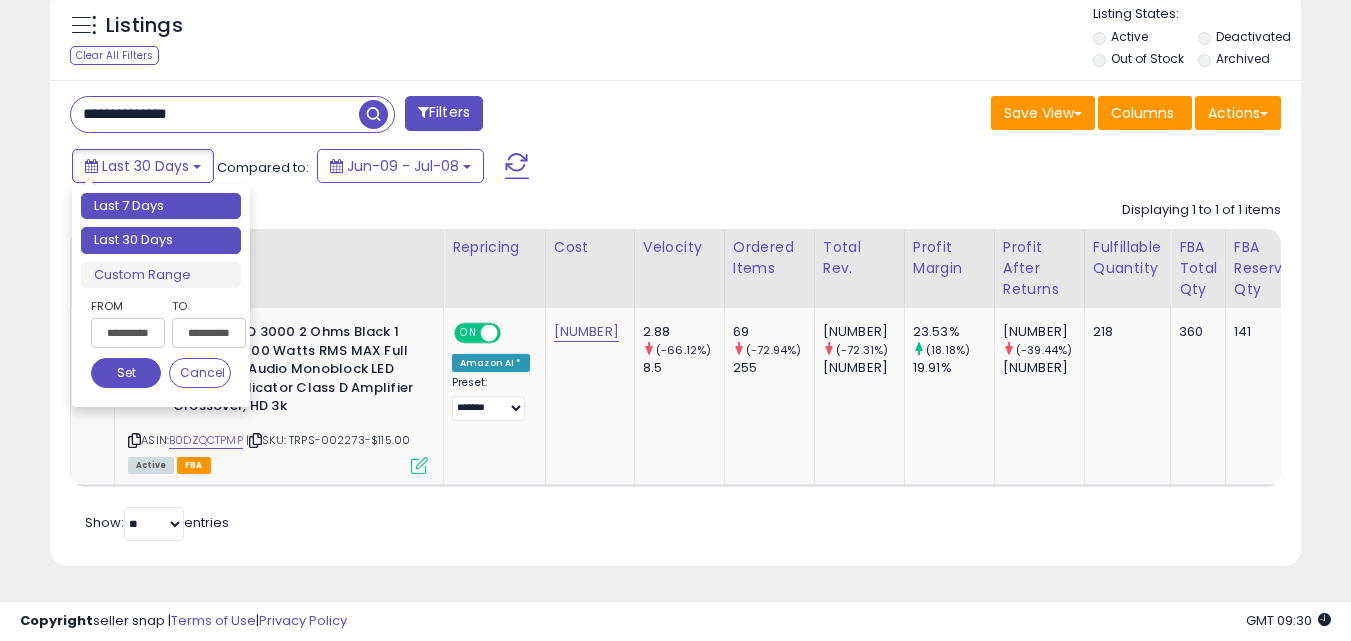 click on "Last 7 Days" at bounding box center [161, 206] 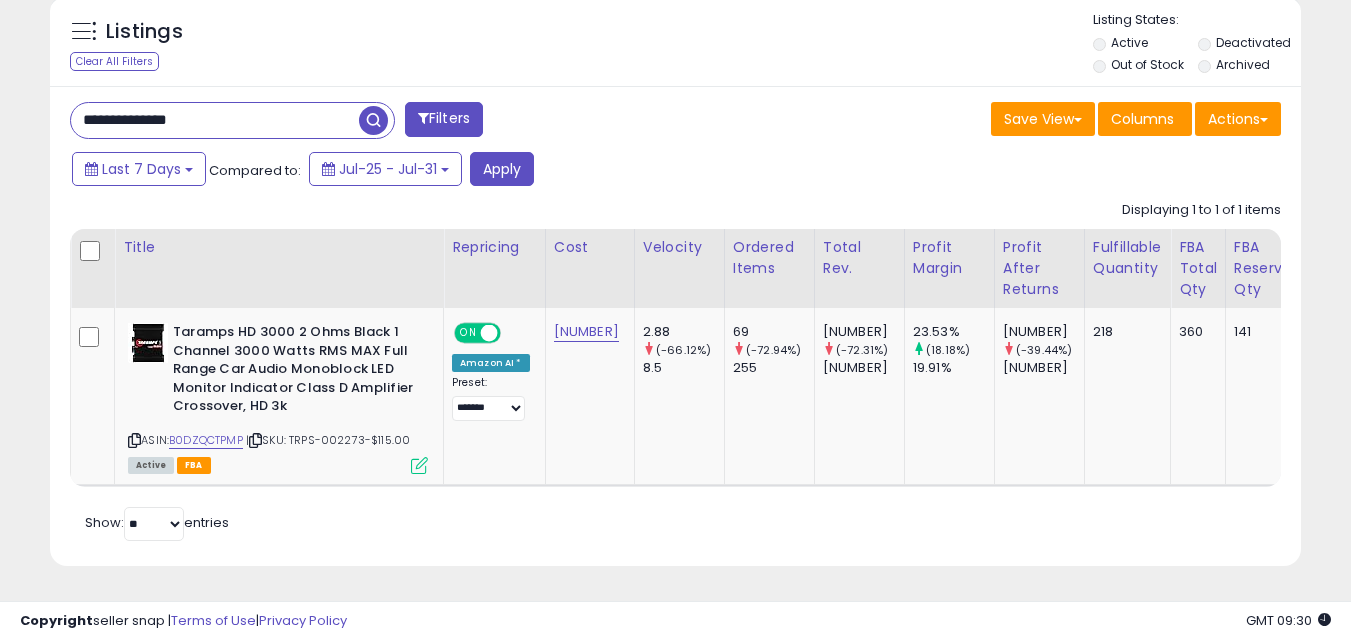 scroll, scrollTop: 751, scrollLeft: 0, axis: vertical 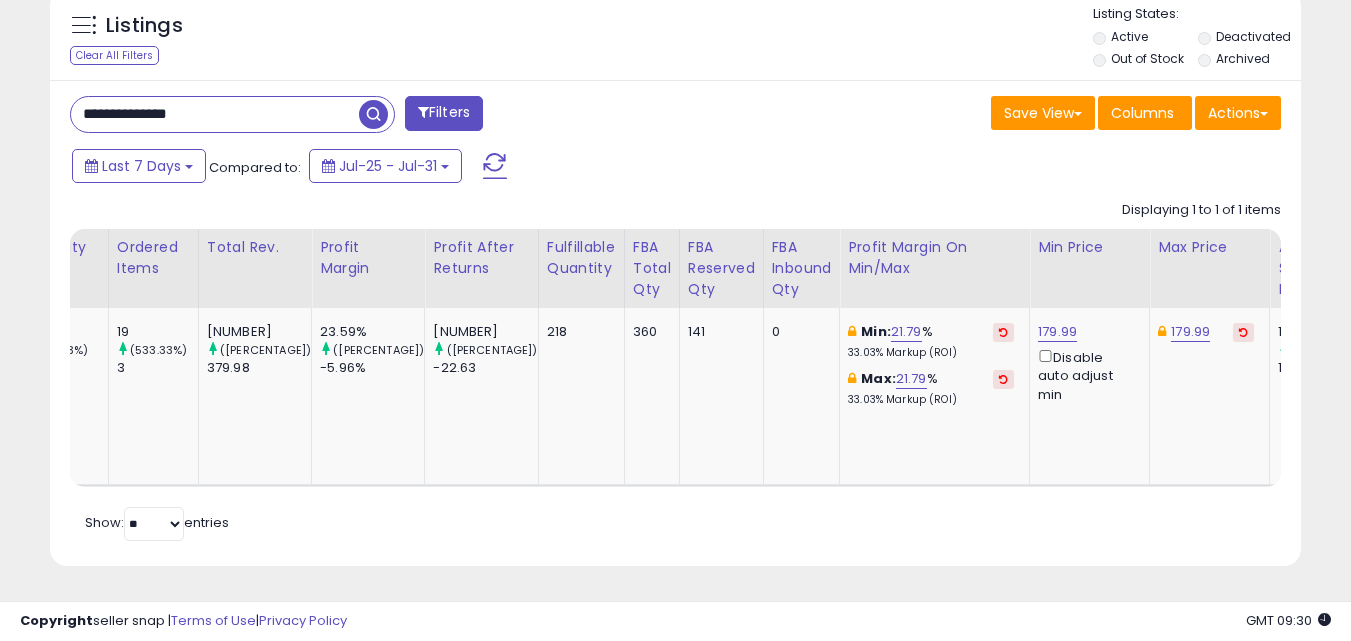 click on "**********" at bounding box center (215, 114) 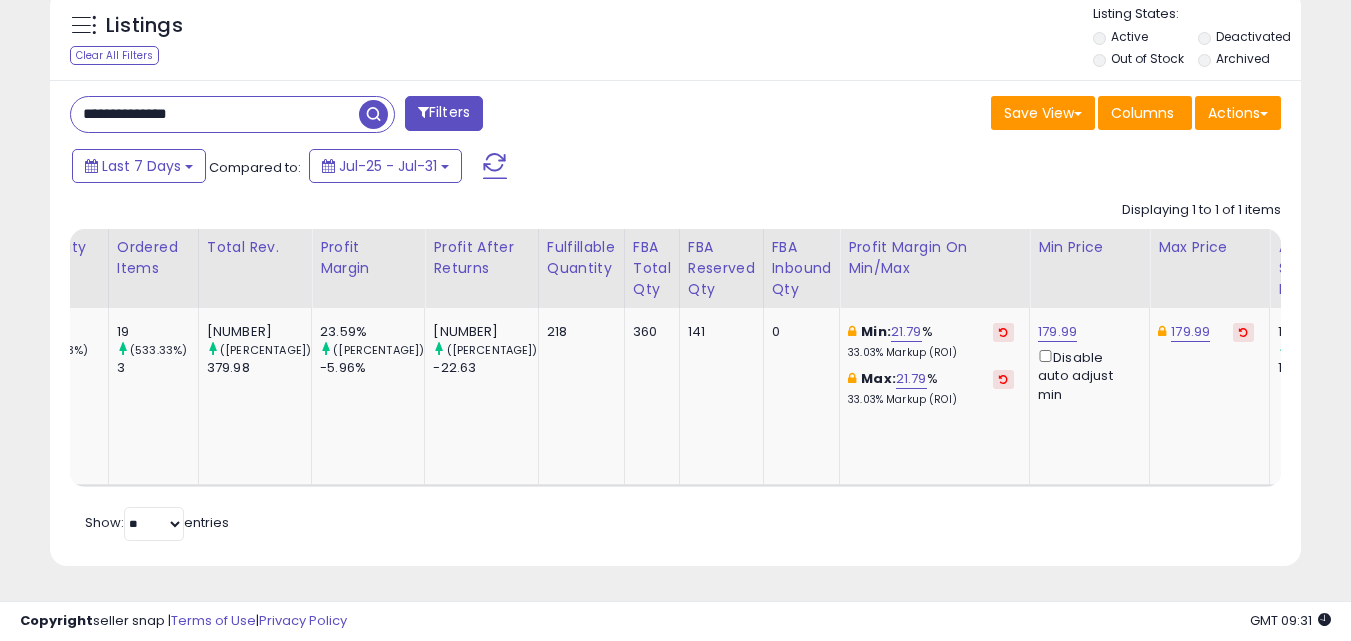 paste 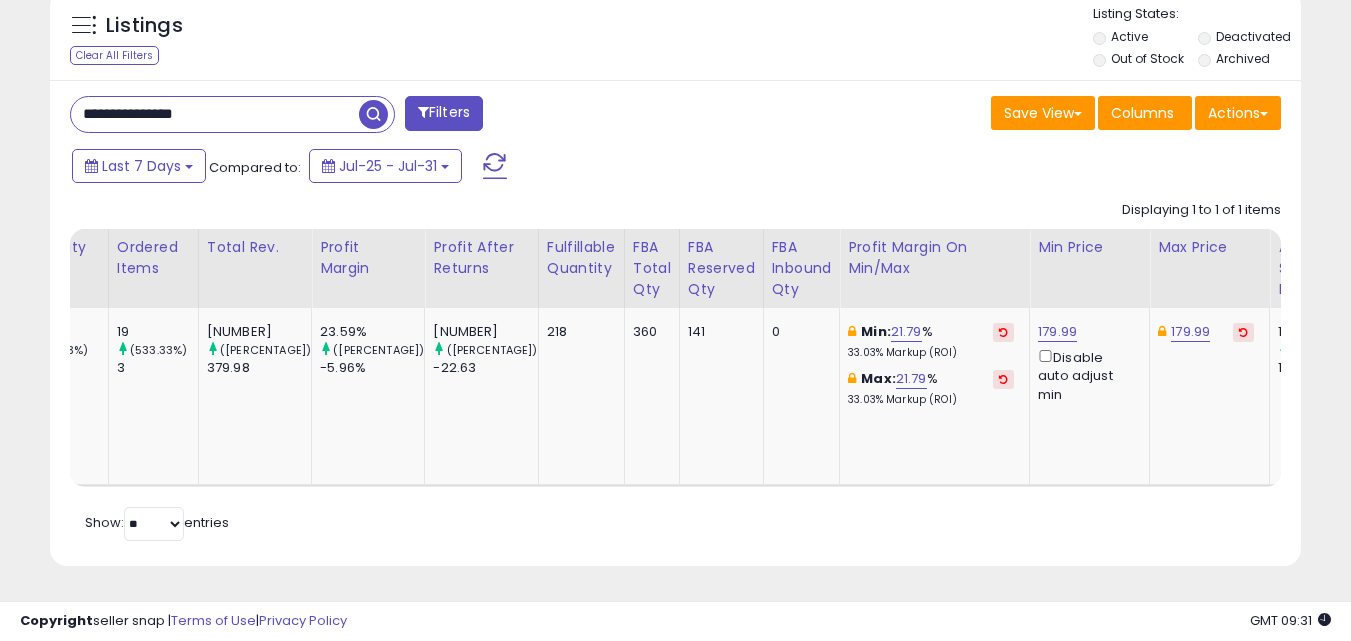 click on "**********" at bounding box center [215, 114] 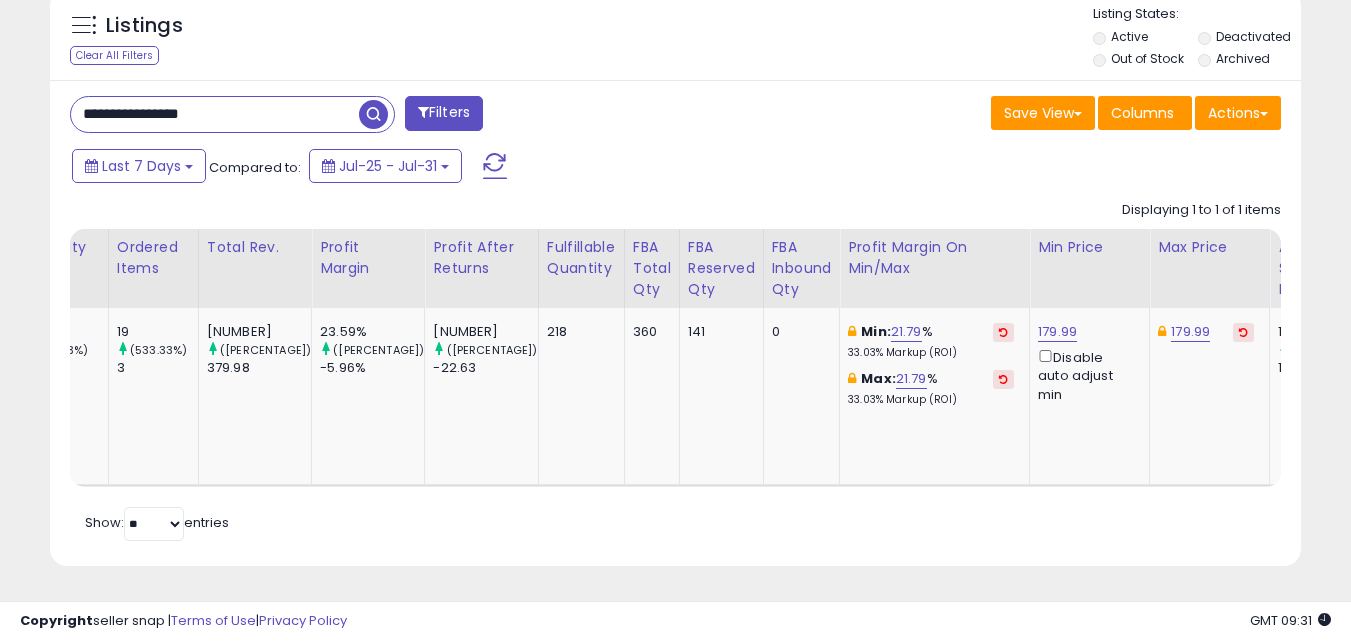 click at bounding box center (373, 114) 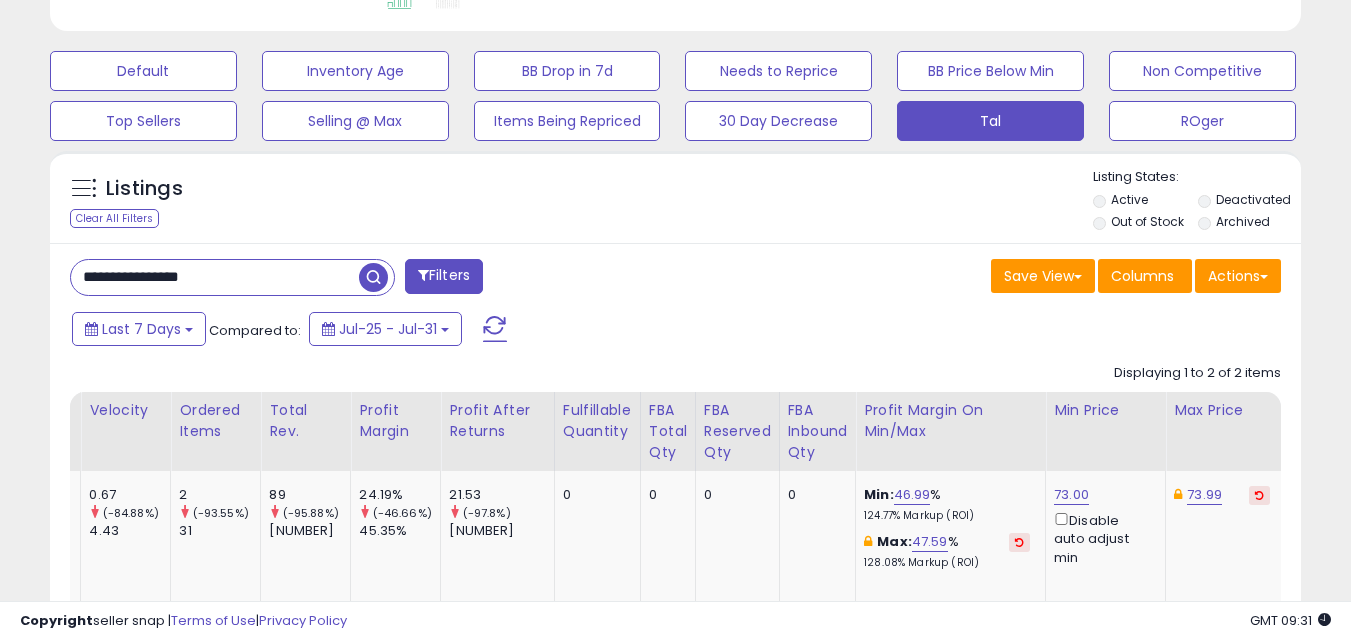 click on "**********" at bounding box center [215, 277] 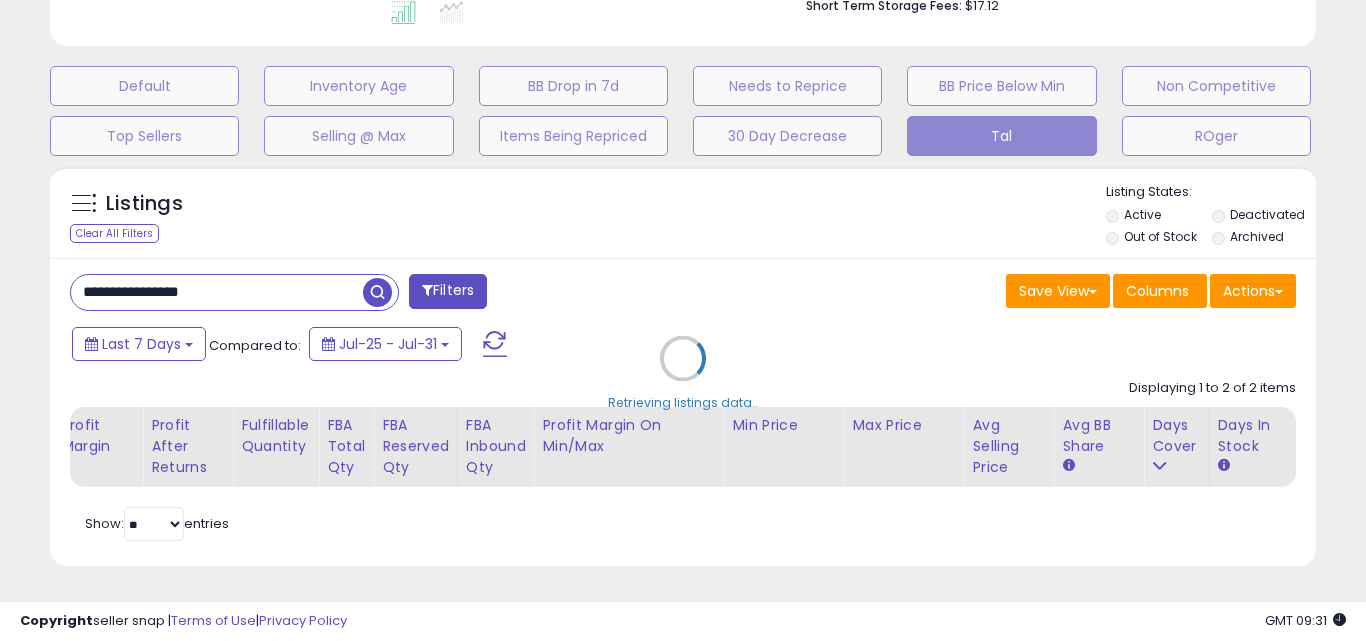 scroll, scrollTop: 999590, scrollLeft: 999267, axis: both 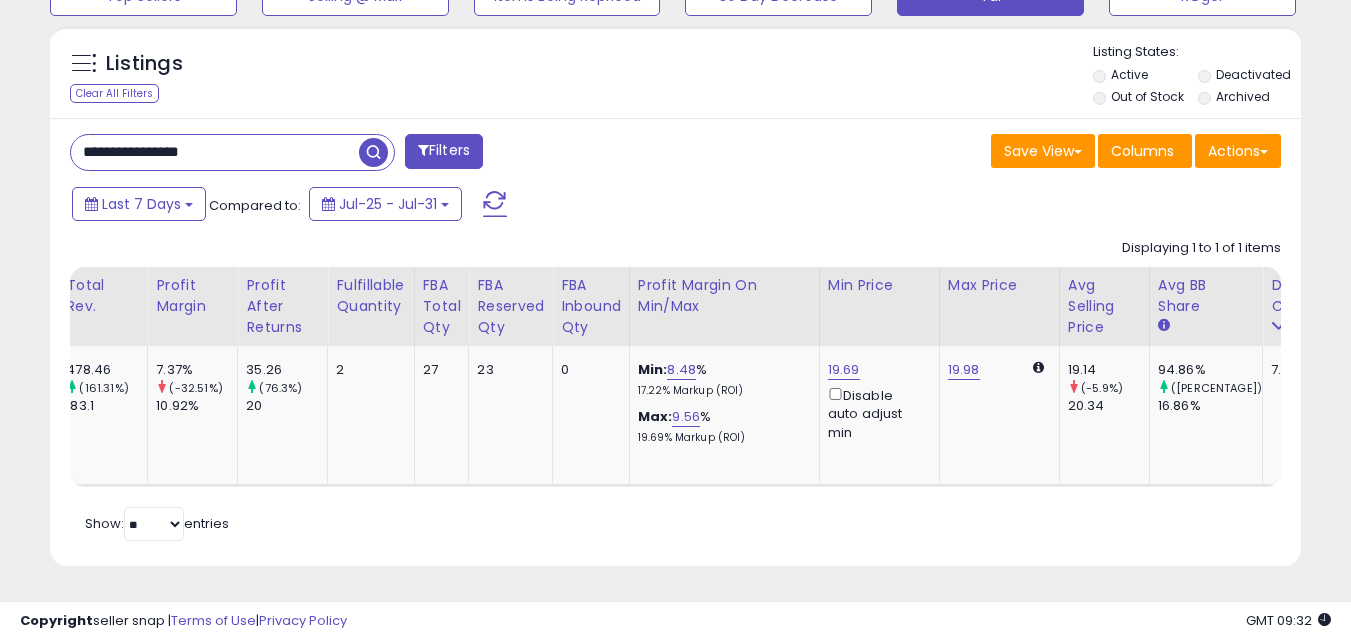 click on "**********" at bounding box center [215, 152] 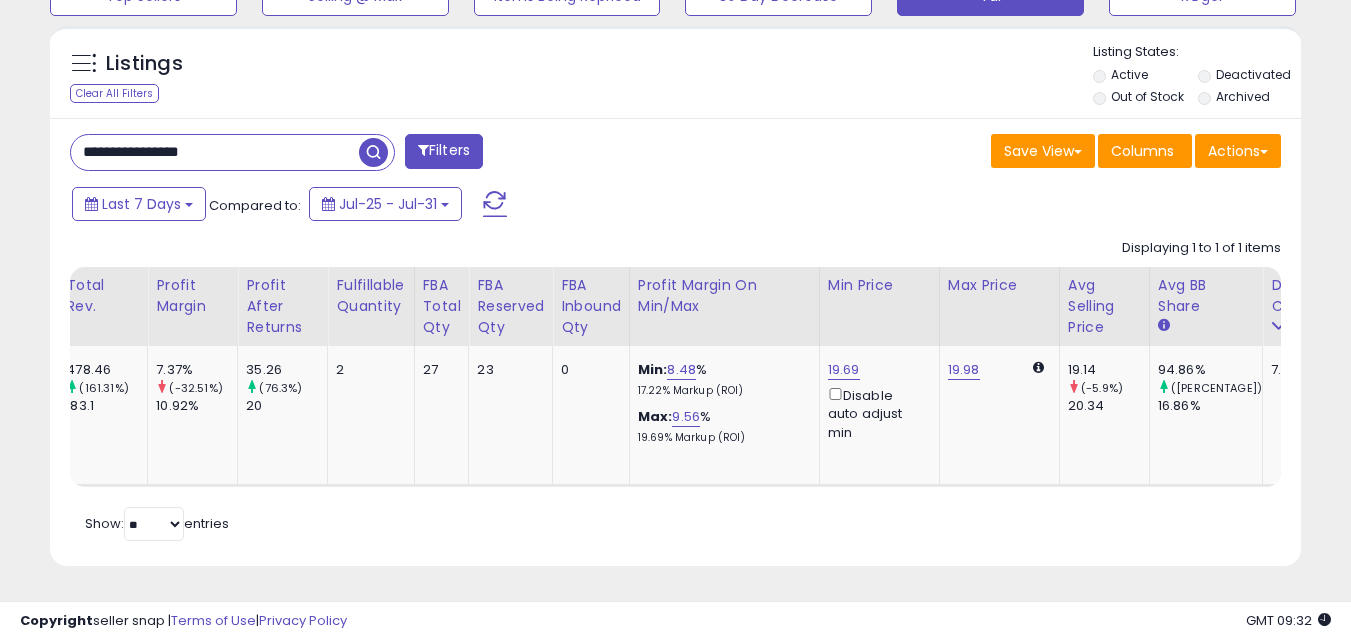 paste 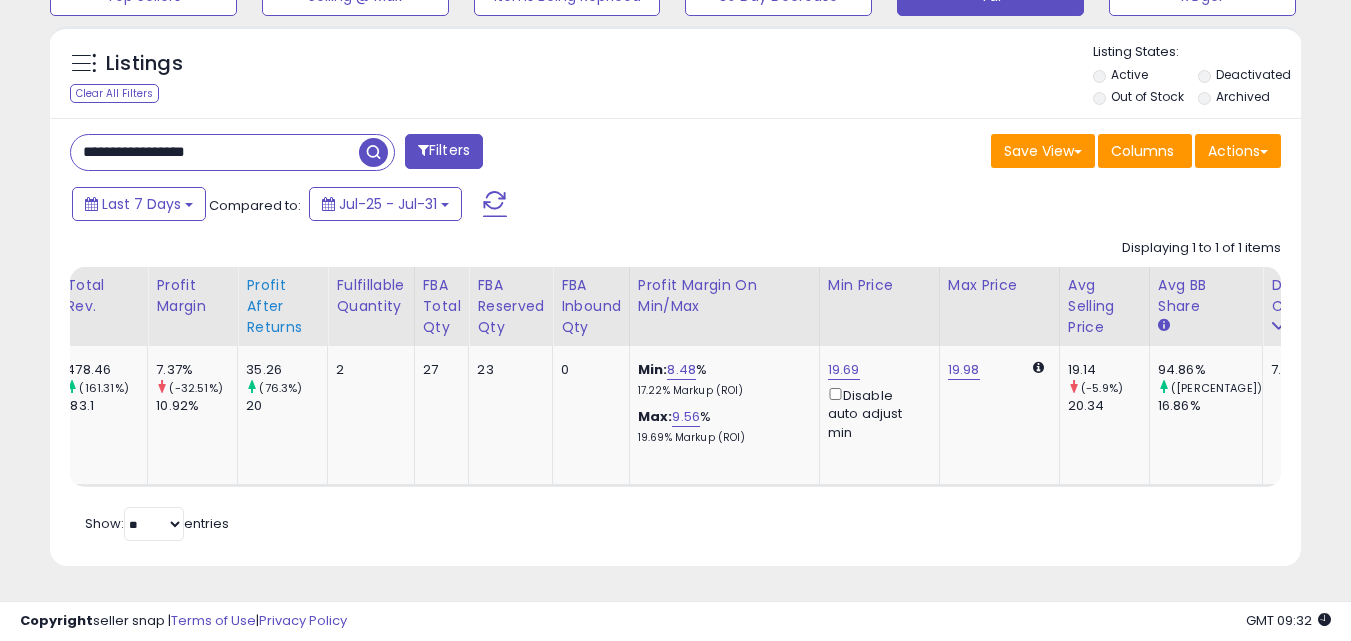 type on "**********" 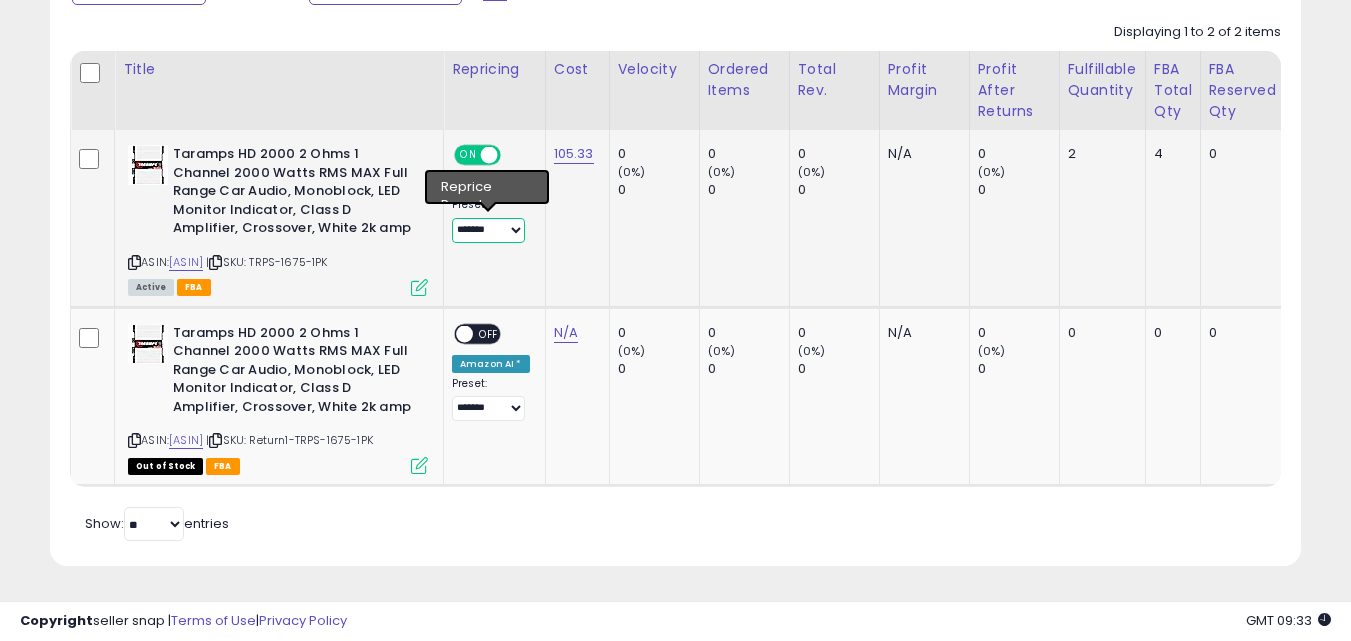 click on "**** ****** ******* *********" at bounding box center (488, 230) 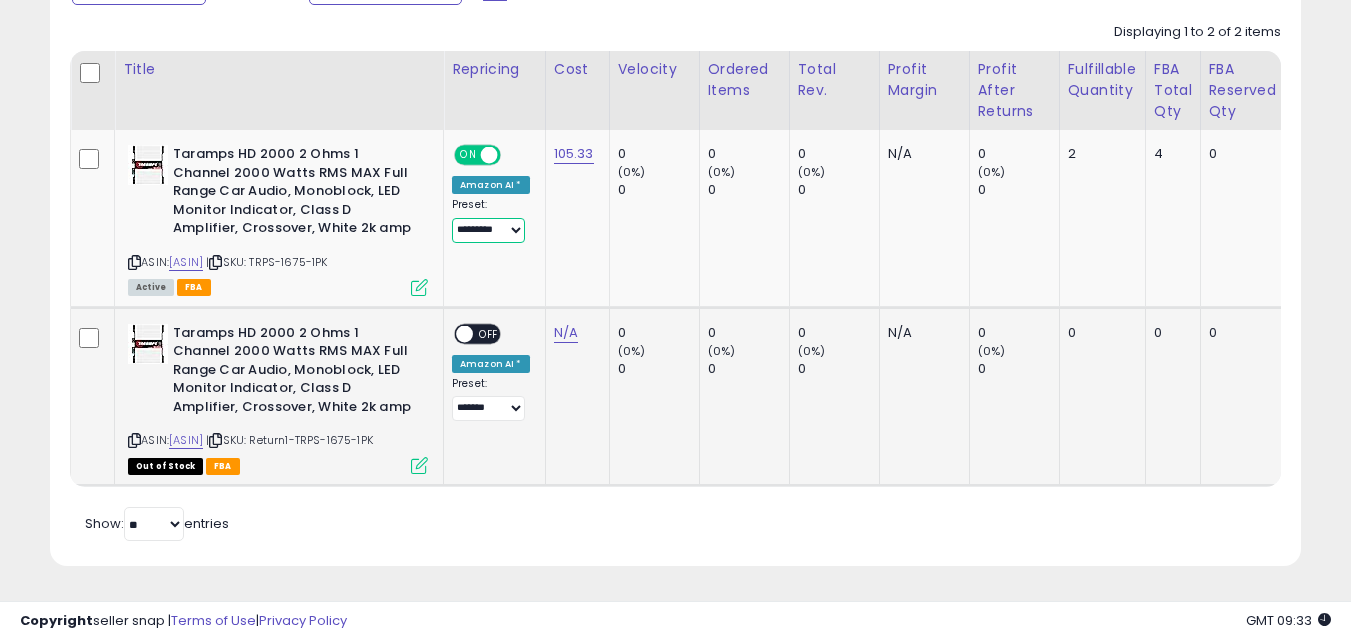click on "**** ****** ******* *********" at bounding box center [488, 230] 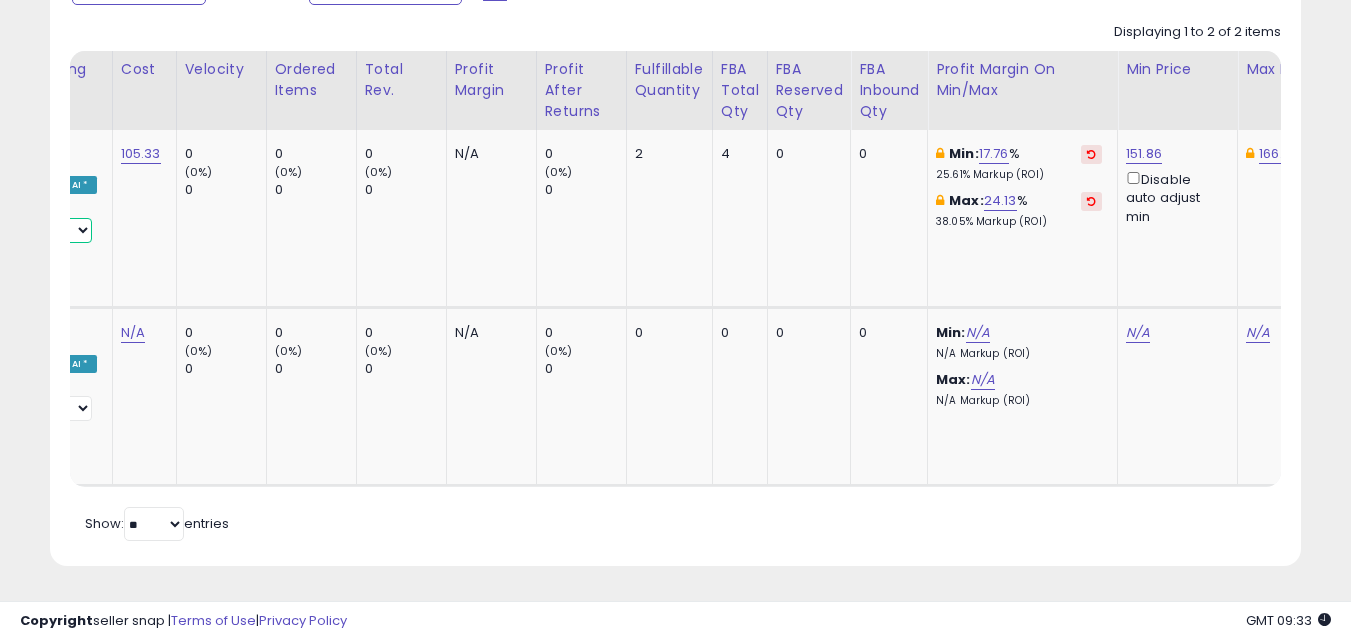scroll, scrollTop: 0, scrollLeft: 571, axis: horizontal 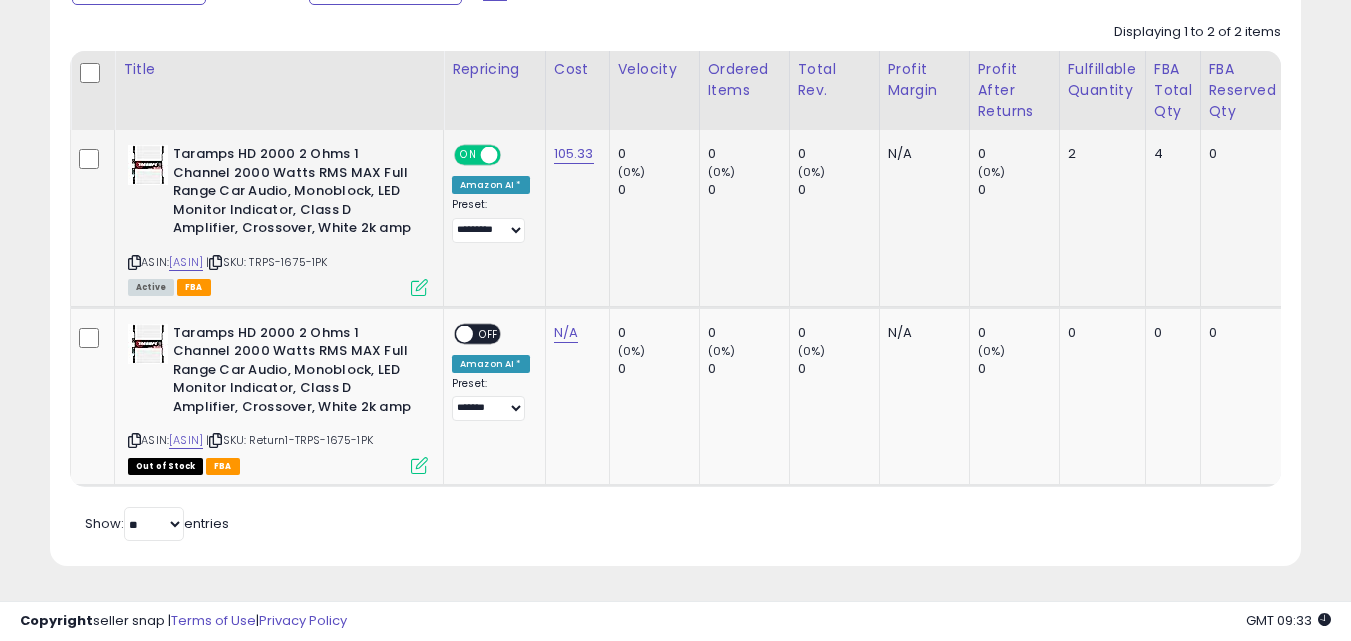 click on "ON   OFF Amazon AI * Preset:
**** ****** ******* ********* Success
Error" 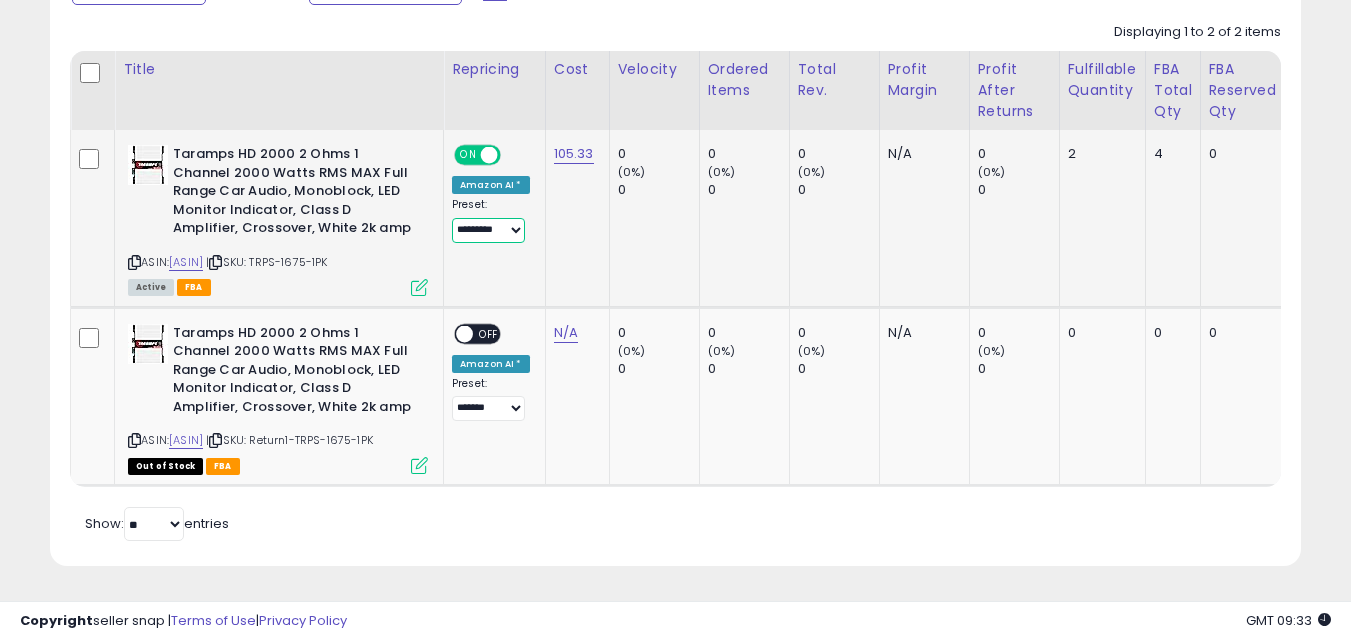 click on "**** ****** ******* *********" at bounding box center (488, 230) 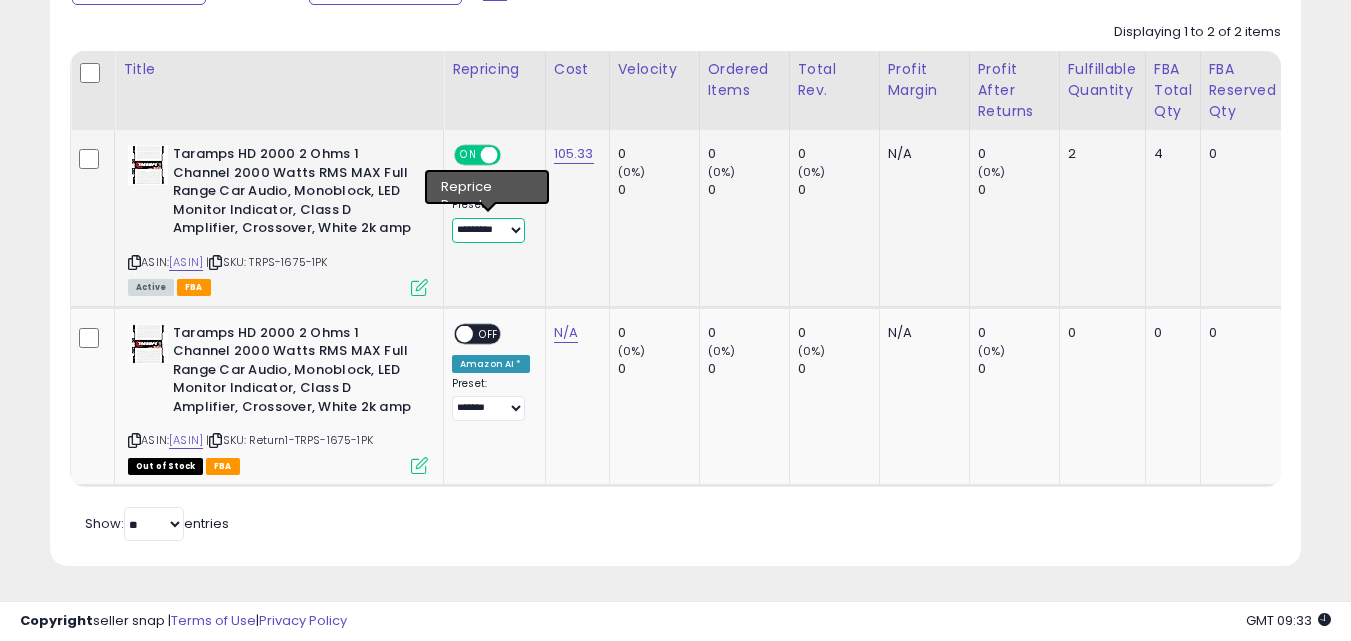 select on "*******" 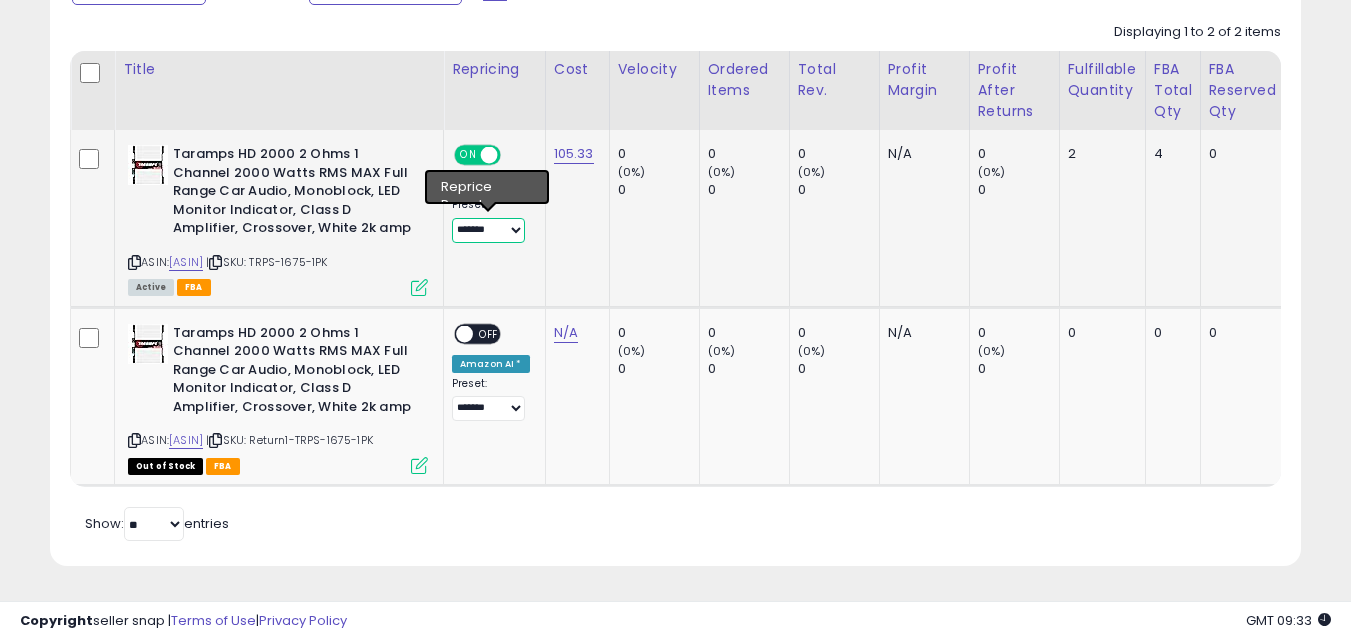 click on "**** ****** ******* *********" at bounding box center [488, 230] 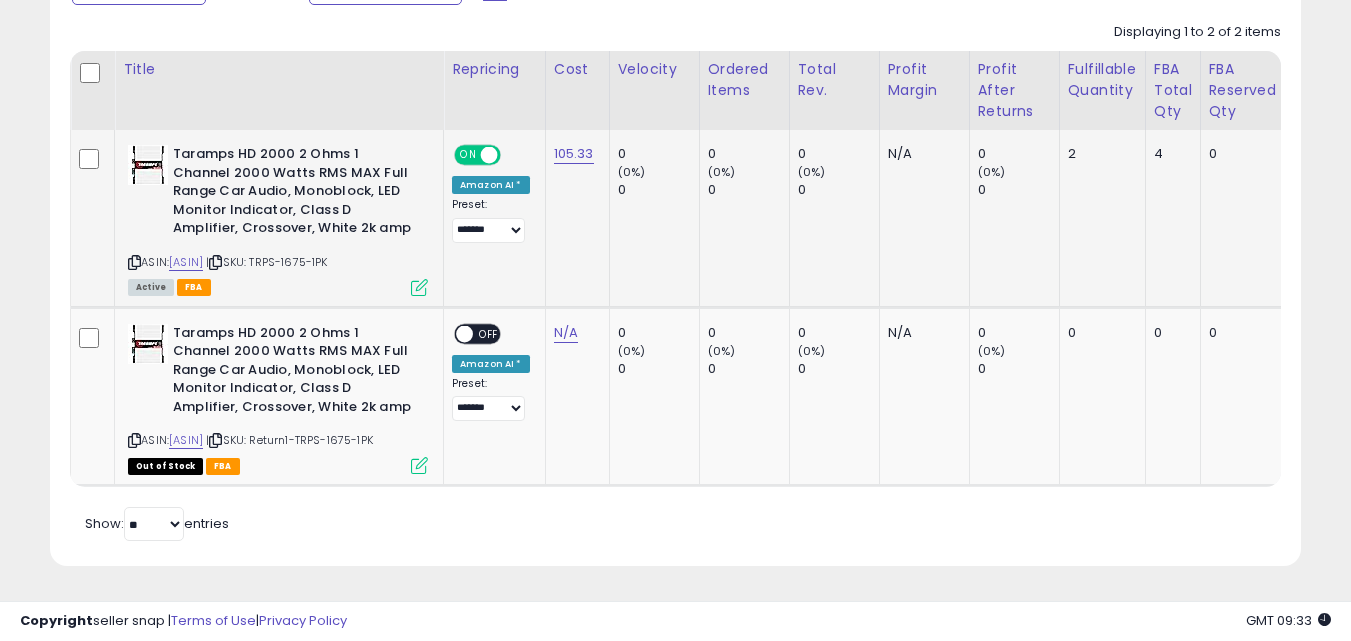click on "105.33" 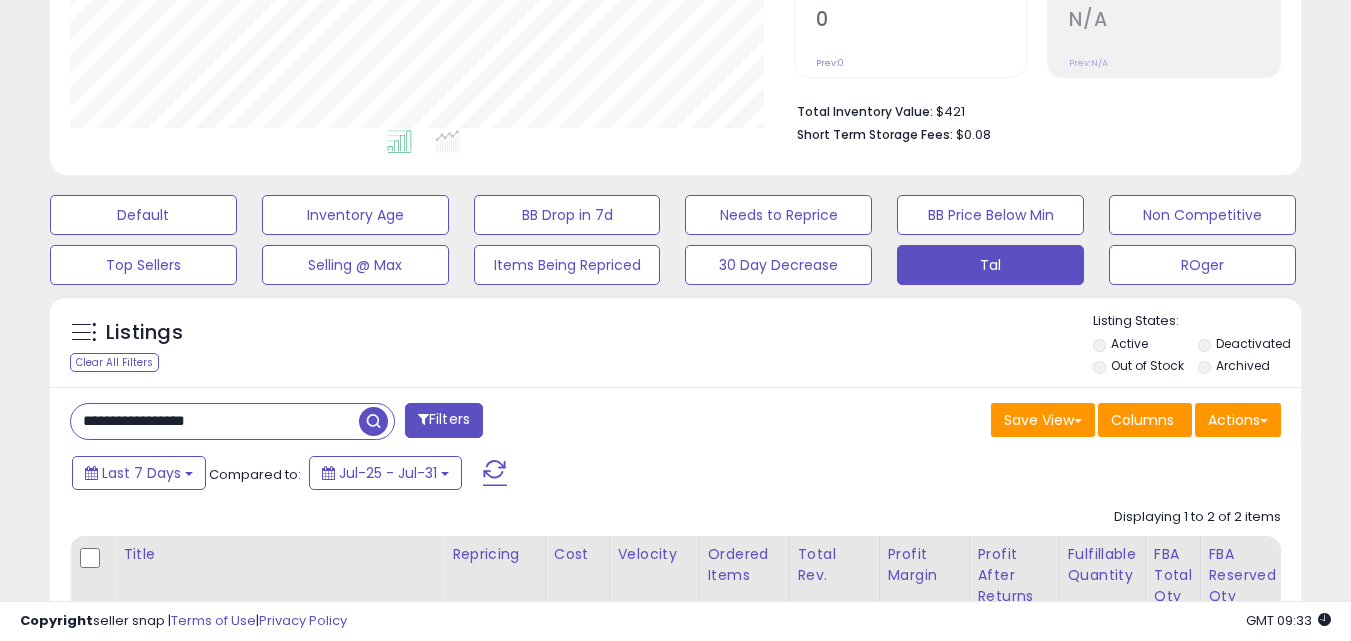 click on "**********" at bounding box center [365, 423] 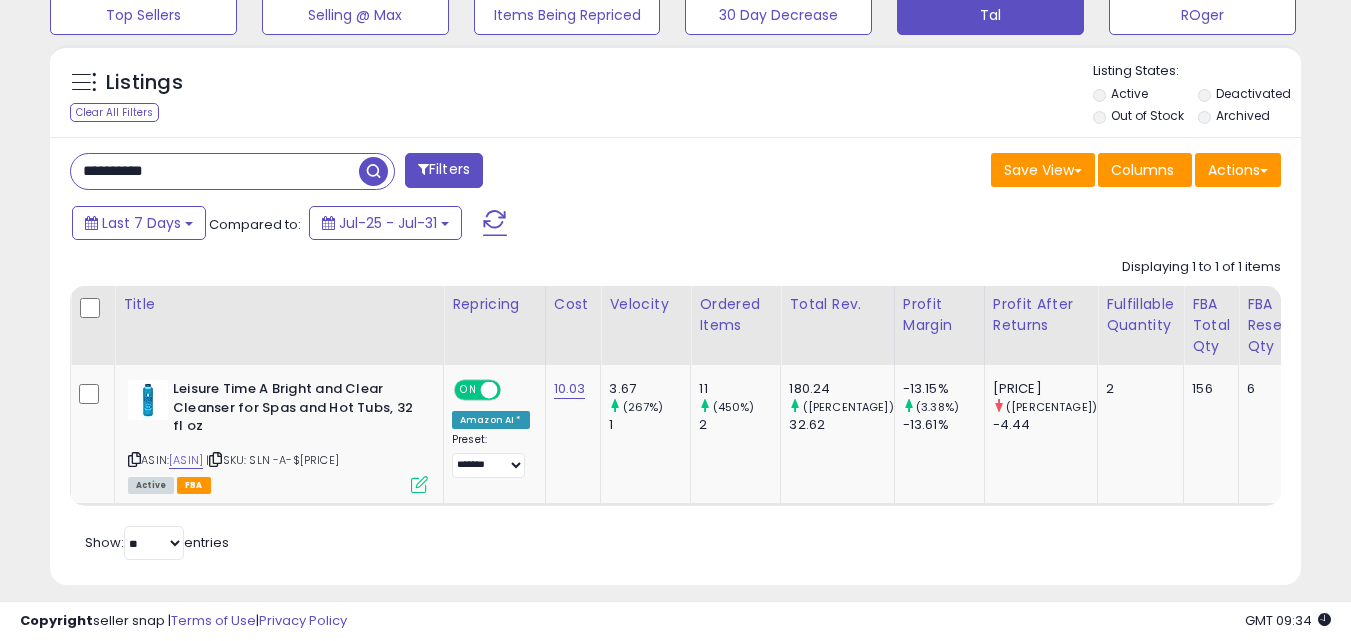 scroll, scrollTop: 719, scrollLeft: 0, axis: vertical 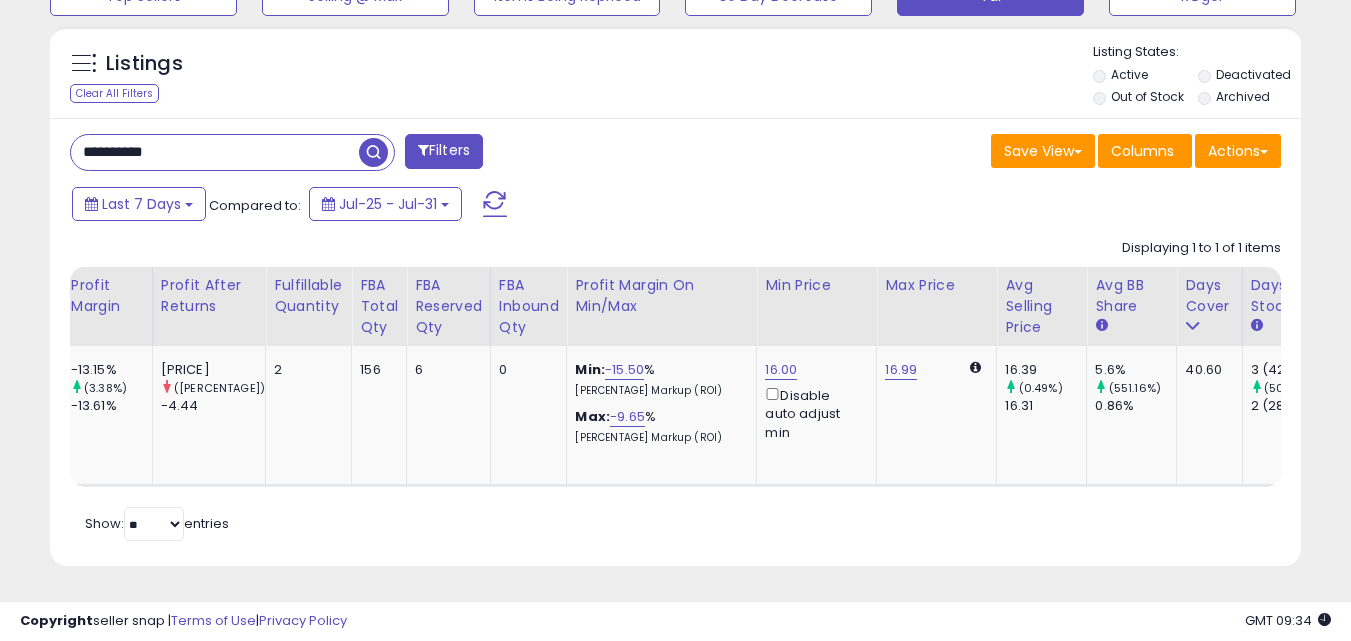 click on "**********" at bounding box center (215, 152) 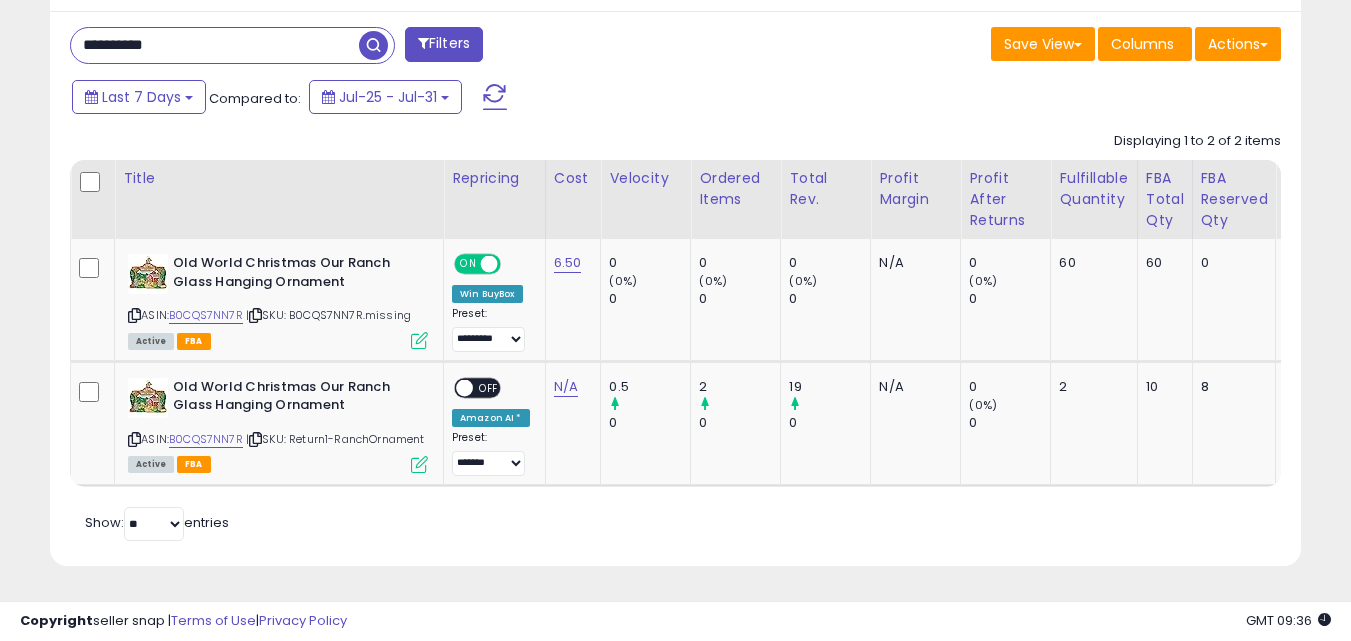 click on "**********" at bounding box center (215, 45) 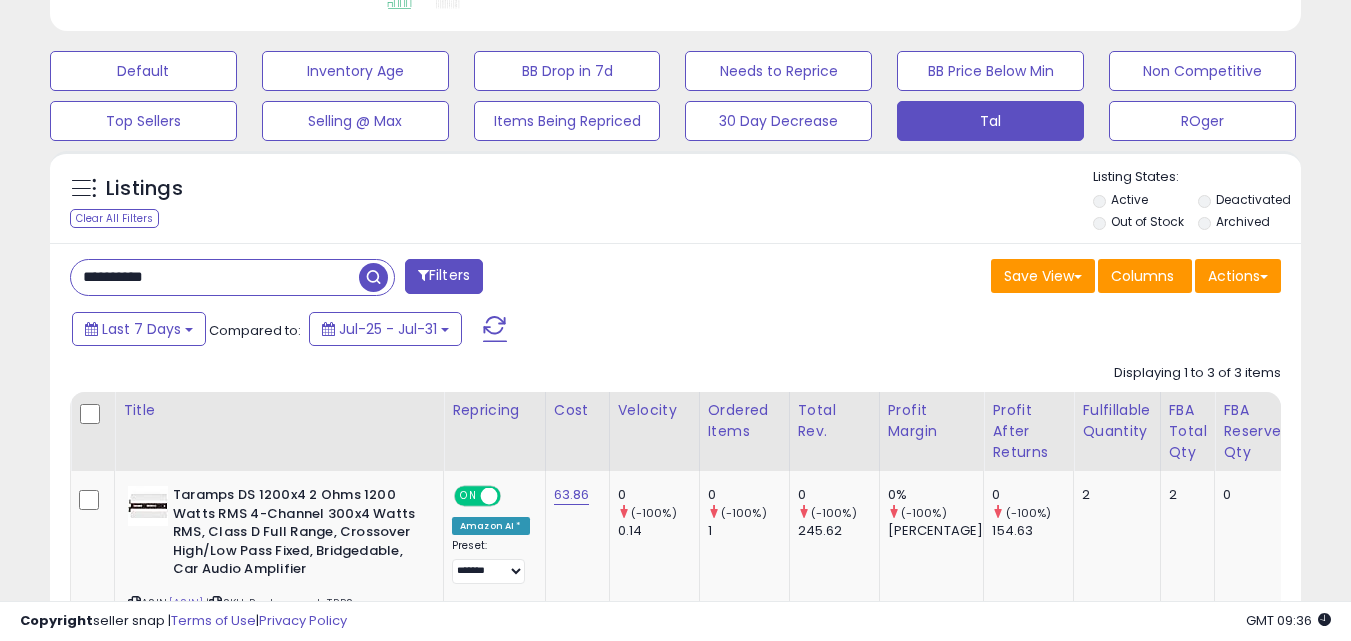 click on "**********" at bounding box center (215, 277) 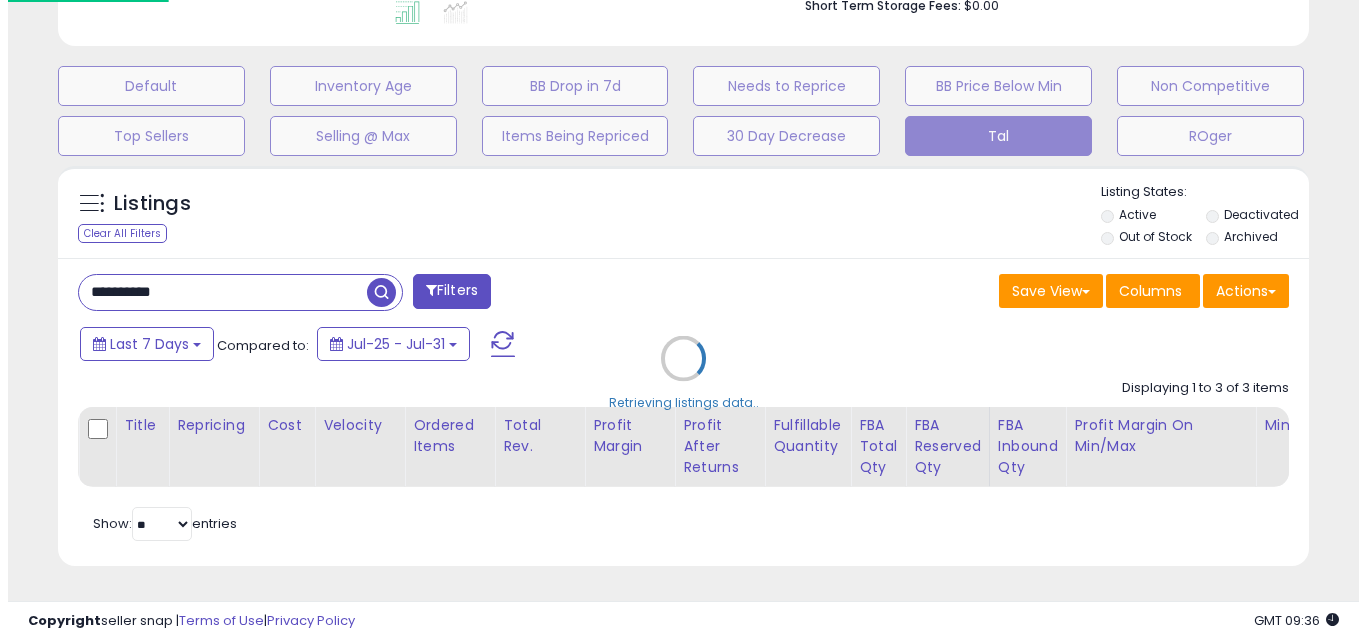 scroll, scrollTop: 999590, scrollLeft: 999267, axis: both 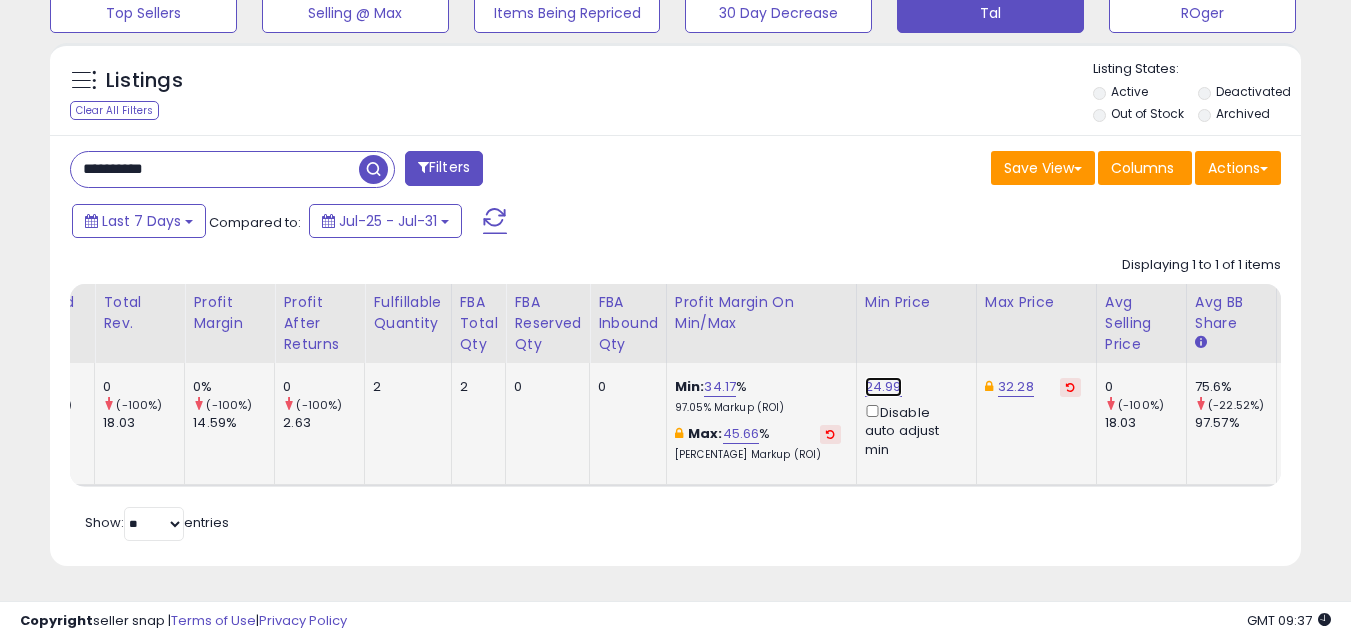 click on "24.99" at bounding box center (883, 387) 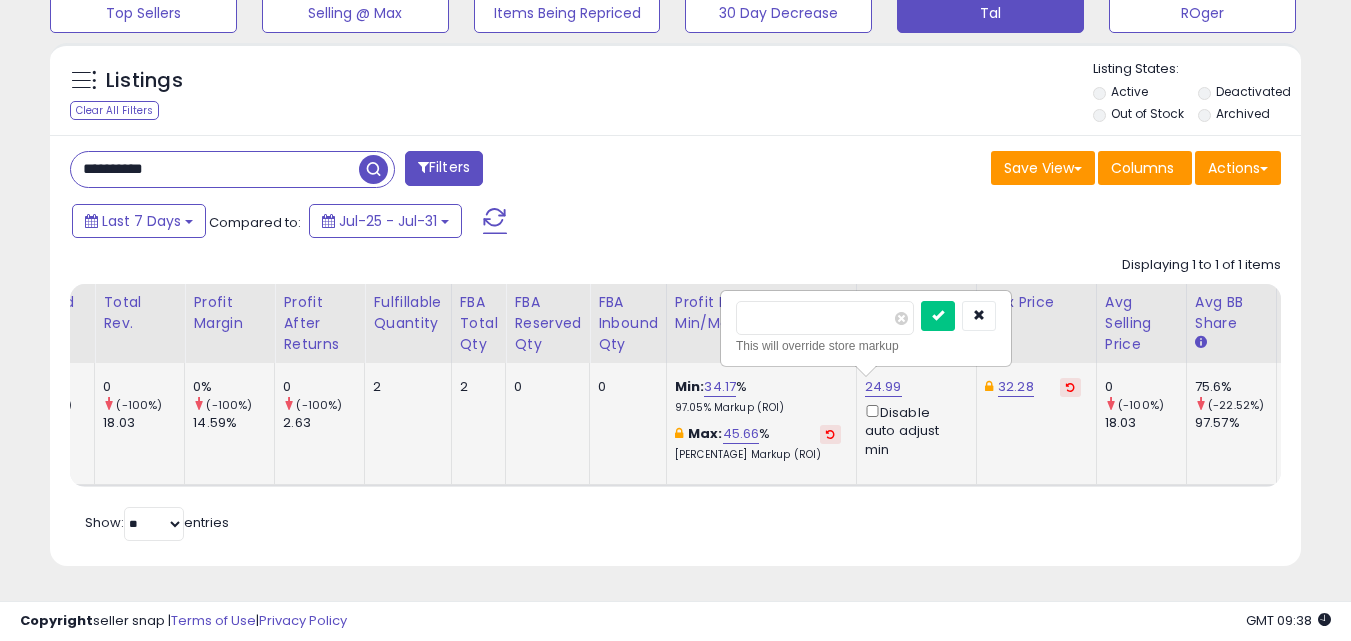 type on "*" 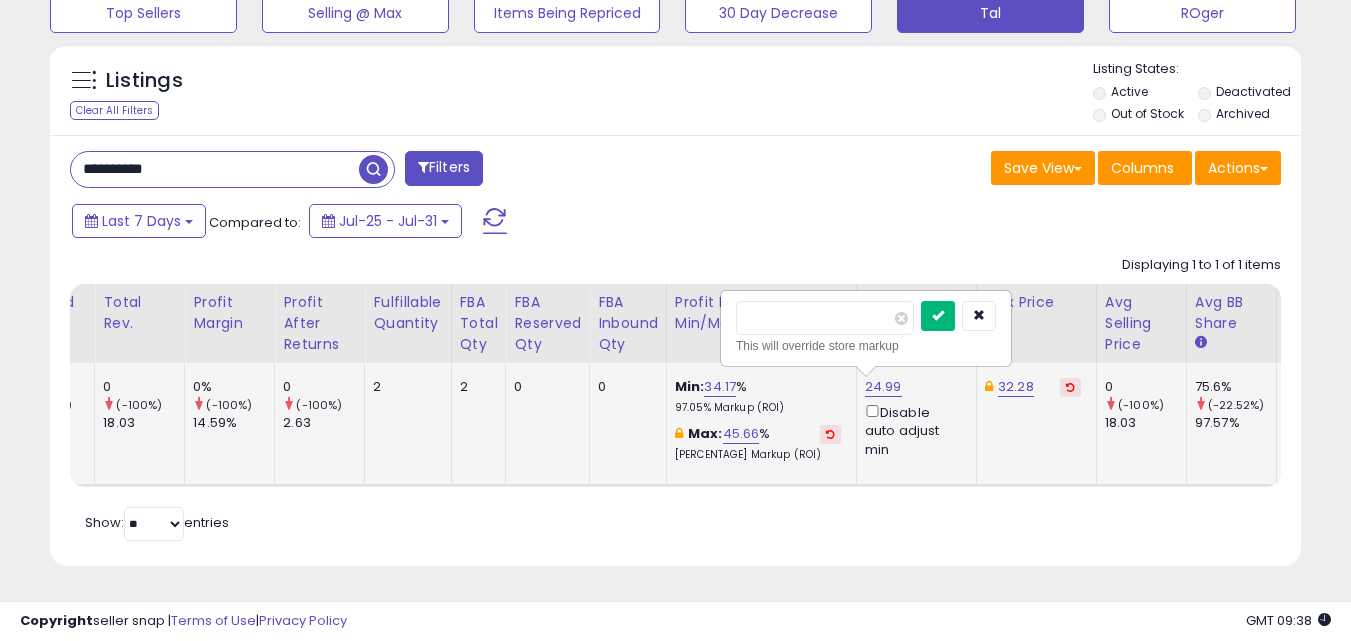 type on "*****" 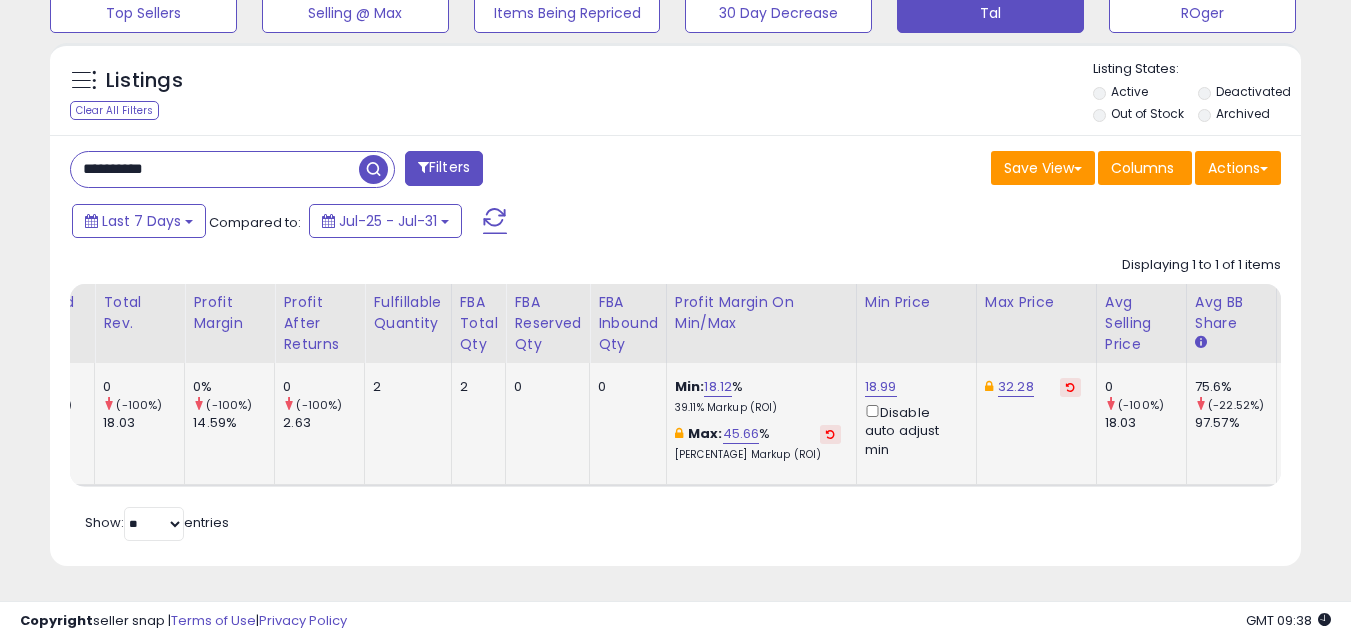 scroll, scrollTop: 0, scrollLeft: 495, axis: horizontal 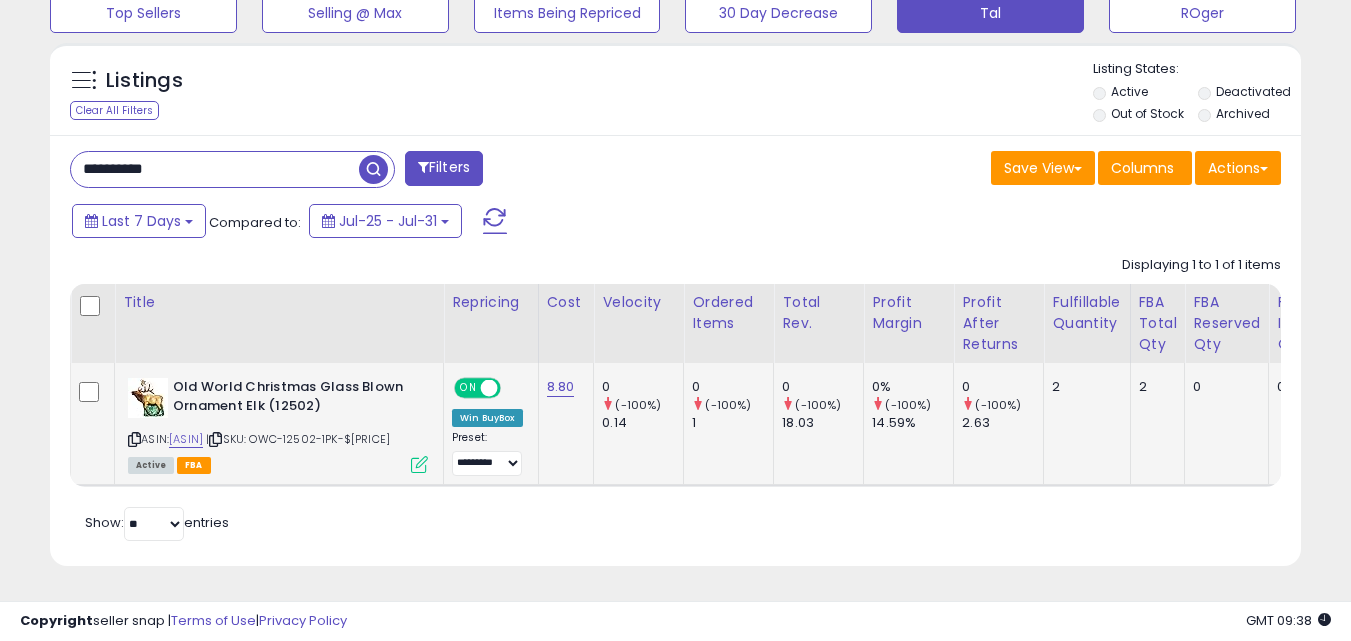 click on "**********" at bounding box center [232, 169] 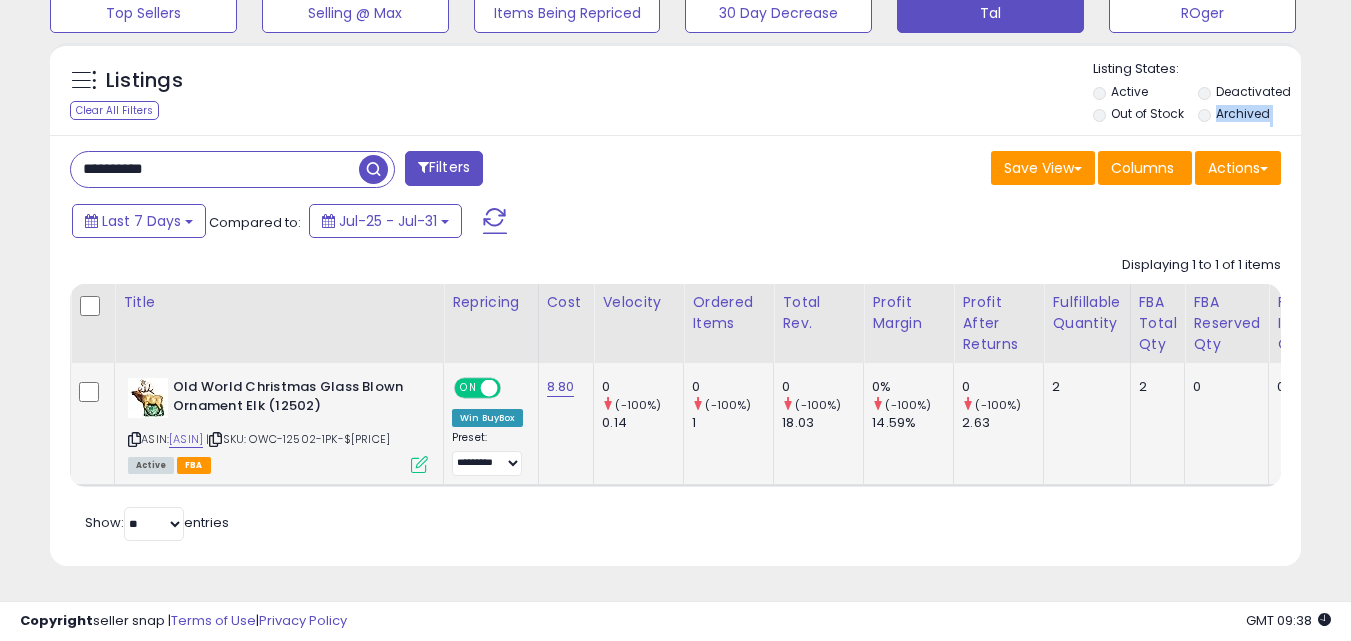 click on "**********" at bounding box center (232, 169) 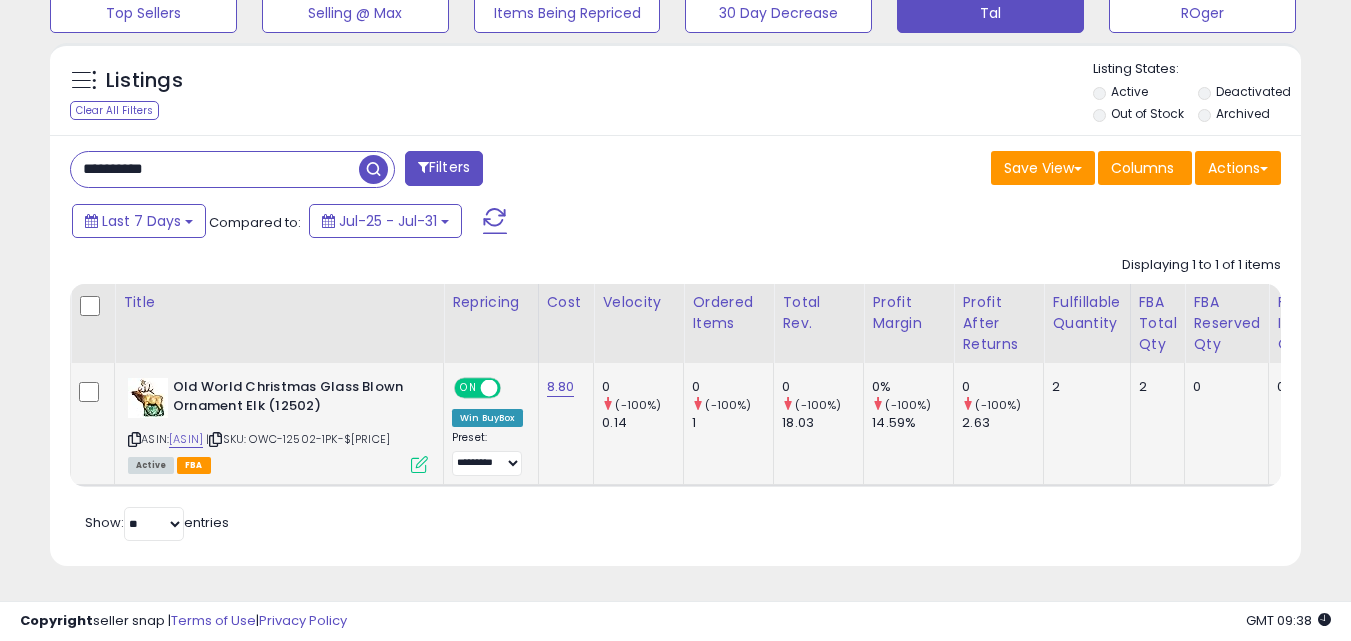 click on "**********" at bounding box center [215, 169] 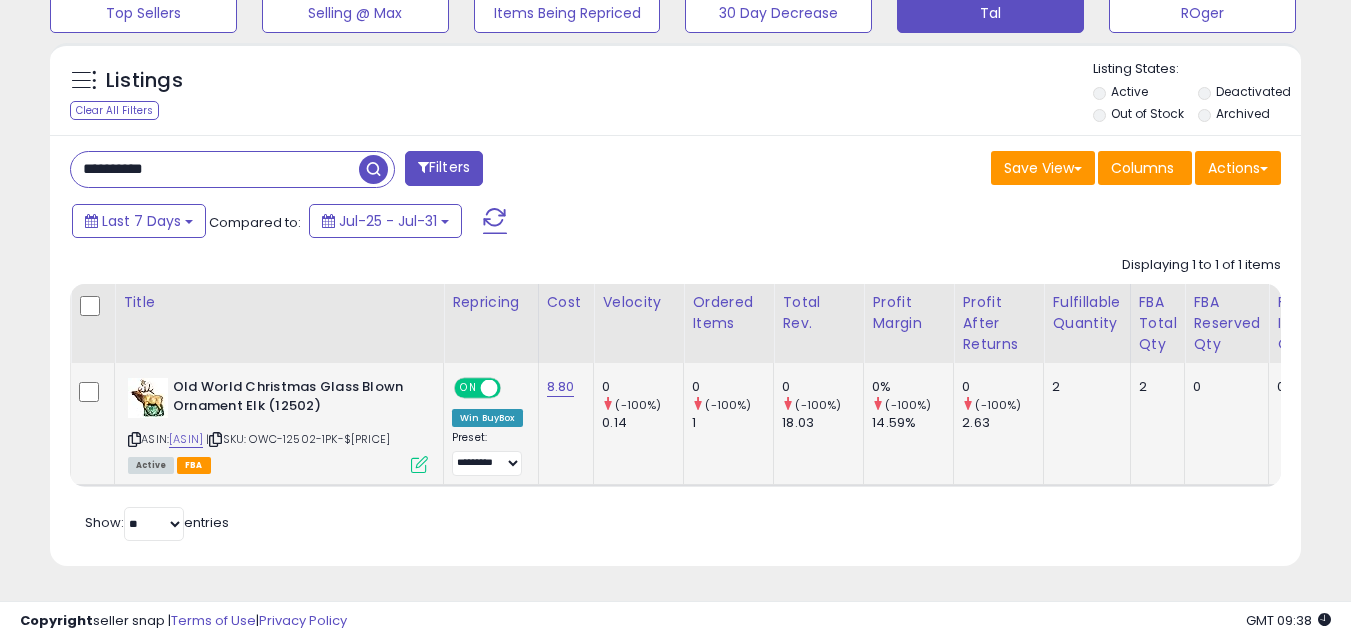 paste 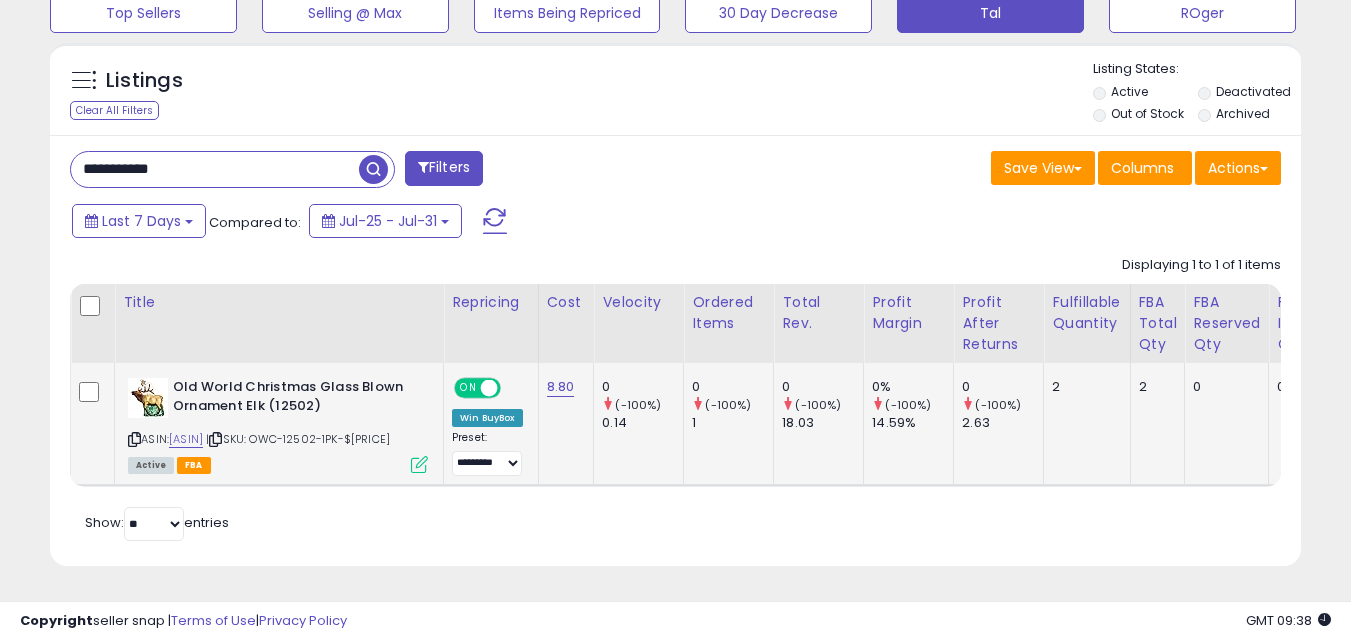 type on "**********" 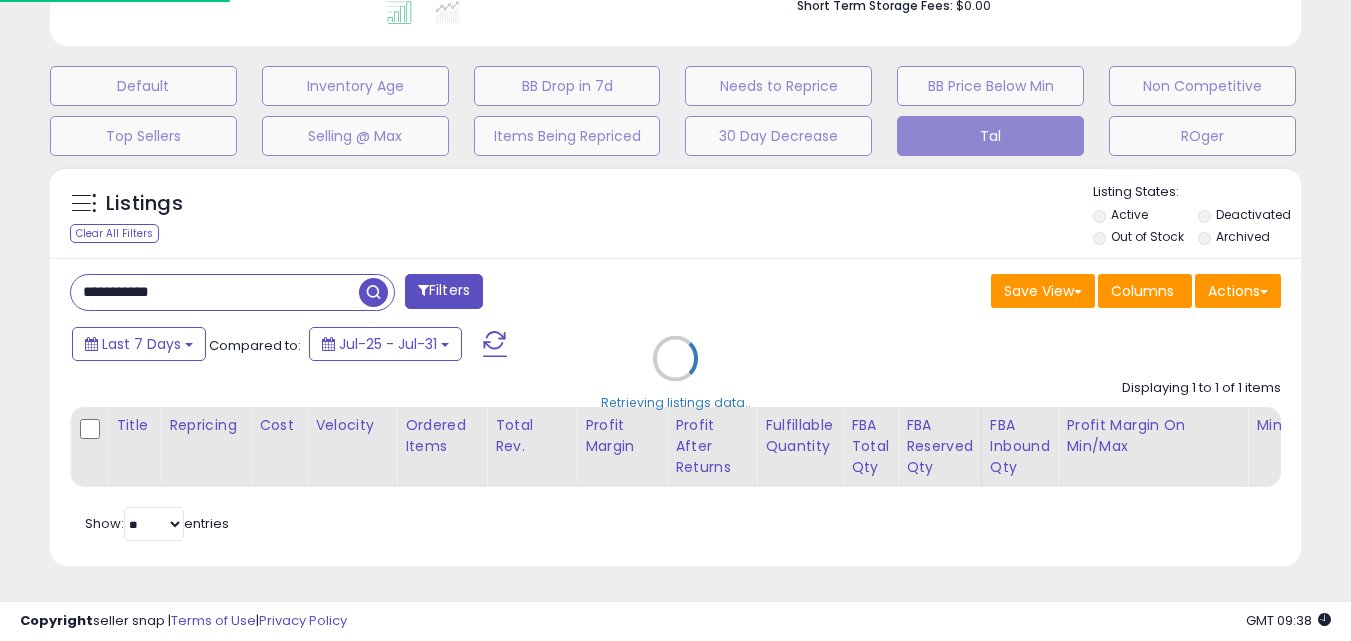 scroll, scrollTop: 999590, scrollLeft: 999267, axis: both 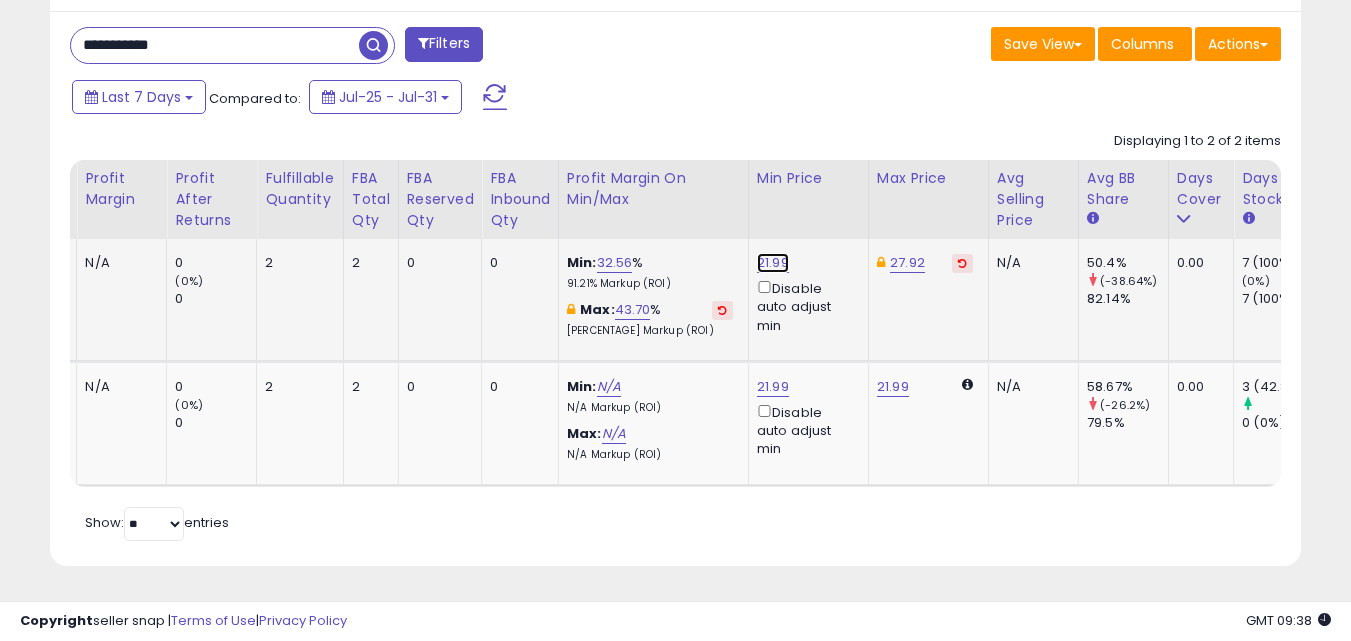 click on "21.99" at bounding box center [773, 263] 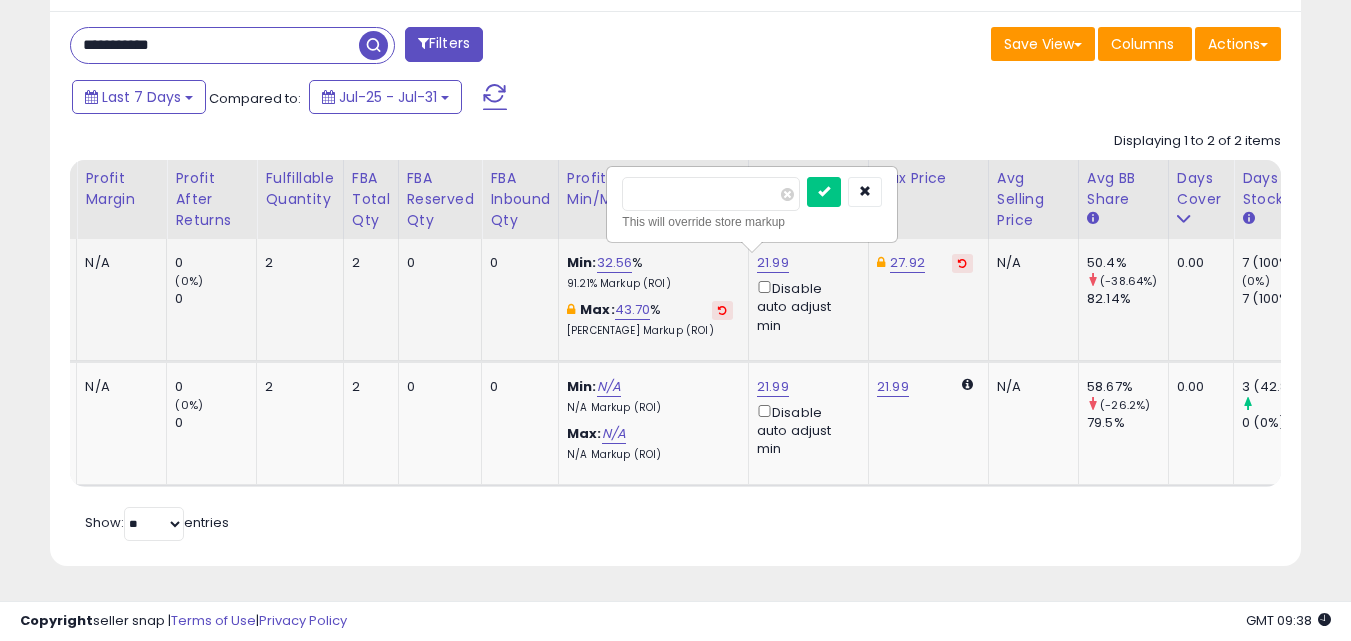 type on "*" 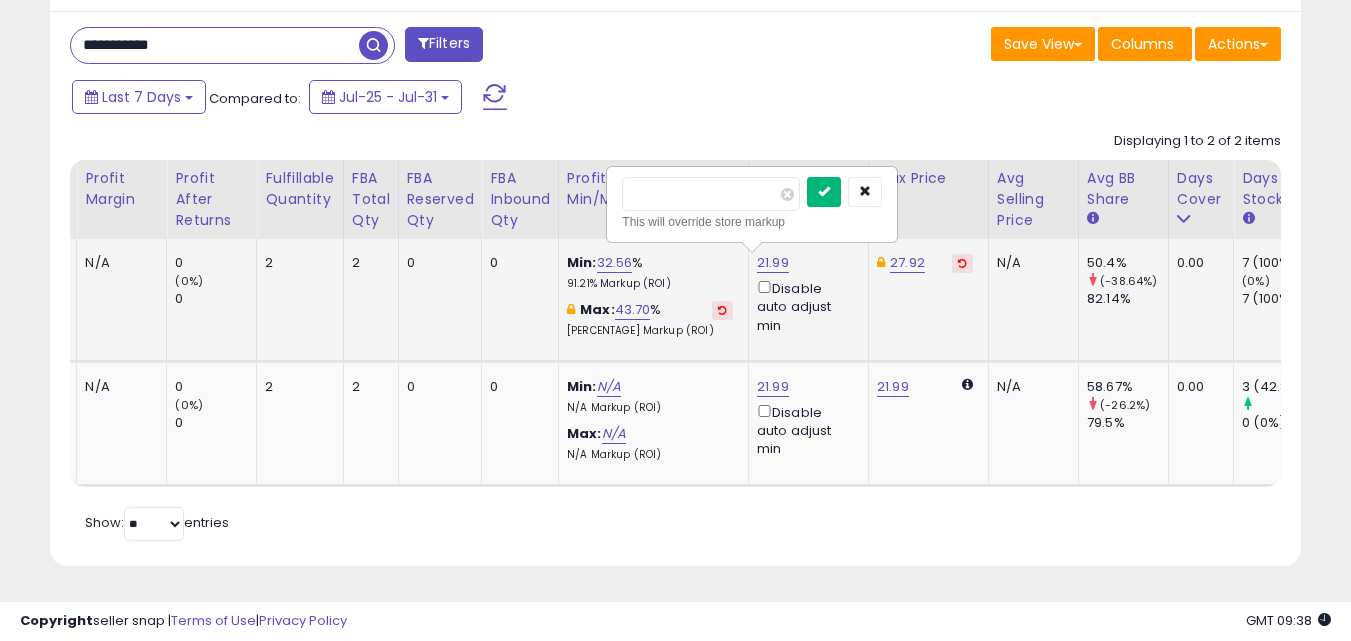 type on "*****" 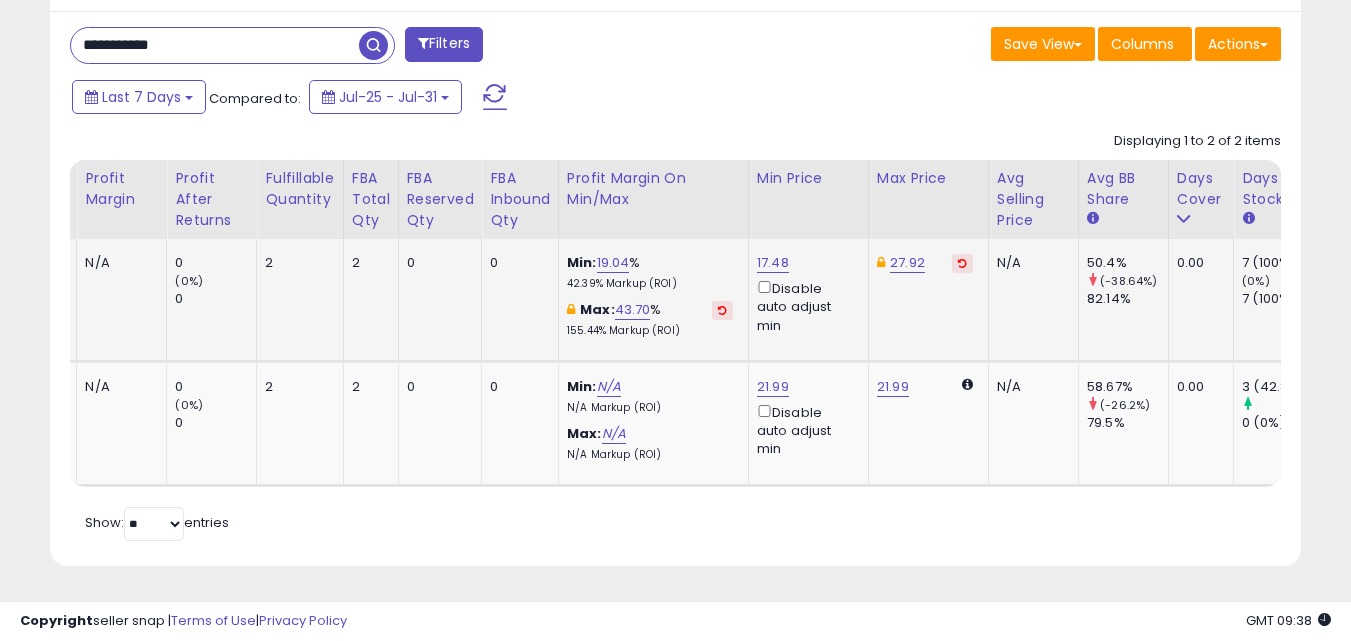 click on "**********" at bounding box center (215, 45) 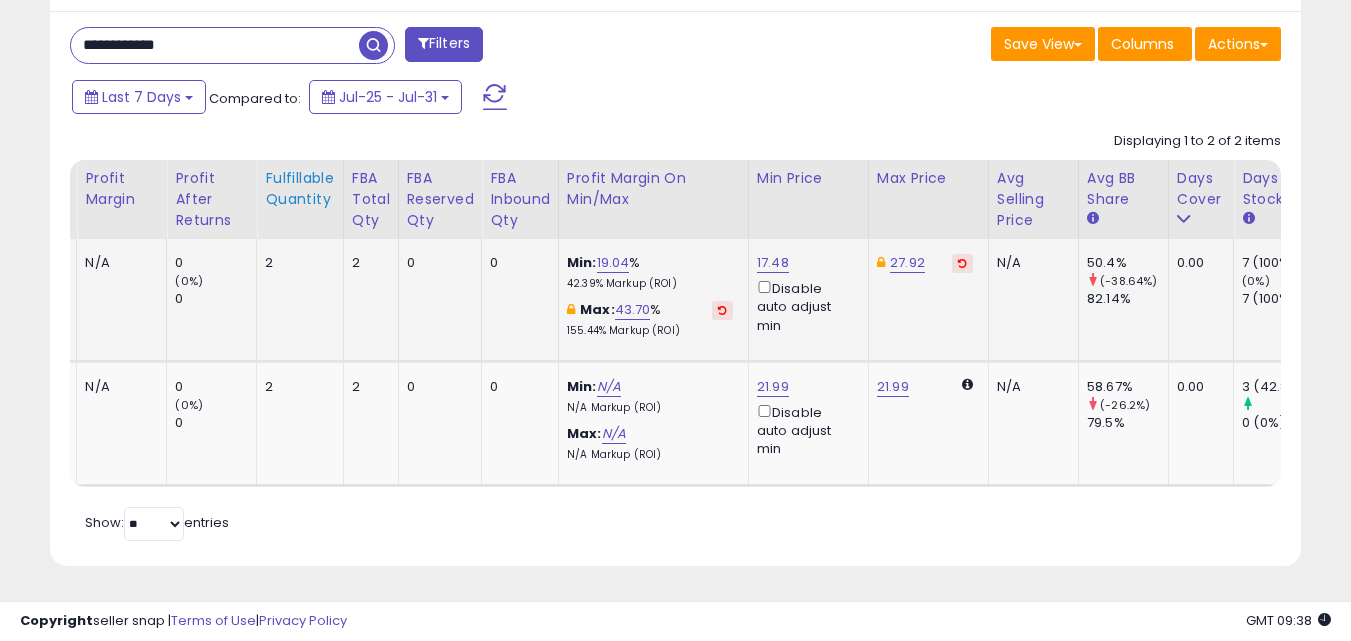 type on "**********" 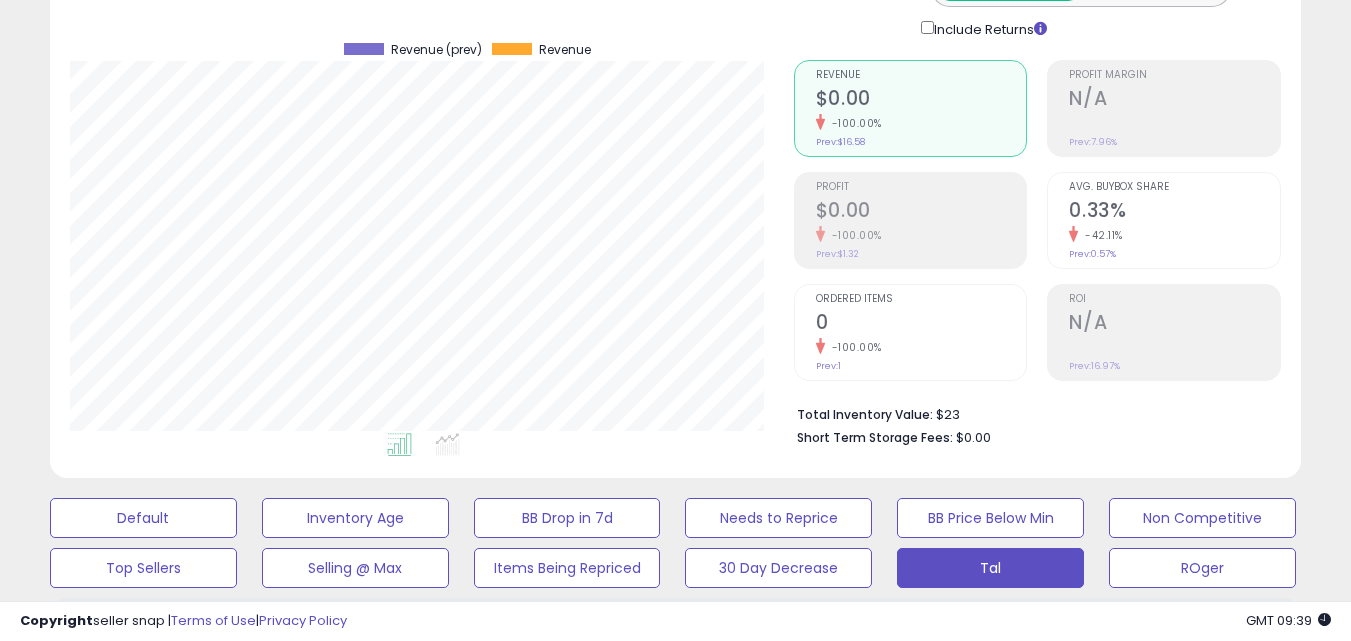 scroll, scrollTop: 0, scrollLeft: 0, axis: both 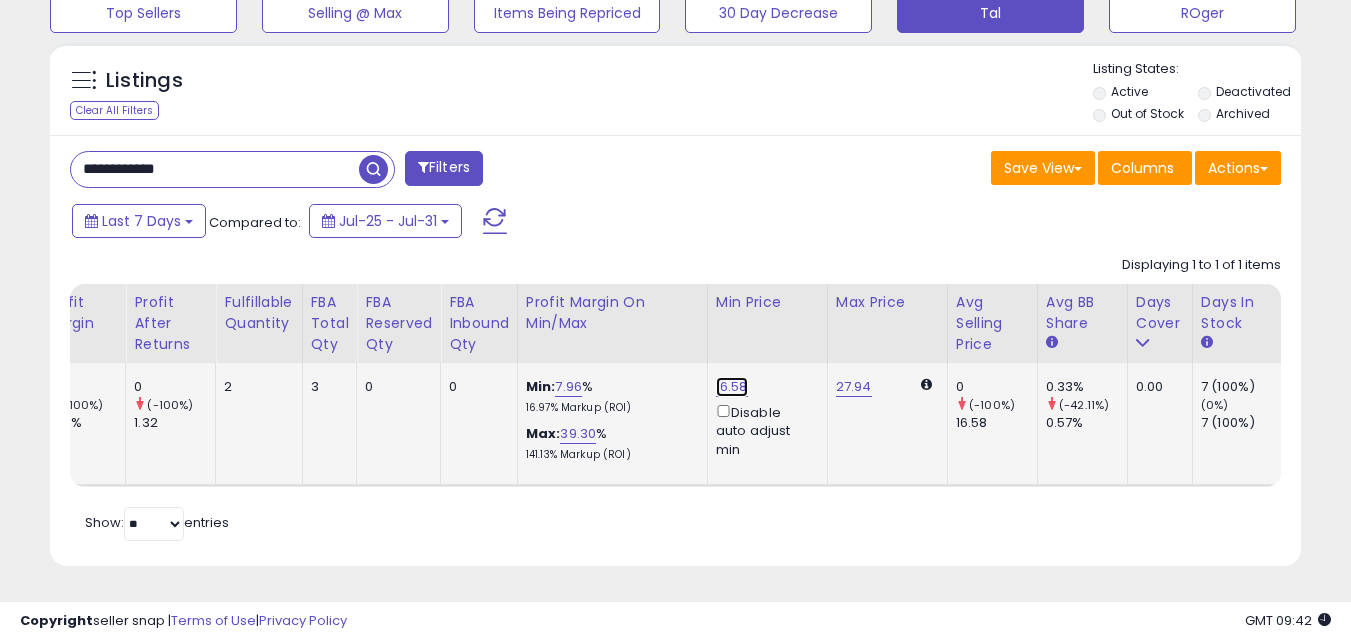 click on "16.58" at bounding box center [732, 387] 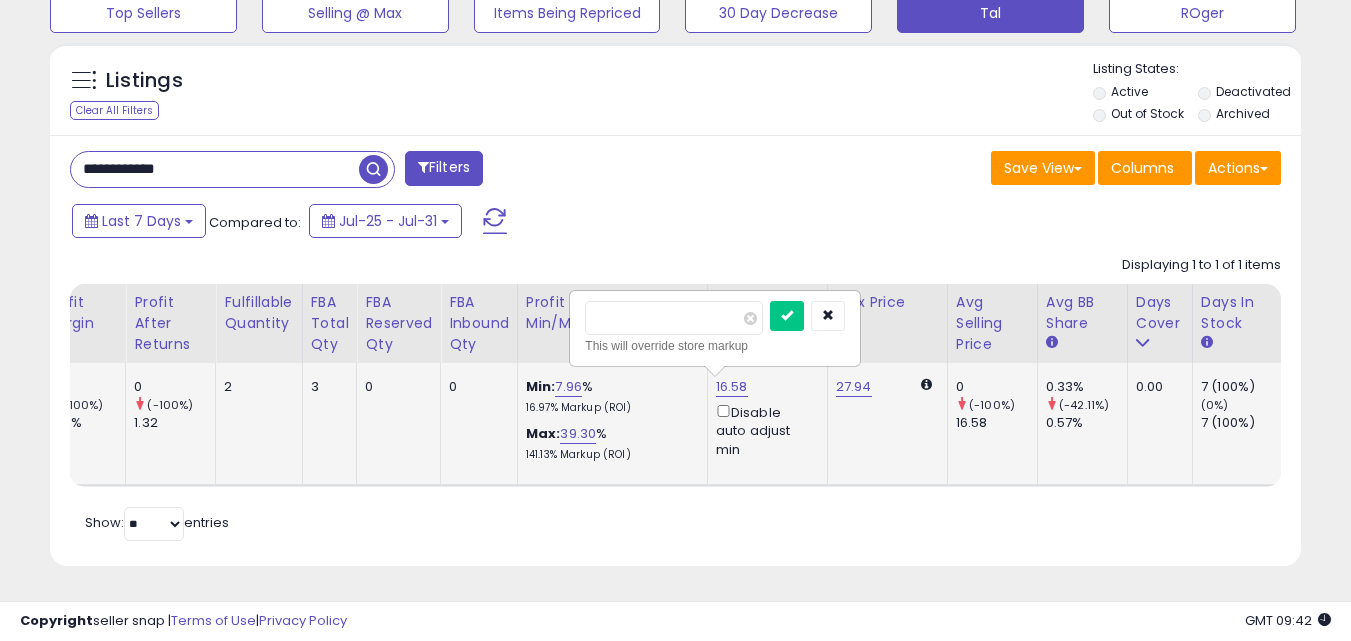 type on "*****" 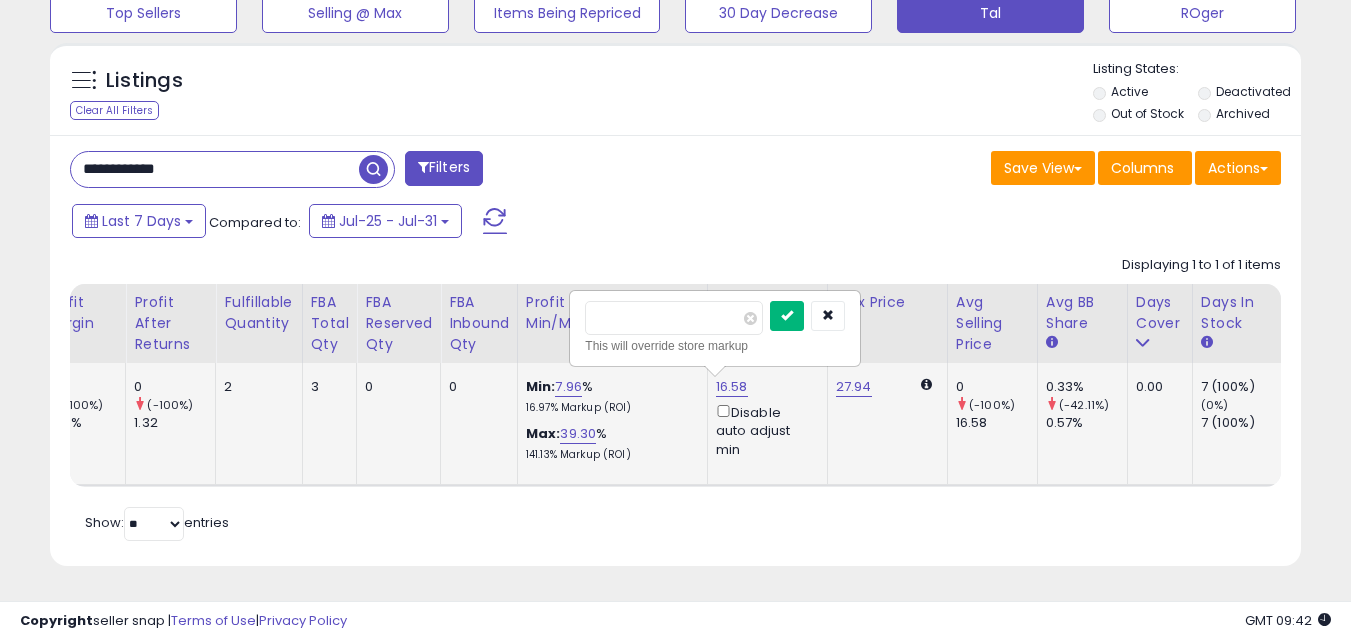 click at bounding box center [787, 316] 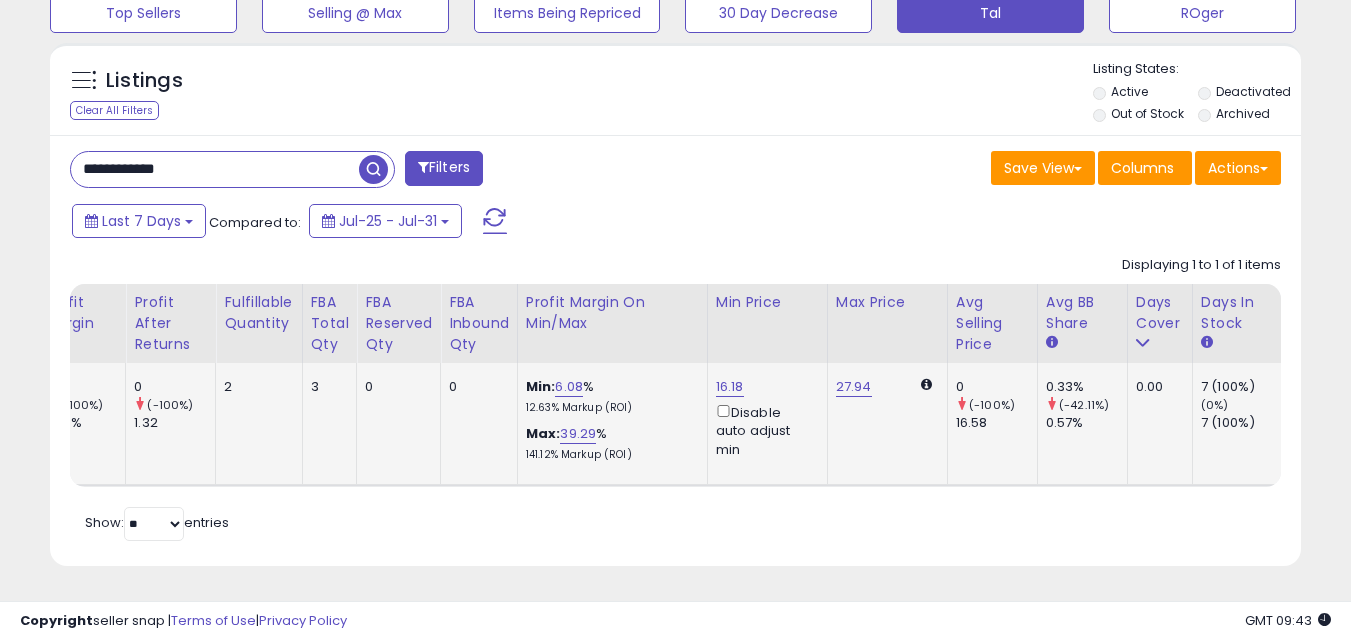 click on "**********" at bounding box center (232, 169) 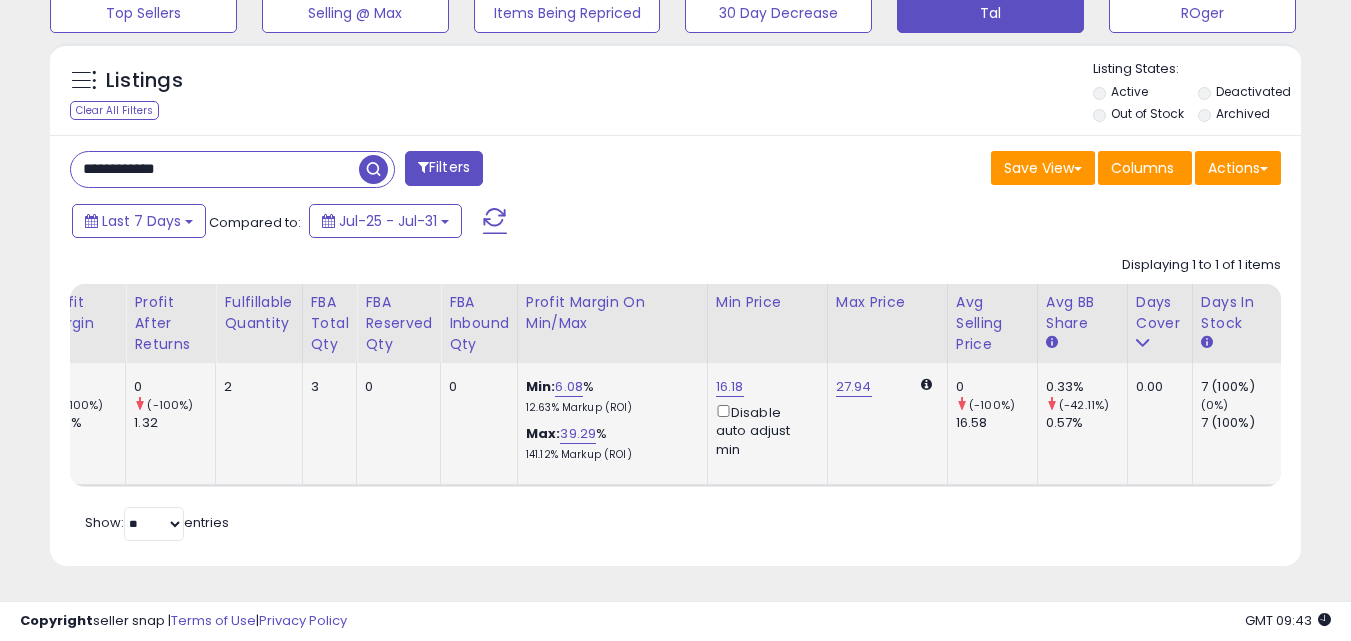 click on "**********" at bounding box center (215, 169) 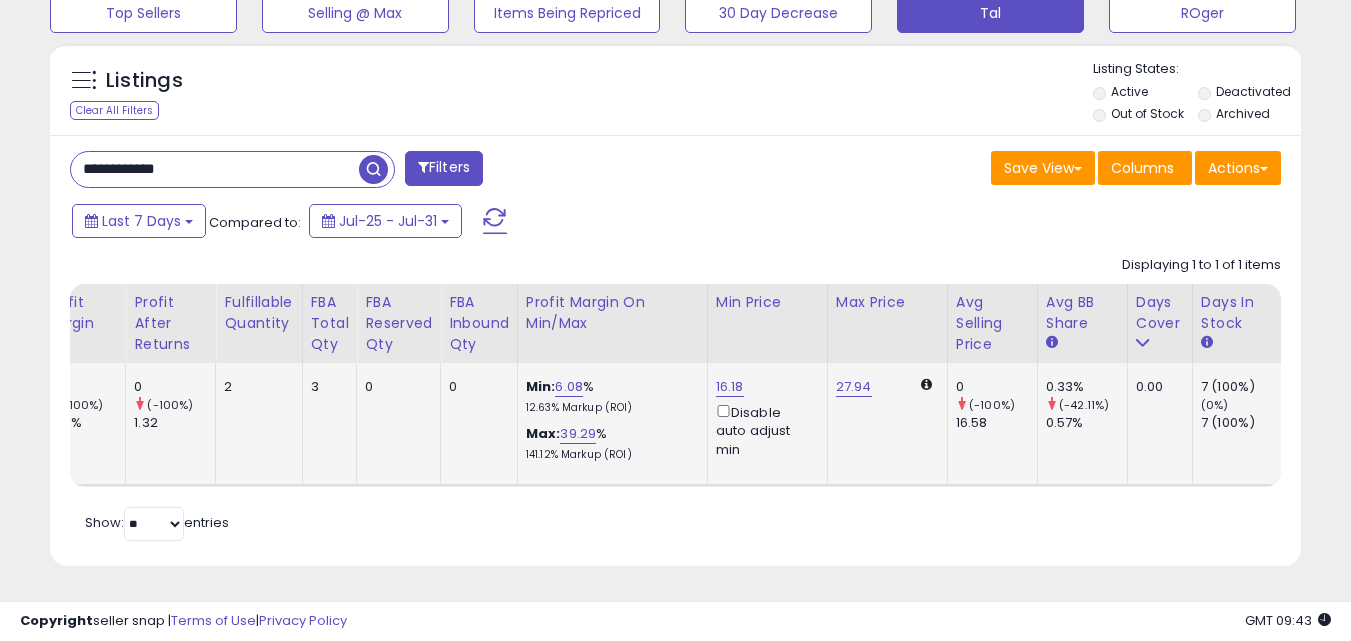 paste 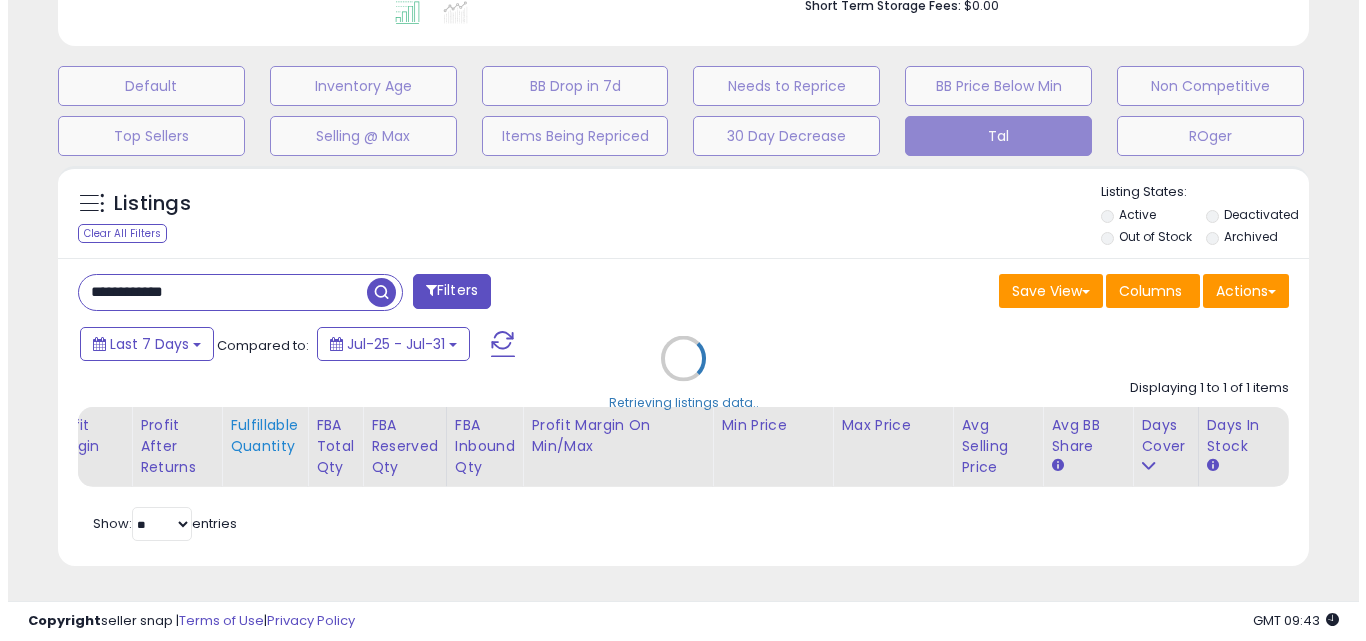 scroll, scrollTop: 579, scrollLeft: 0, axis: vertical 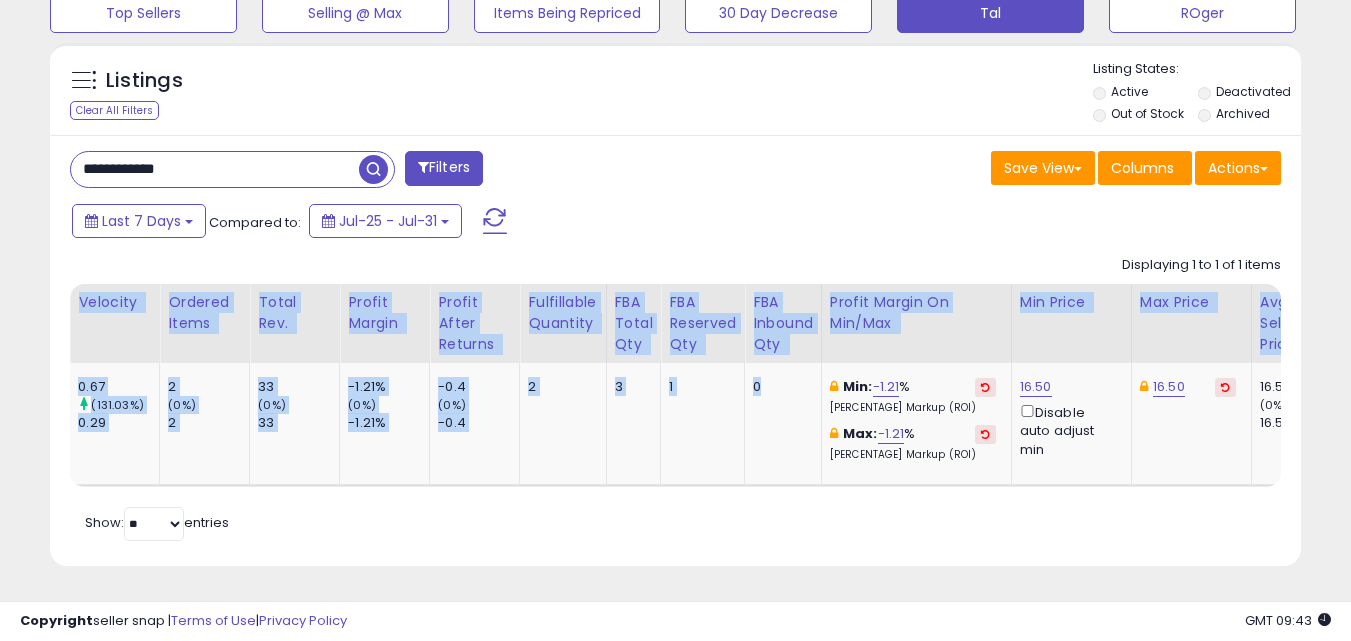 drag, startPoint x: 781, startPoint y: 471, endPoint x: 312, endPoint y: 497, distance: 469.72012 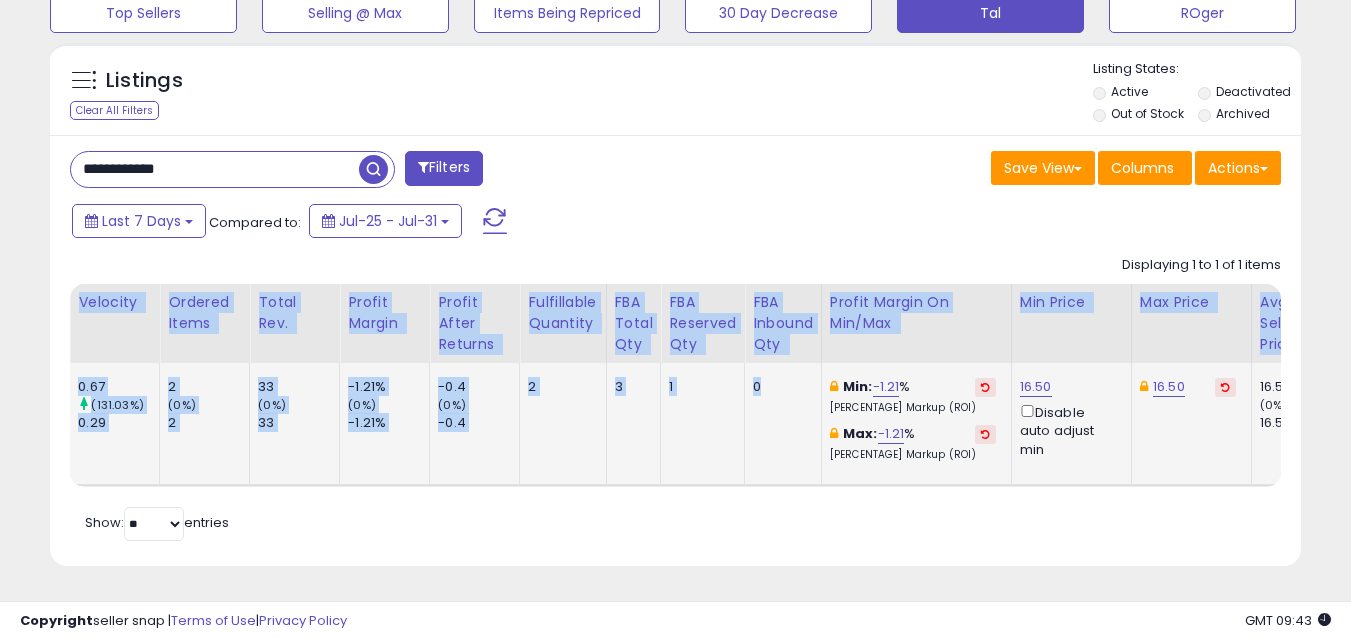click on "1" 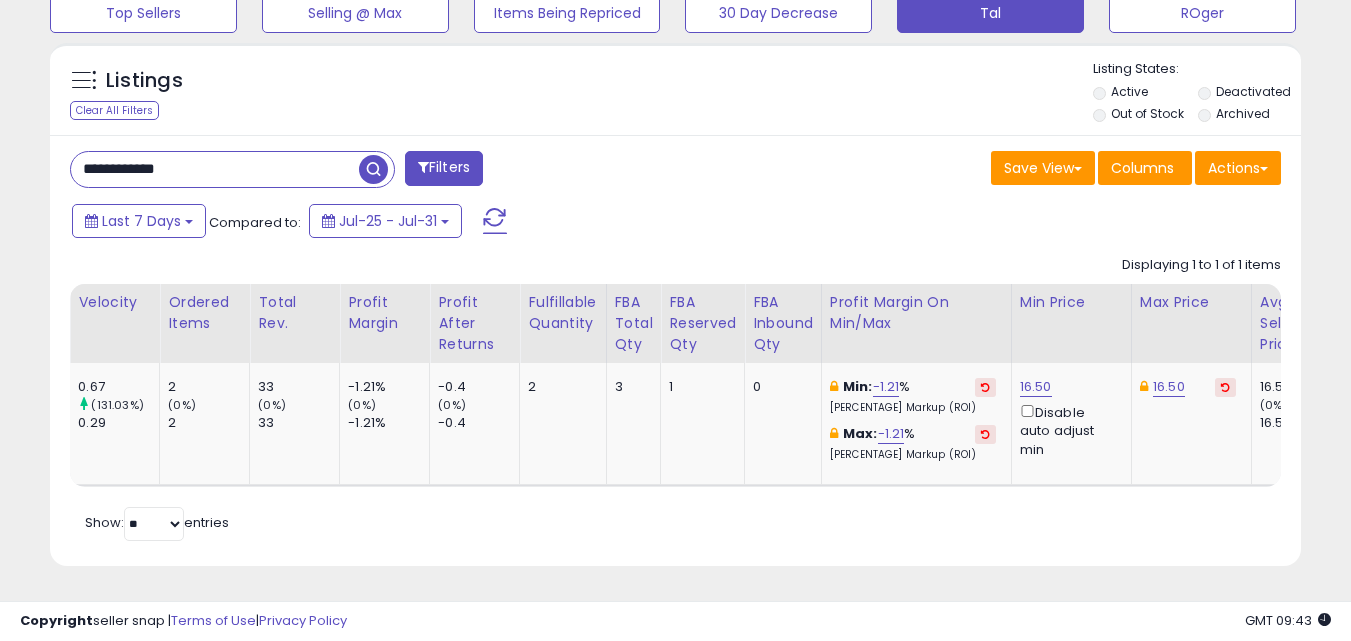 scroll, scrollTop: 0, scrollLeft: 309, axis: horizontal 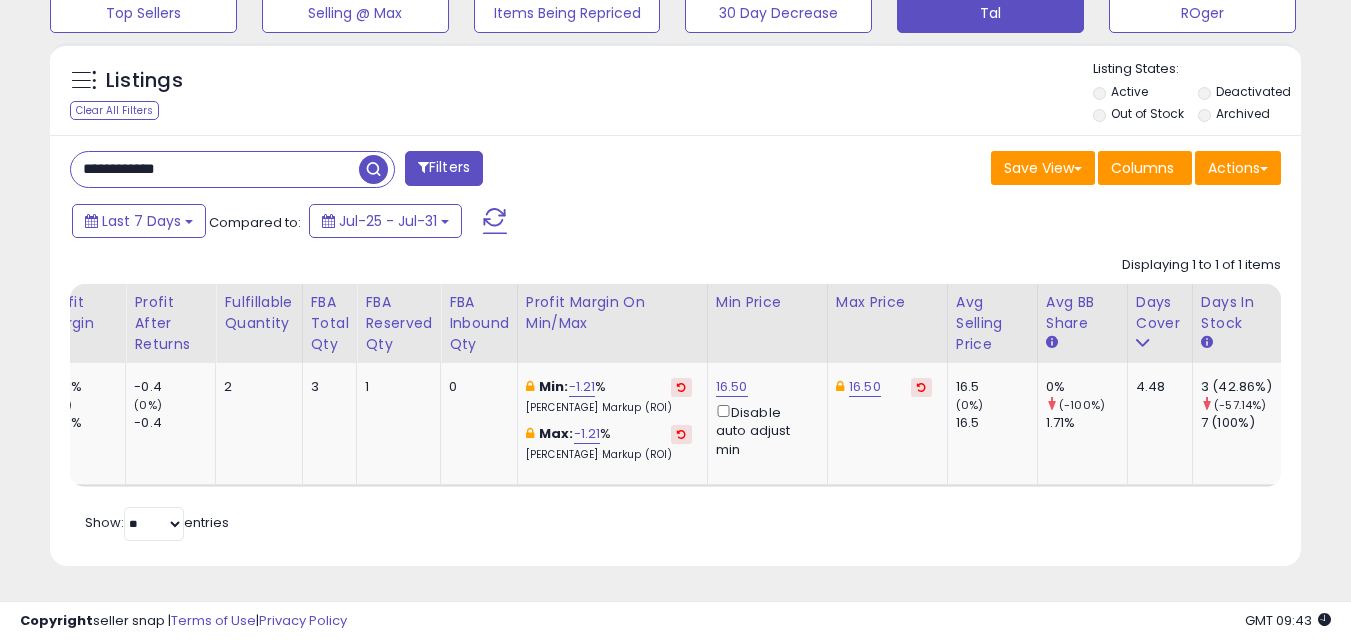 click on "**********" at bounding box center (215, 169) 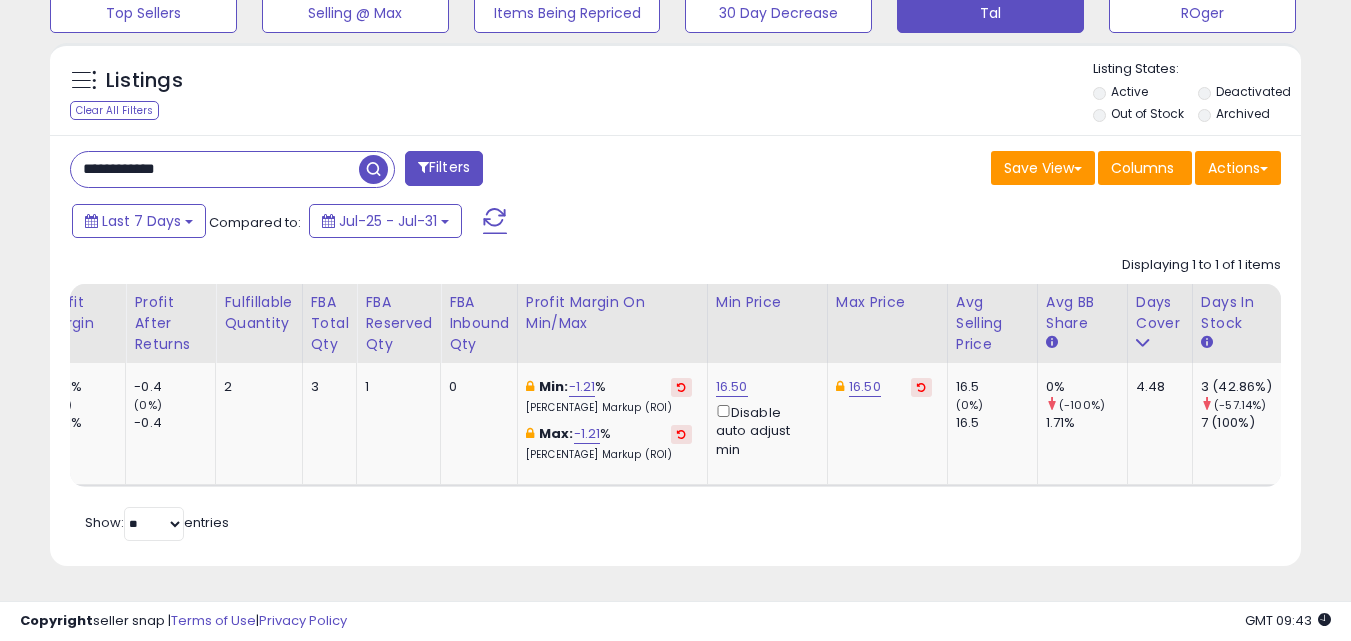 paste 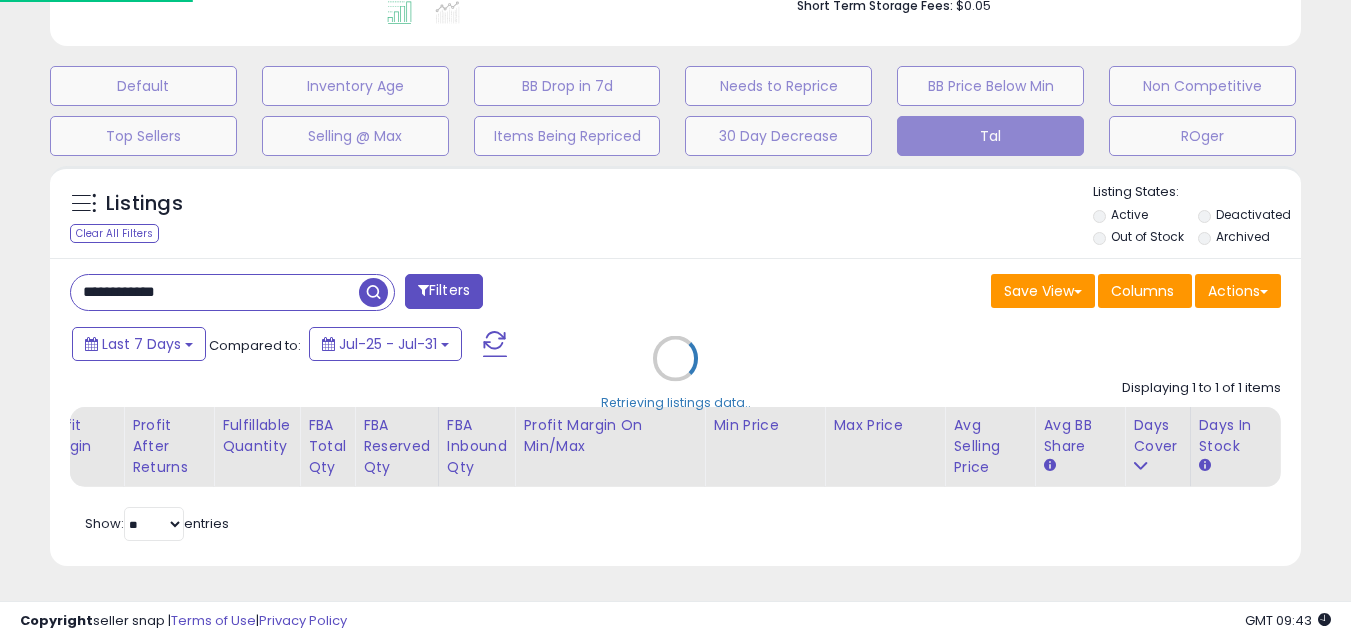 scroll, scrollTop: 999590, scrollLeft: 999267, axis: both 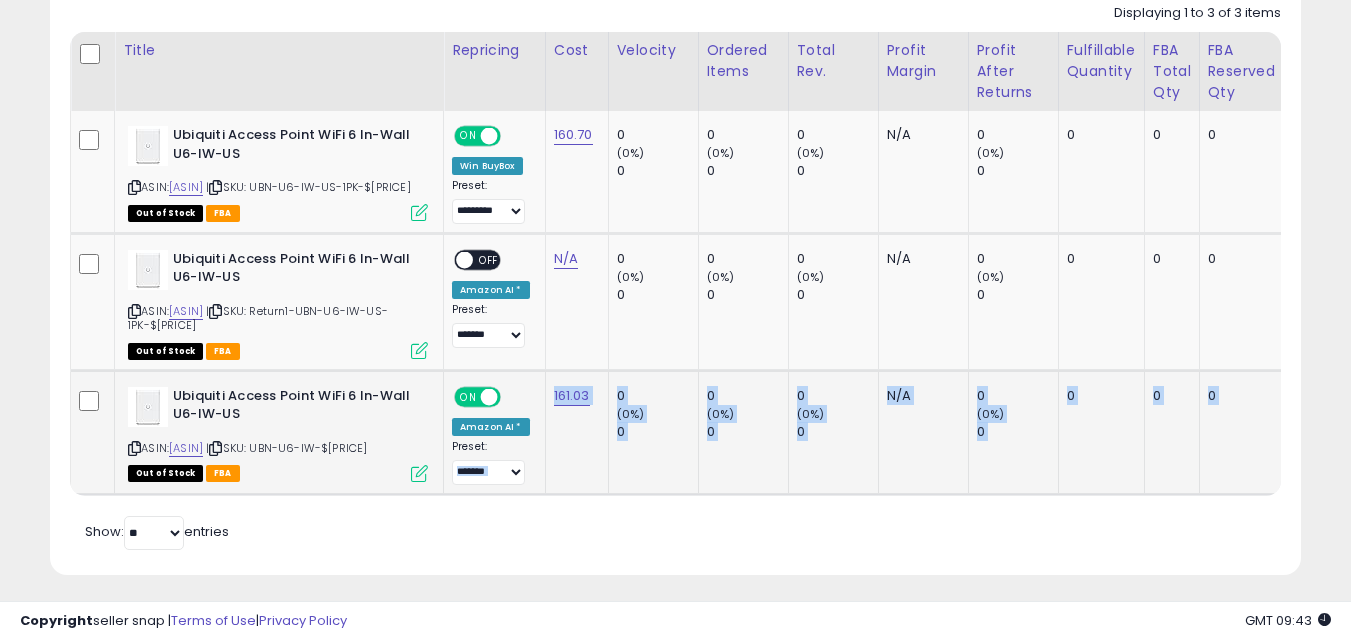 drag, startPoint x: 810, startPoint y: 477, endPoint x: 472, endPoint y: 491, distance: 338.28983 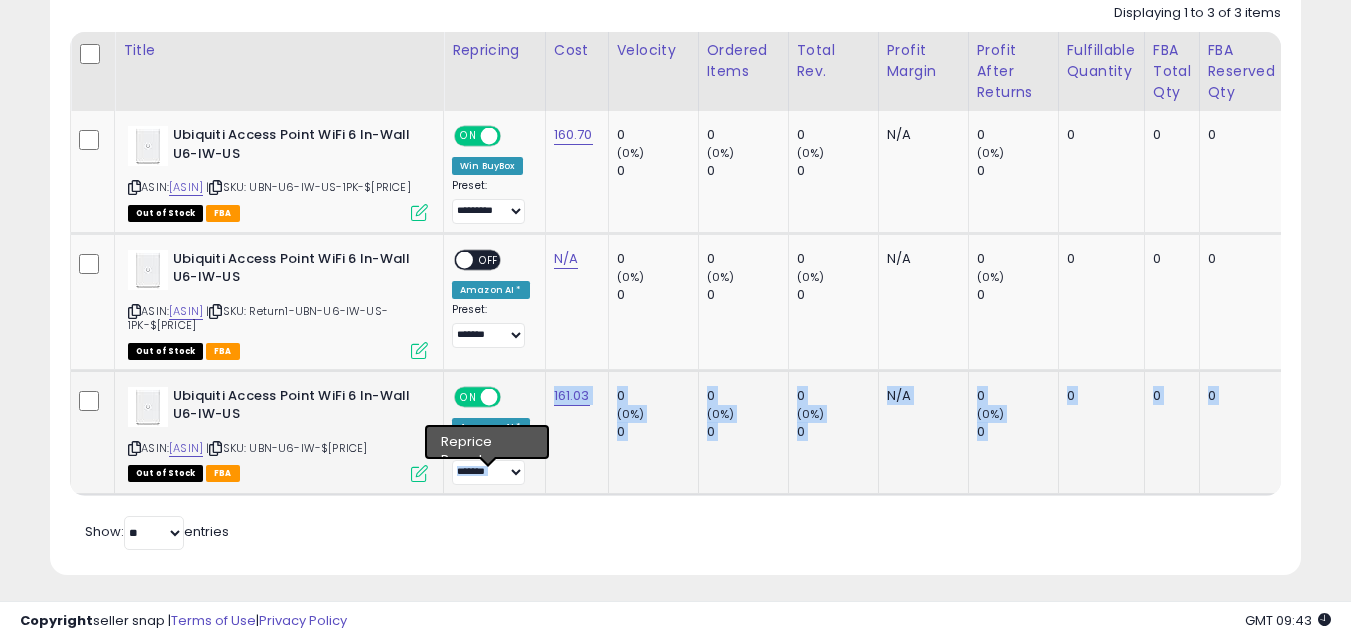 click on "0     (0%)   0" 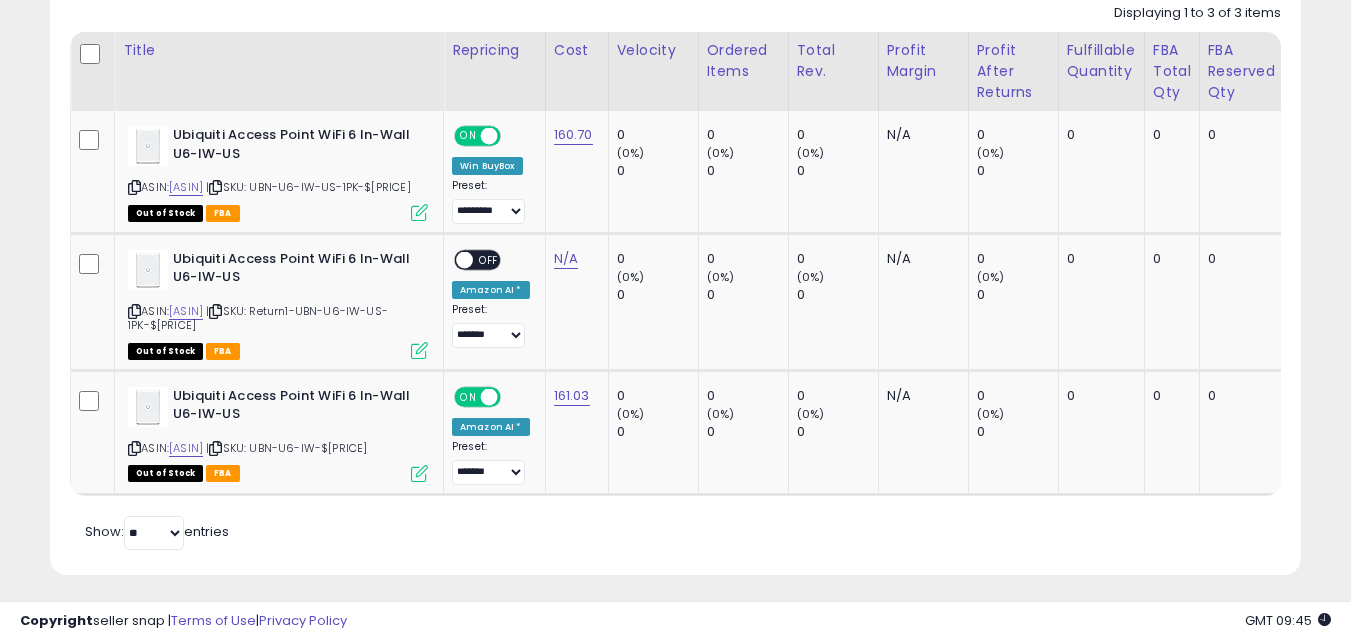 scroll, scrollTop: 0, scrollLeft: 94, axis: horizontal 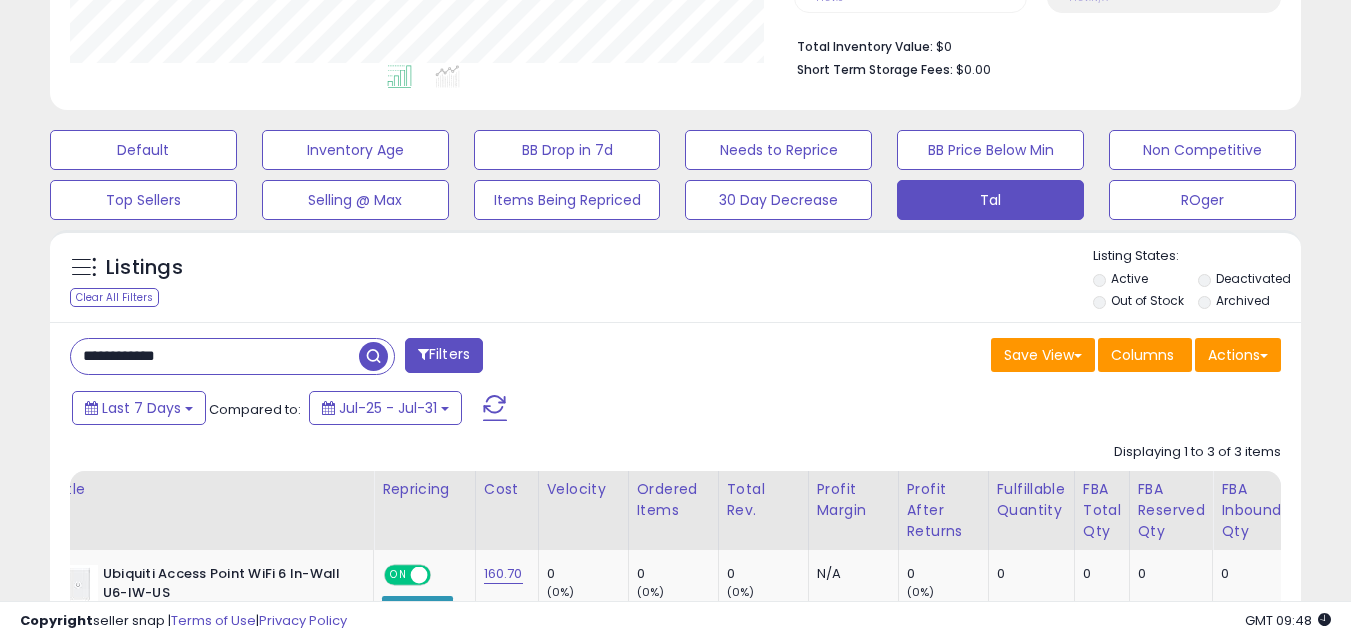 click on "**********" at bounding box center (675, 668) 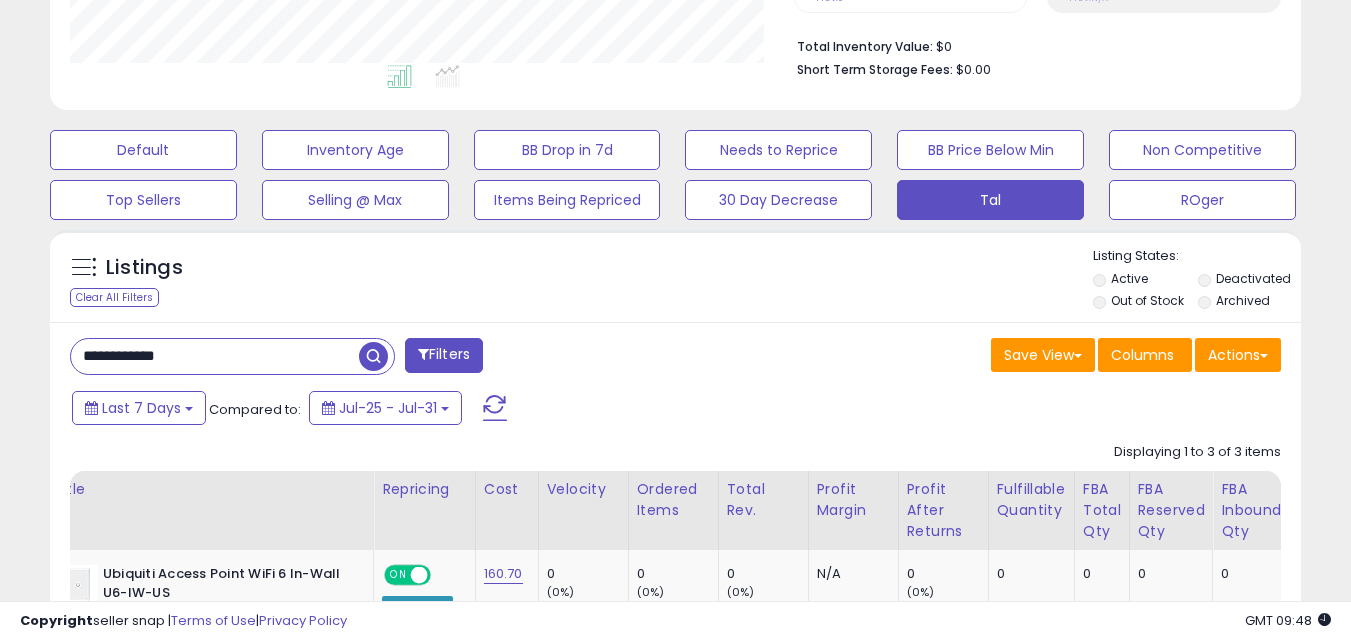 click on "**********" at bounding box center [215, 356] 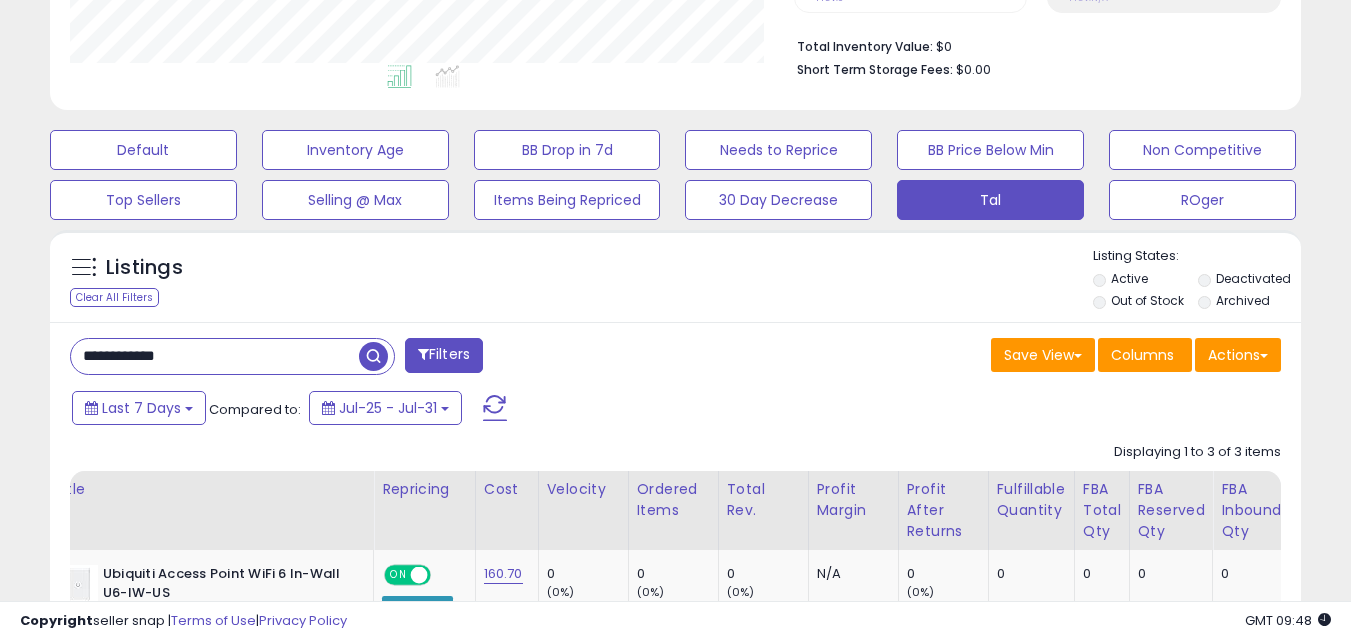 paste 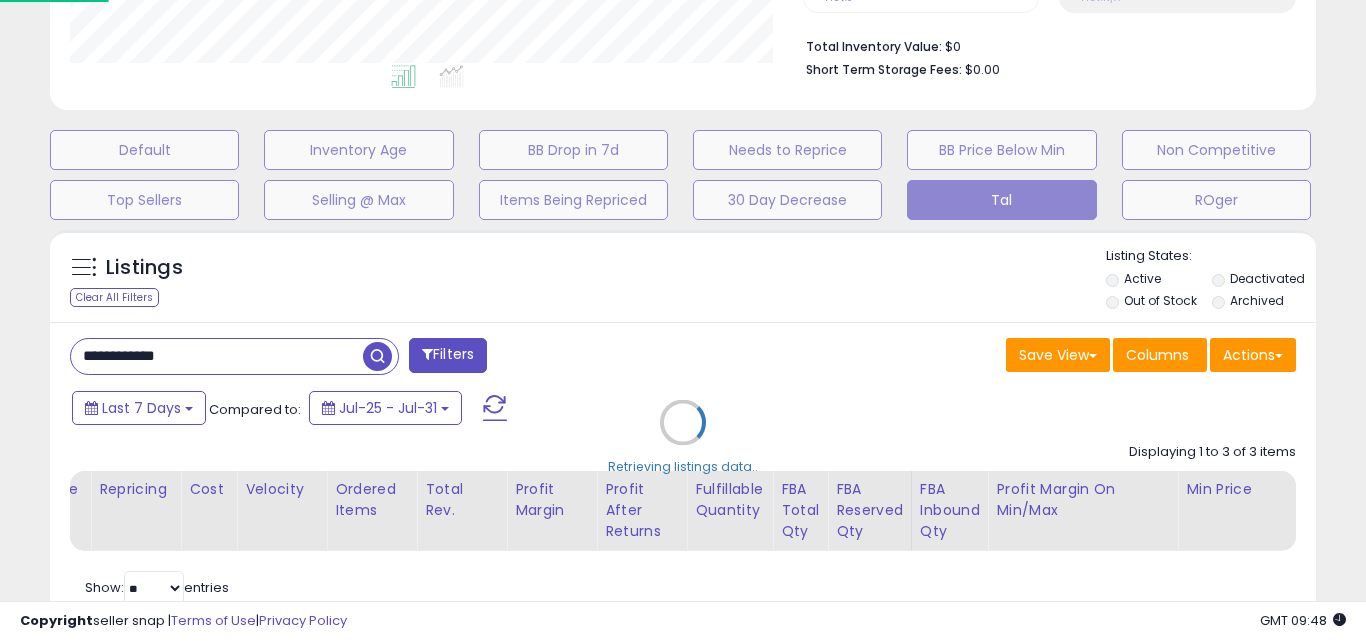 scroll, scrollTop: 999590, scrollLeft: 999267, axis: both 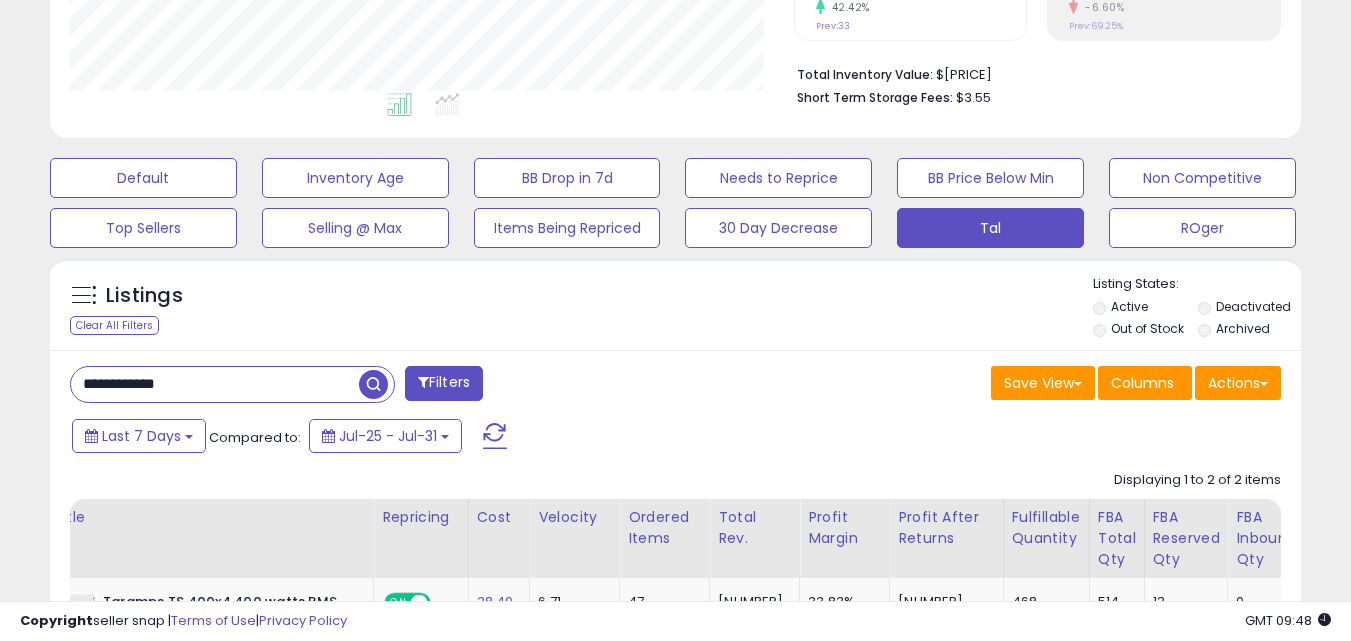 click on "**********" at bounding box center [215, 384] 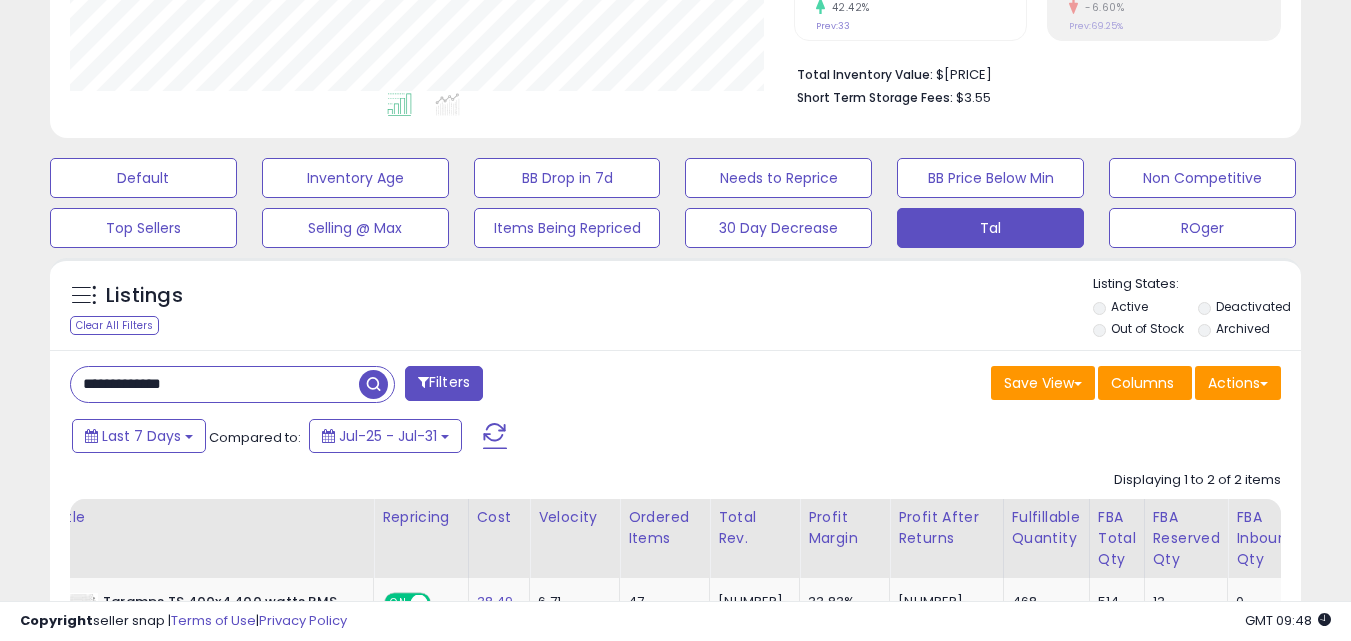 click at bounding box center (373, 384) 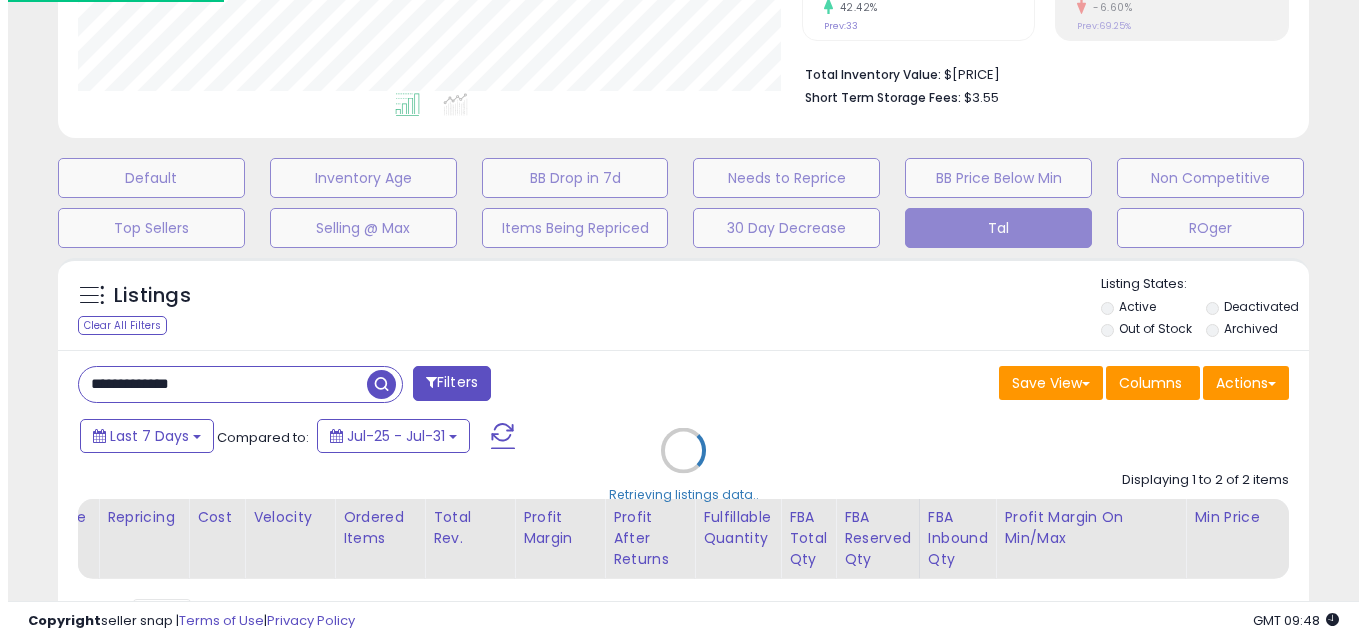 scroll, scrollTop: 999590, scrollLeft: 999267, axis: both 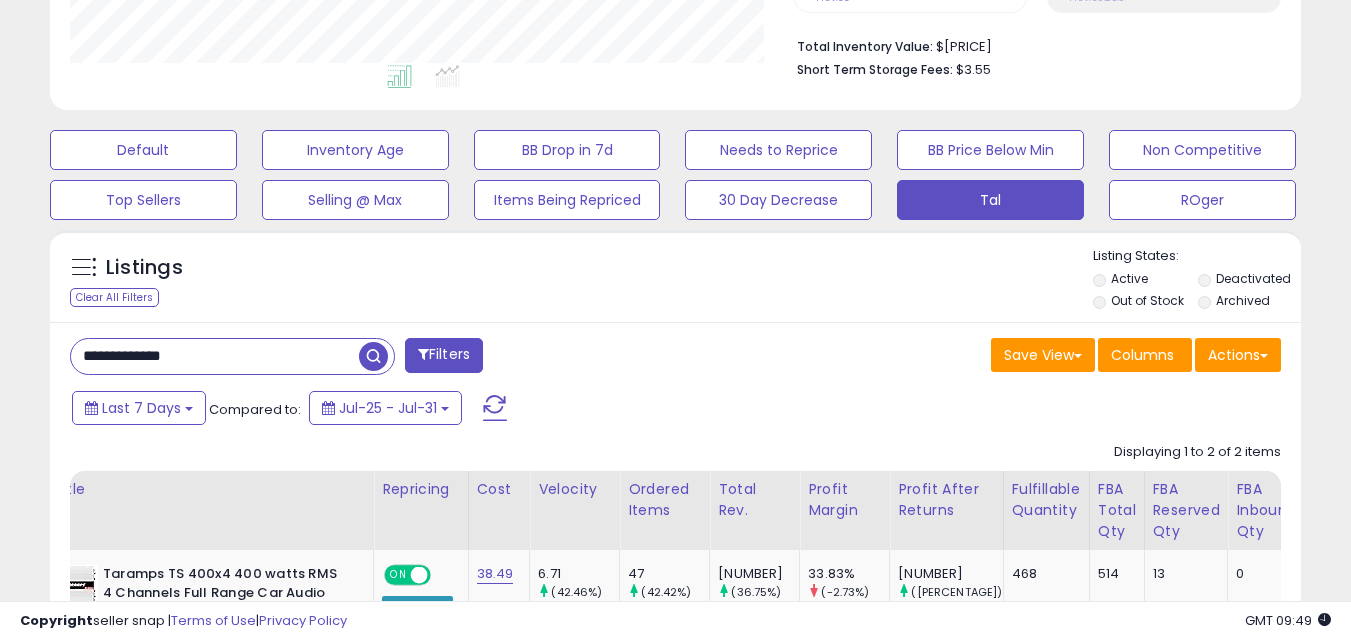 click on "**********" at bounding box center [675, 673] 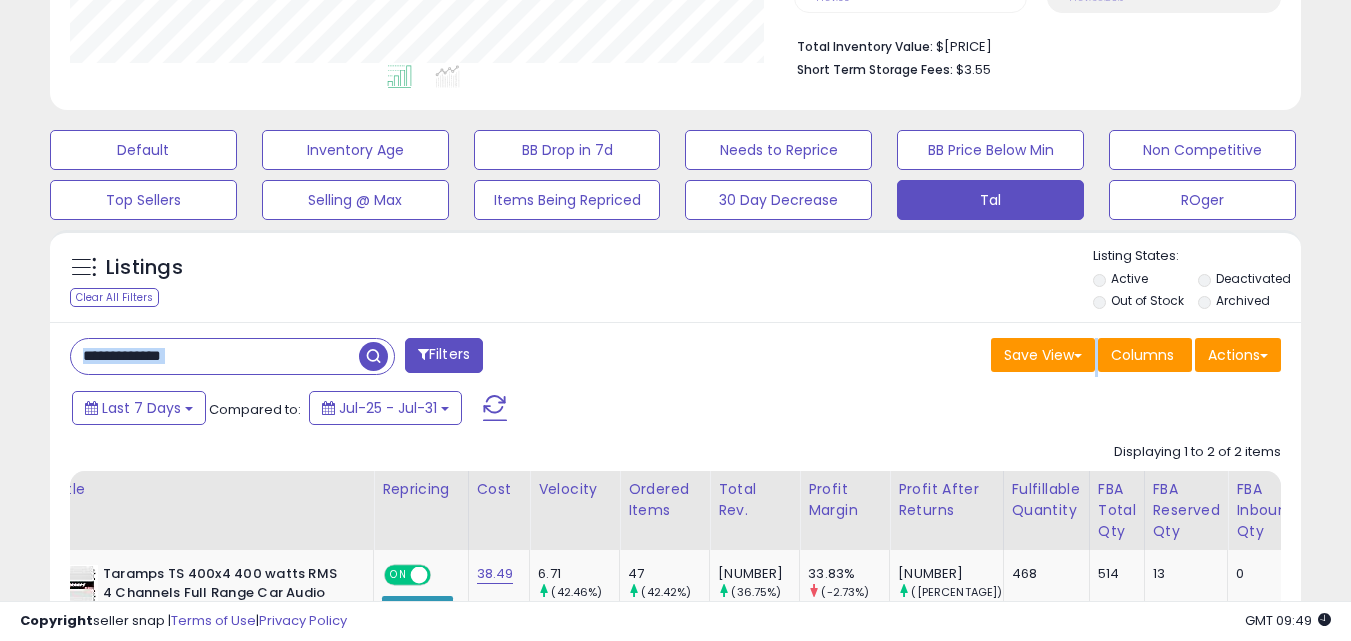 click on "**********" at bounding box center [675, 673] 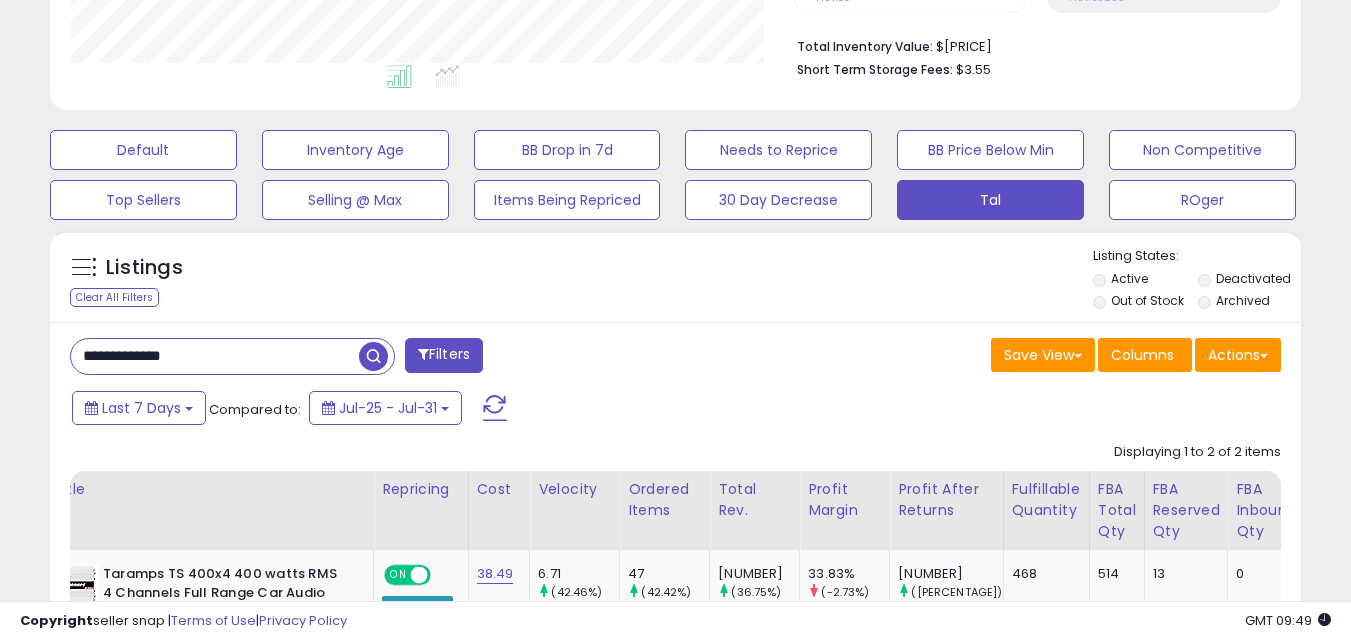 click on "**********" at bounding box center (215, 356) 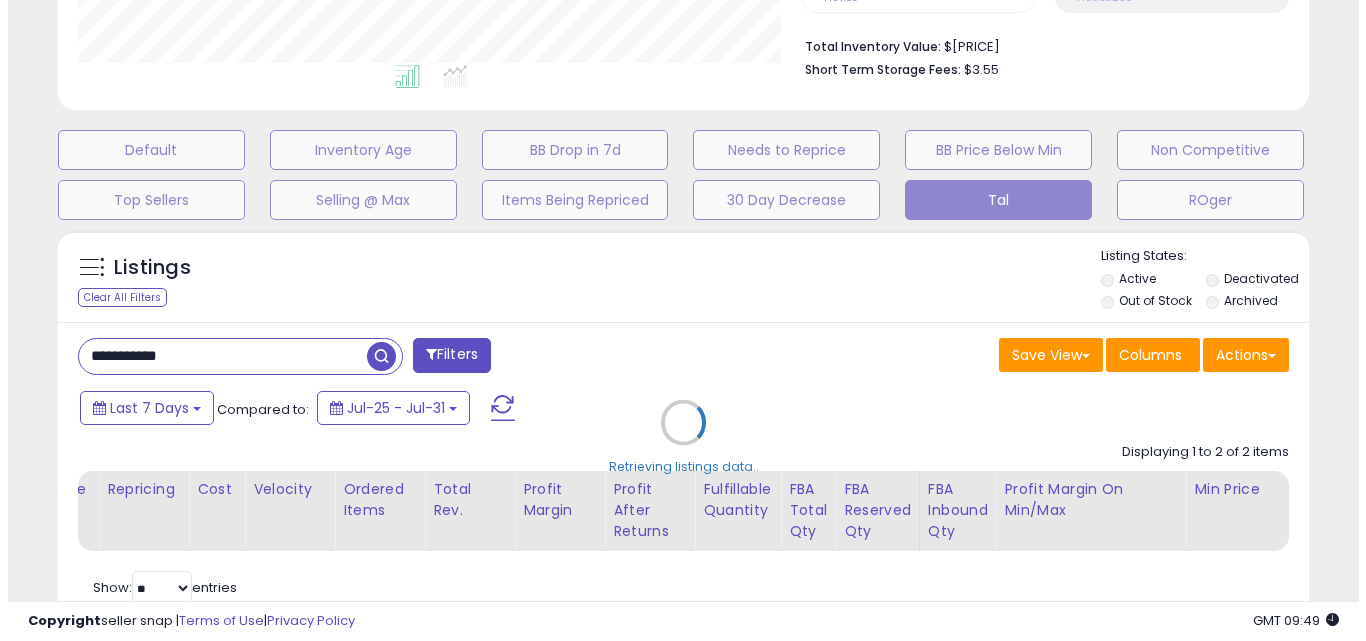 scroll, scrollTop: 999590, scrollLeft: 999267, axis: both 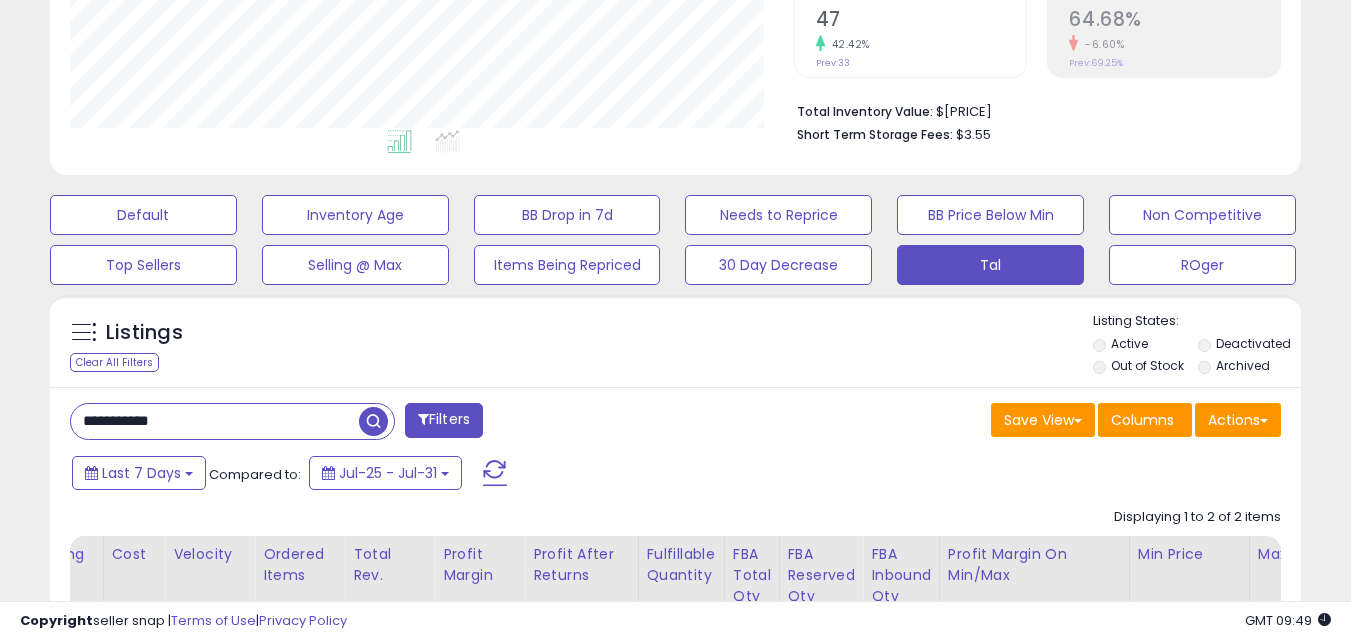 click on "**********" at bounding box center [215, 421] 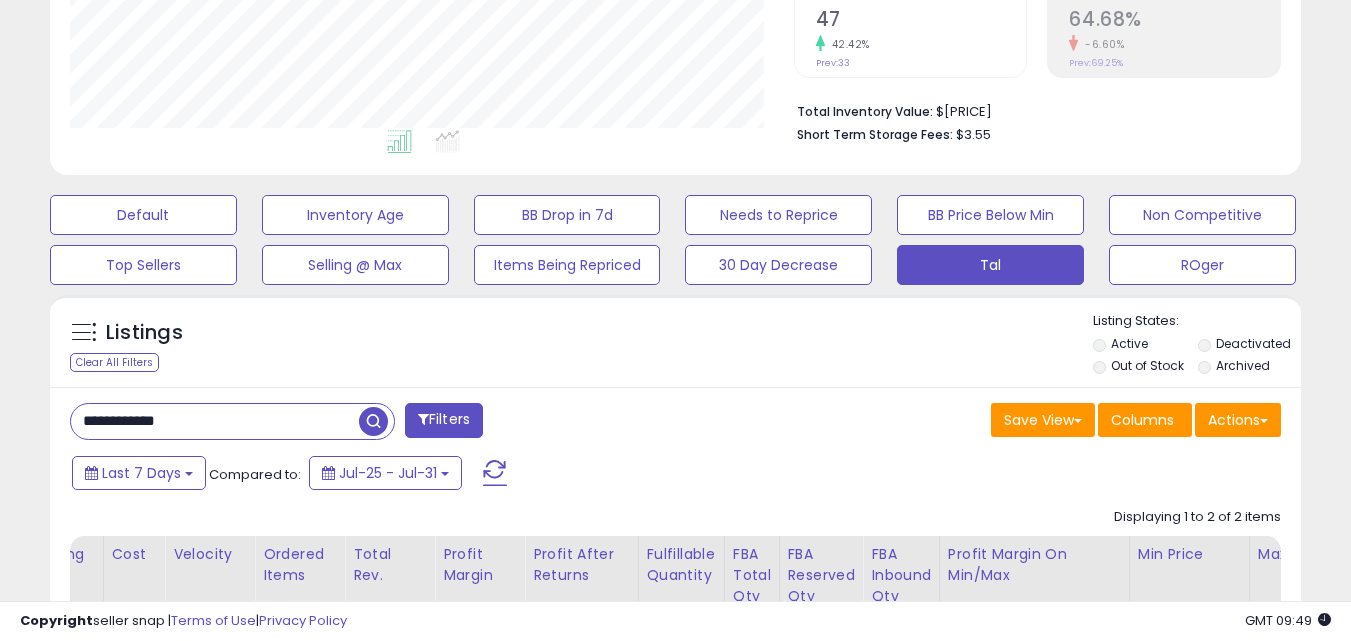 click at bounding box center (373, 421) 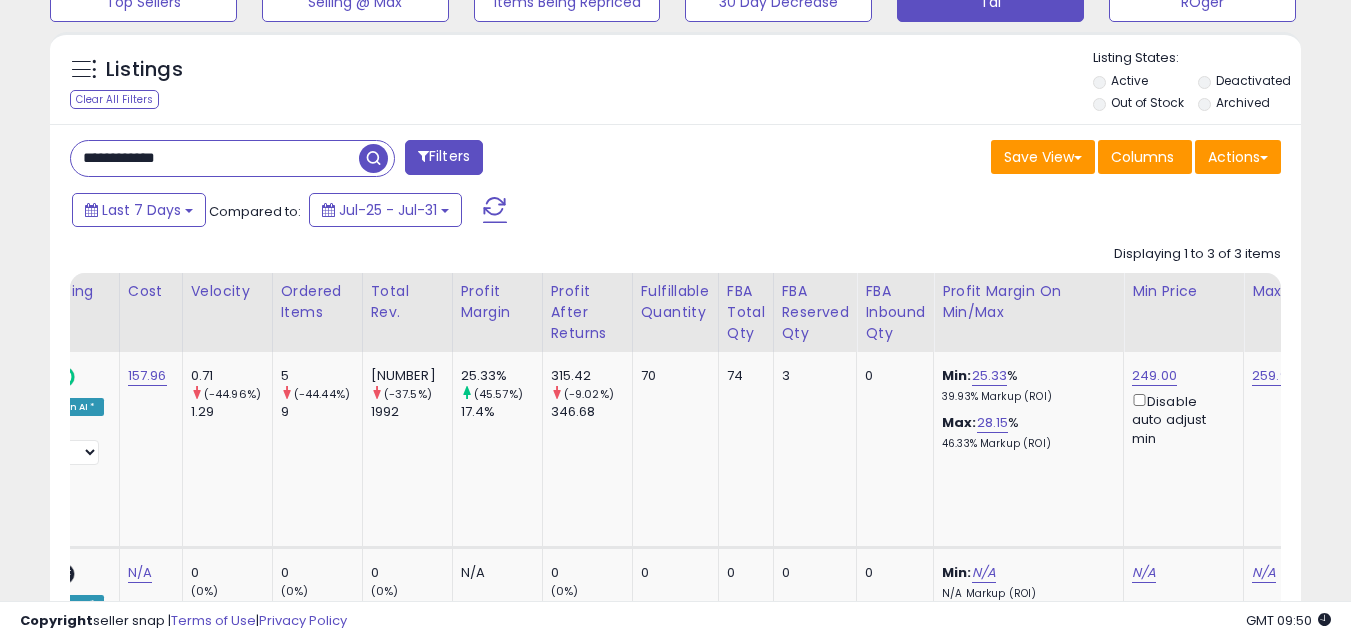 click on "**********" at bounding box center [215, 158] 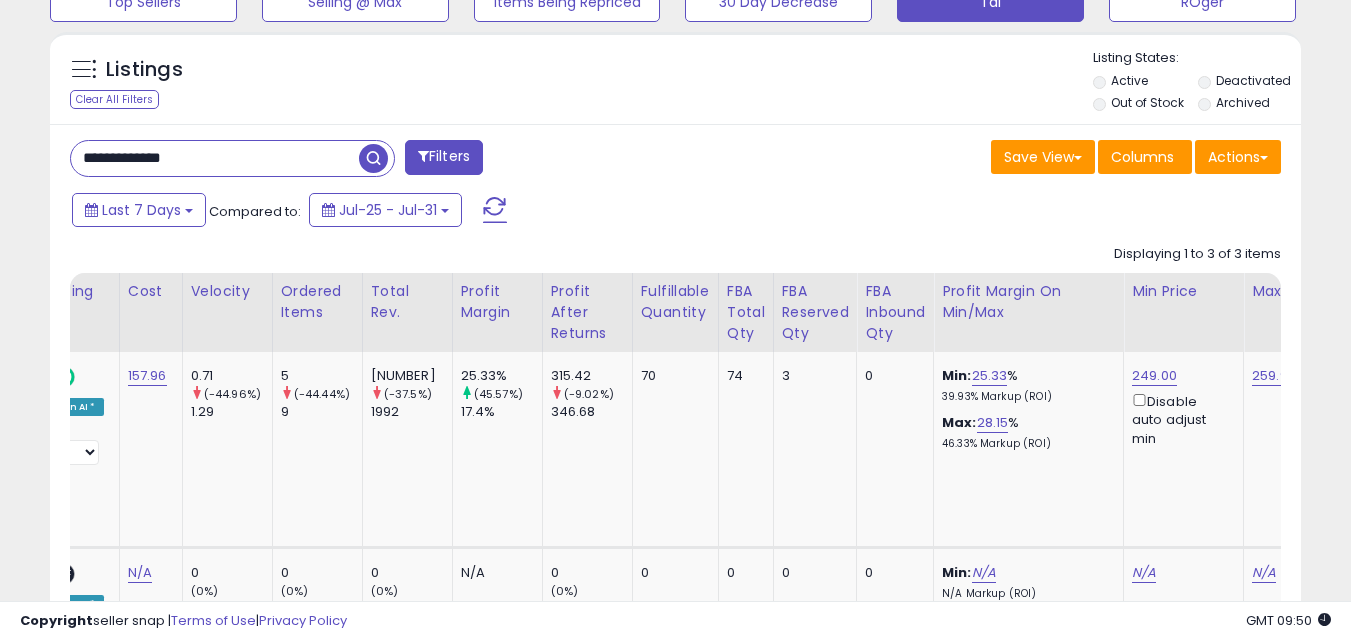 click at bounding box center (373, 158) 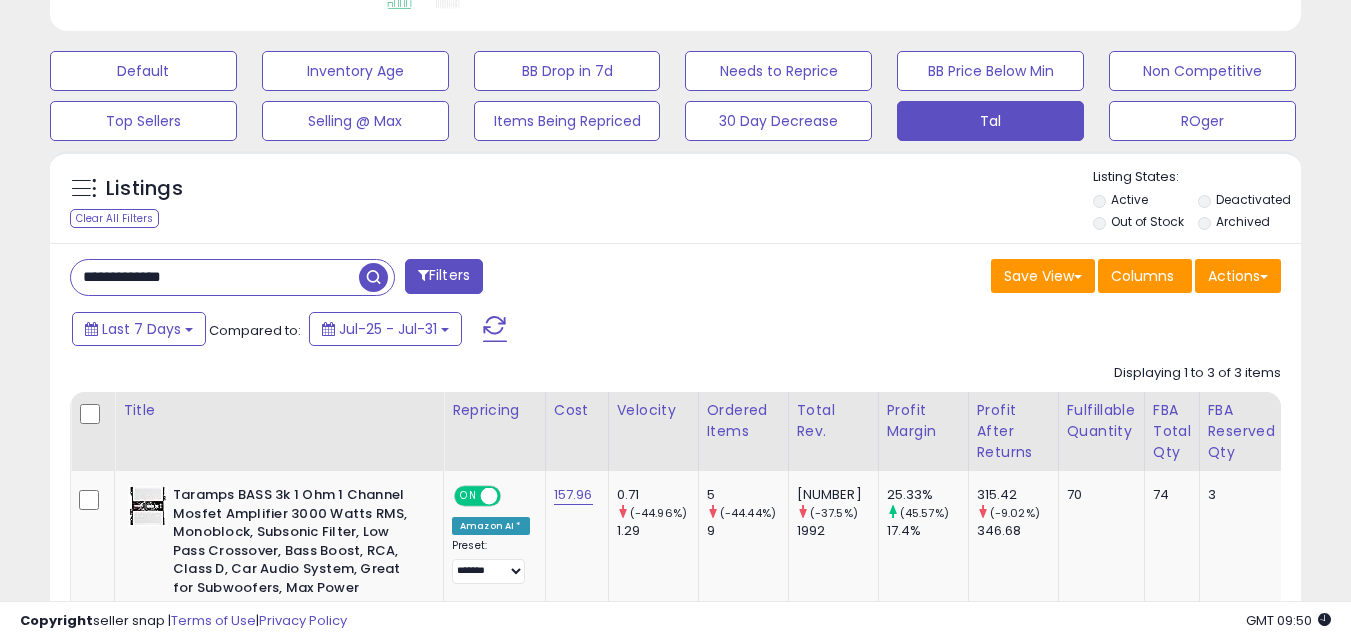 click on "**********" at bounding box center (675, 706) 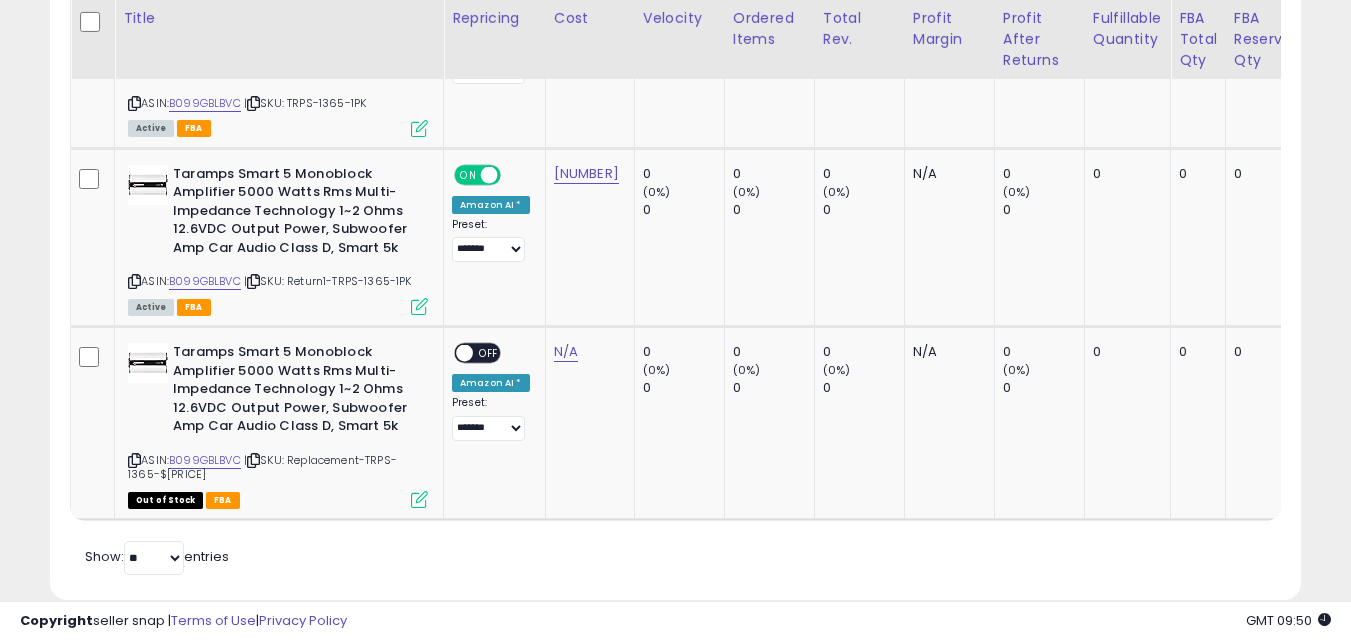 drag, startPoint x: 1342, startPoint y: 434, endPoint x: 1350, endPoint y: 416, distance: 19.697716 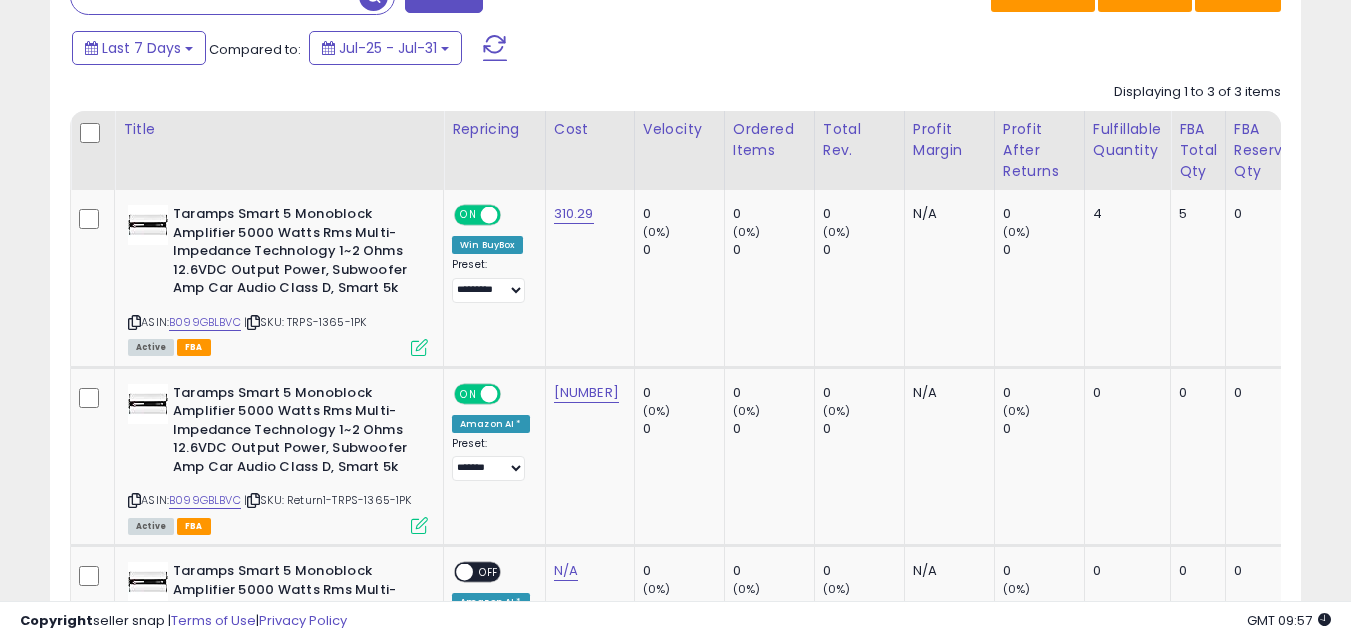 scroll, scrollTop: 0, scrollLeft: 80, axis: horizontal 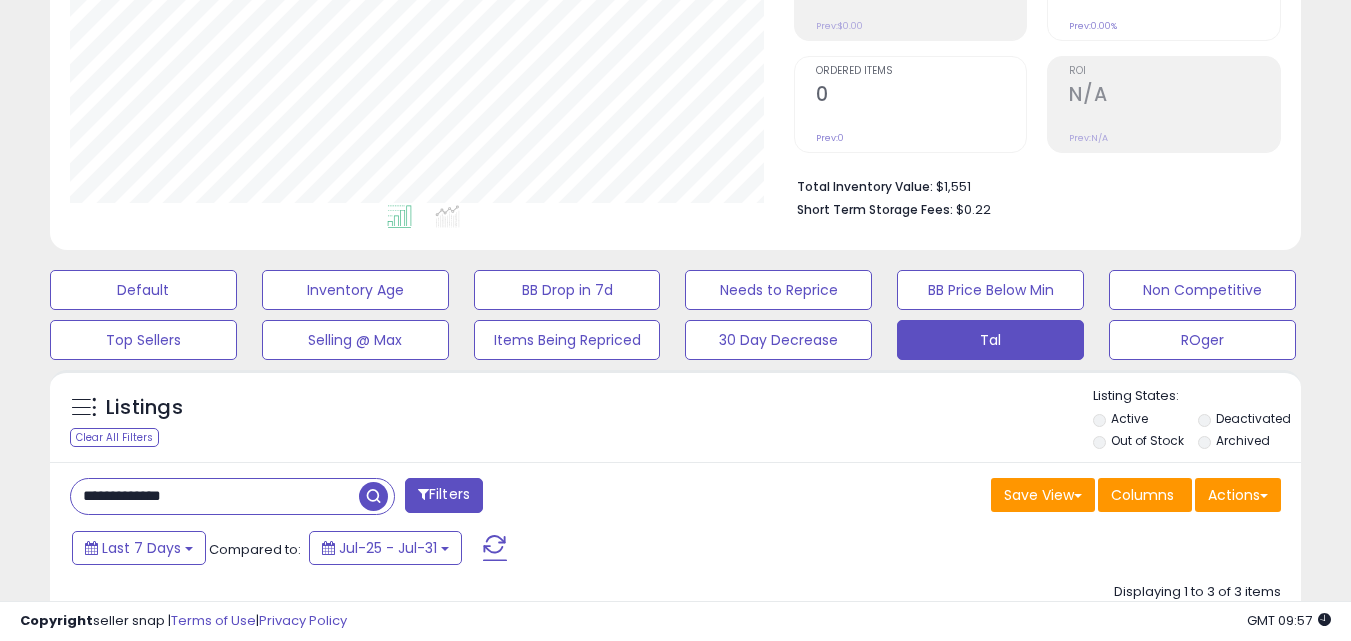 click on "**********" at bounding box center [215, 496] 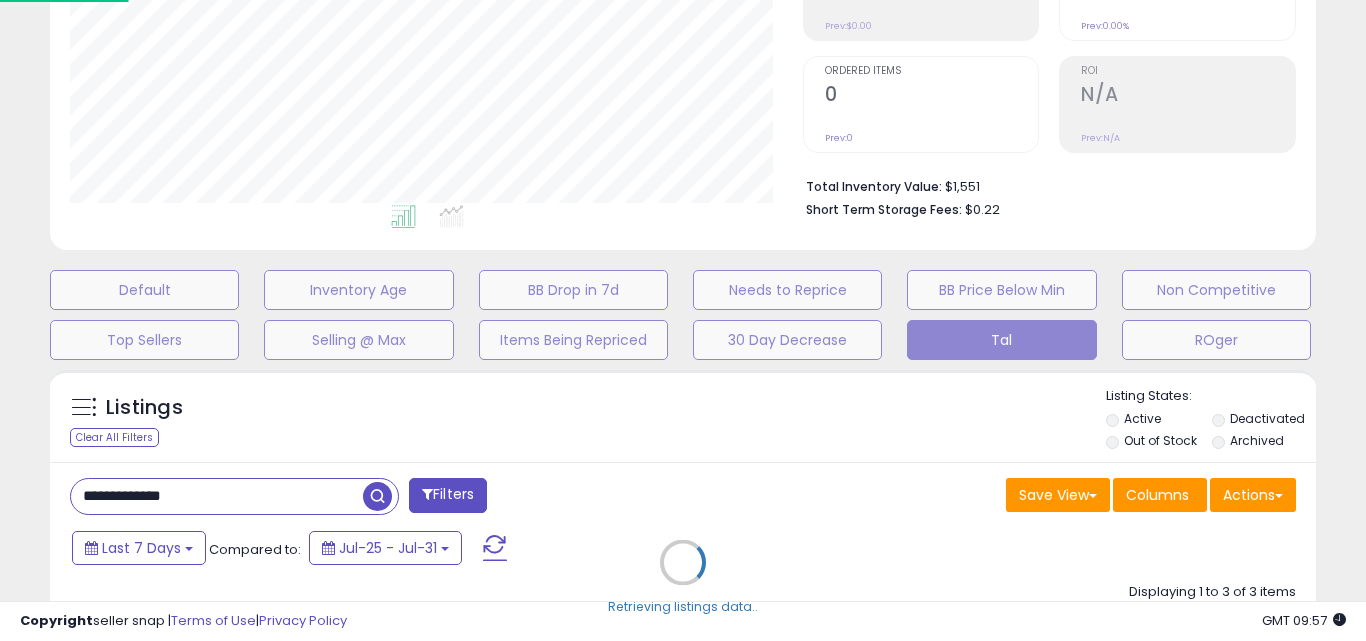 scroll, scrollTop: 999590, scrollLeft: 999267, axis: both 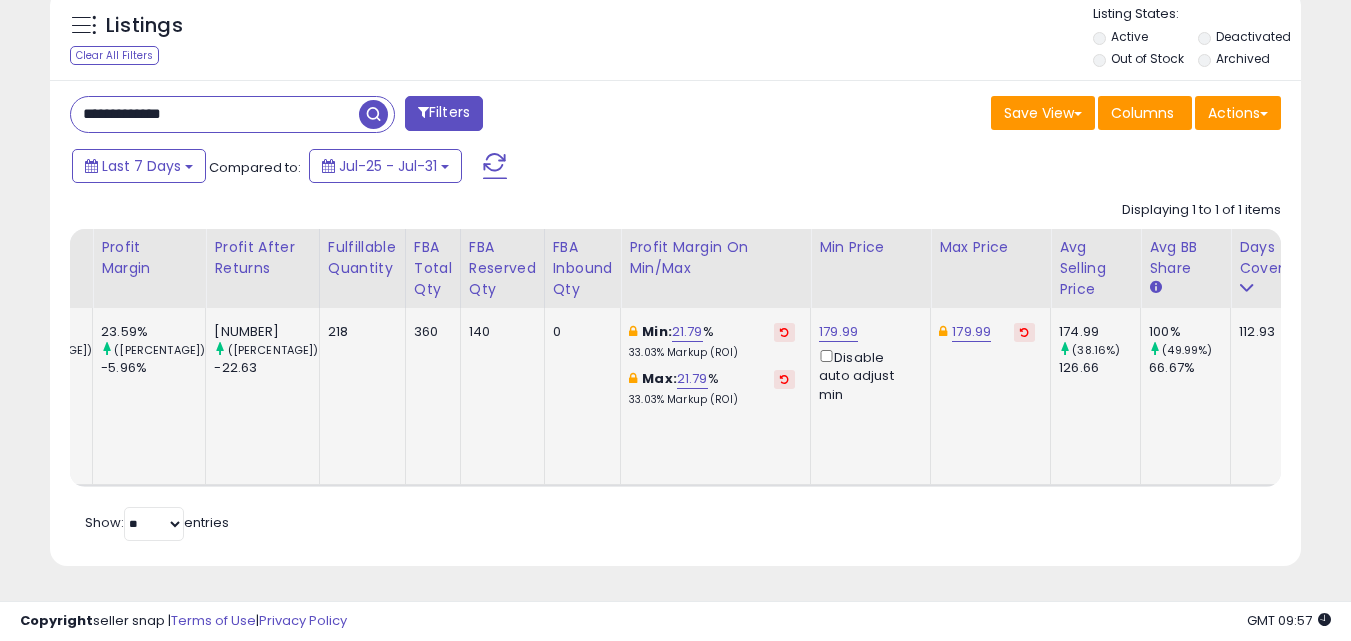 click on "112.93" at bounding box center [1259, 332] 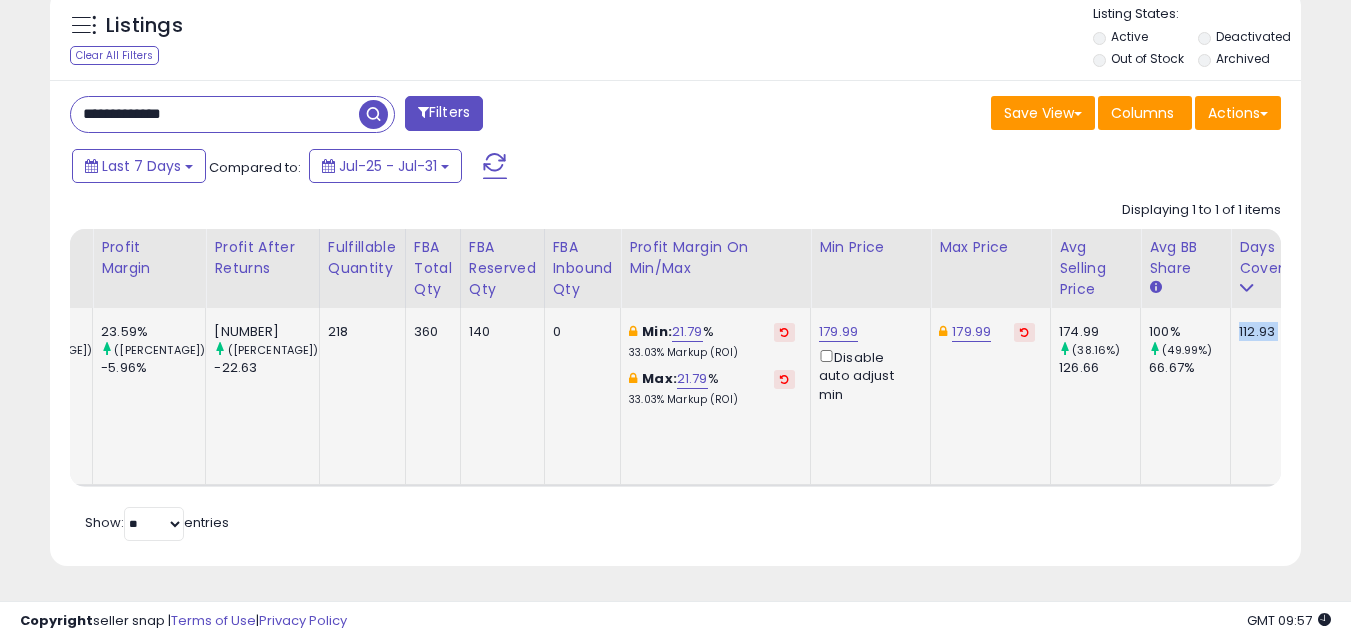 drag, startPoint x: 1135, startPoint y: 319, endPoint x: 1196, endPoint y: 333, distance: 62.58594 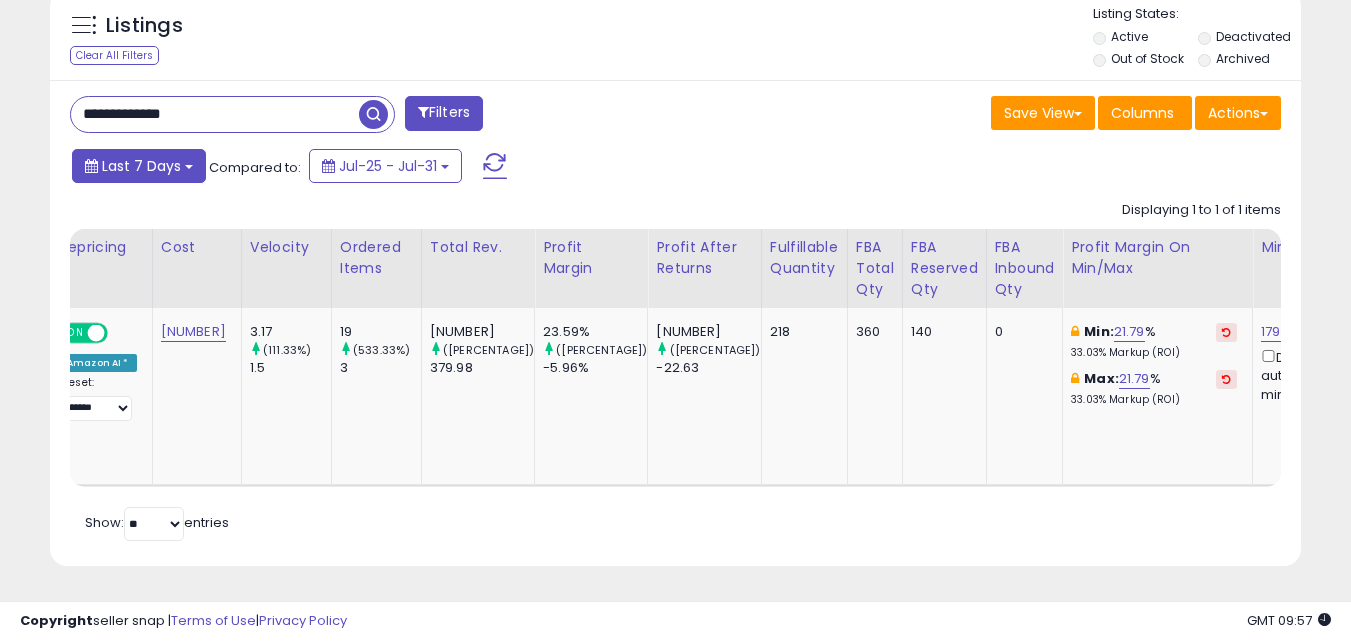 click on "Last 7 Days" at bounding box center (141, 166) 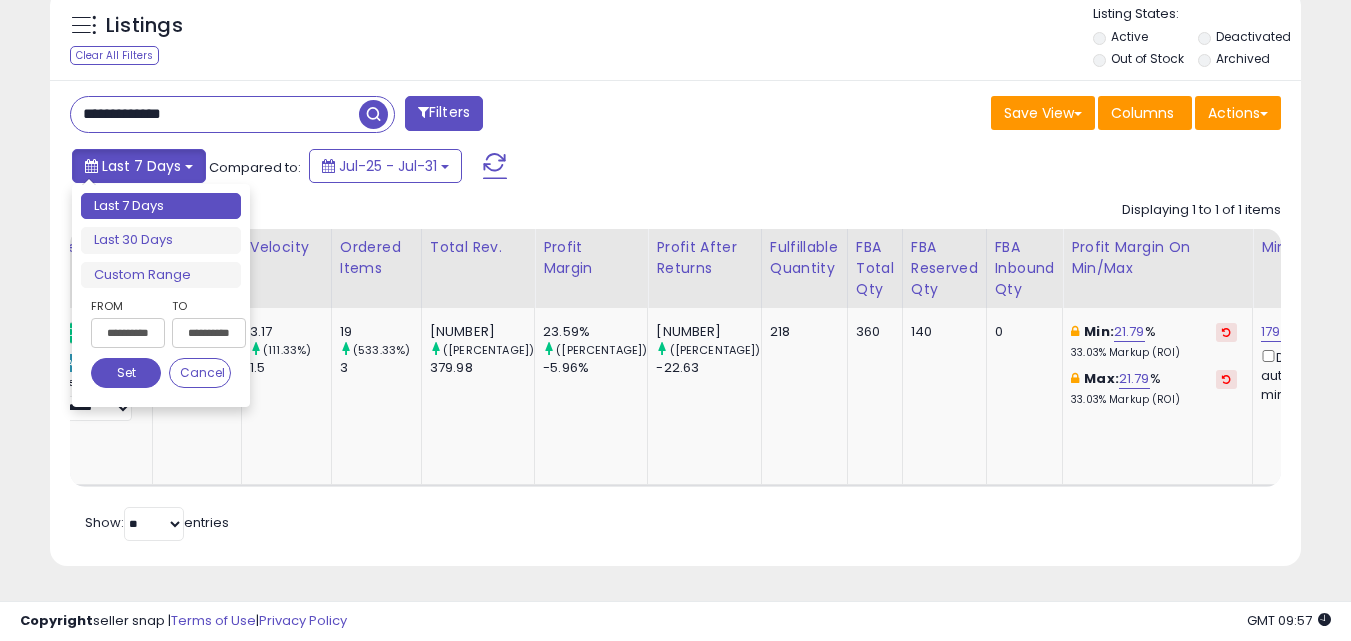 click on "Last 7 Days" at bounding box center [141, 166] 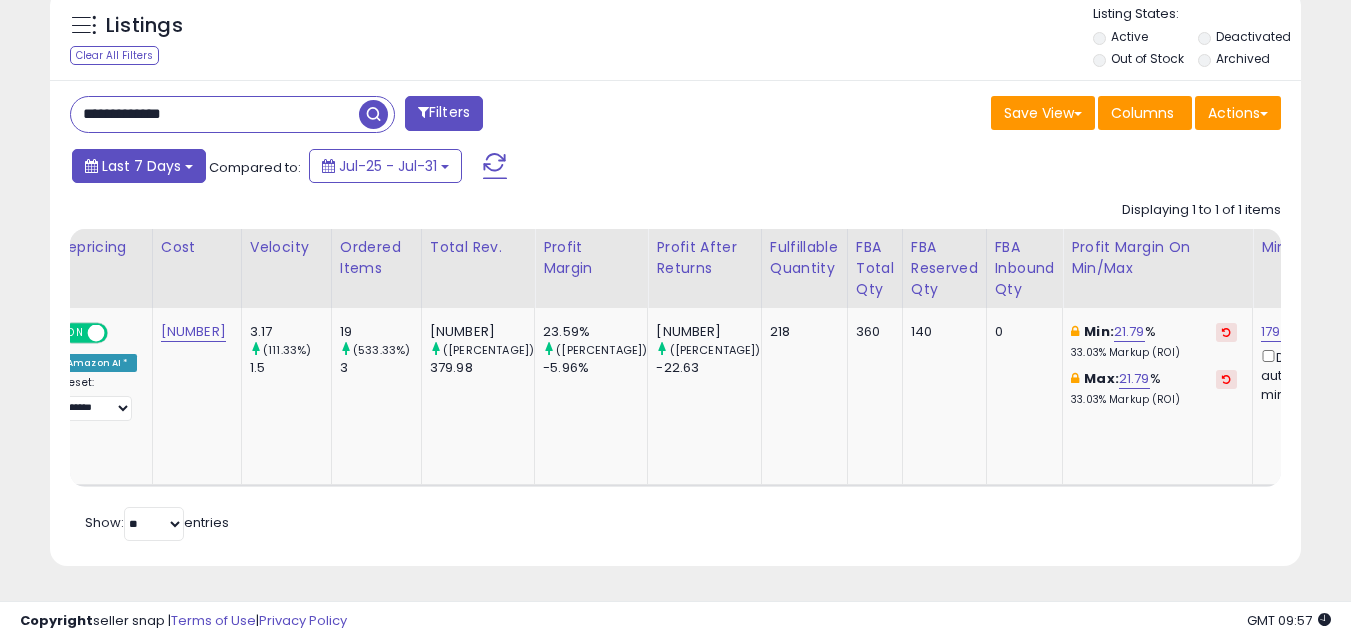 click on "Last 7 Days" at bounding box center [141, 166] 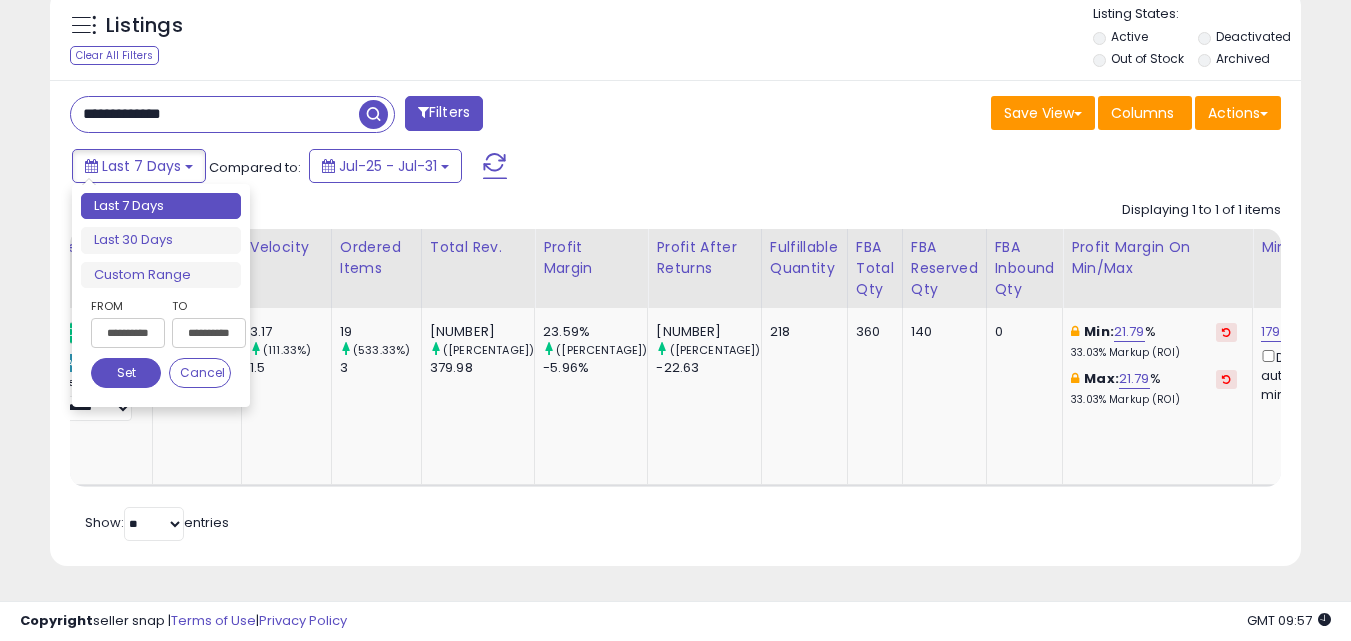 click on "Last 7 Days" at bounding box center [161, 206] 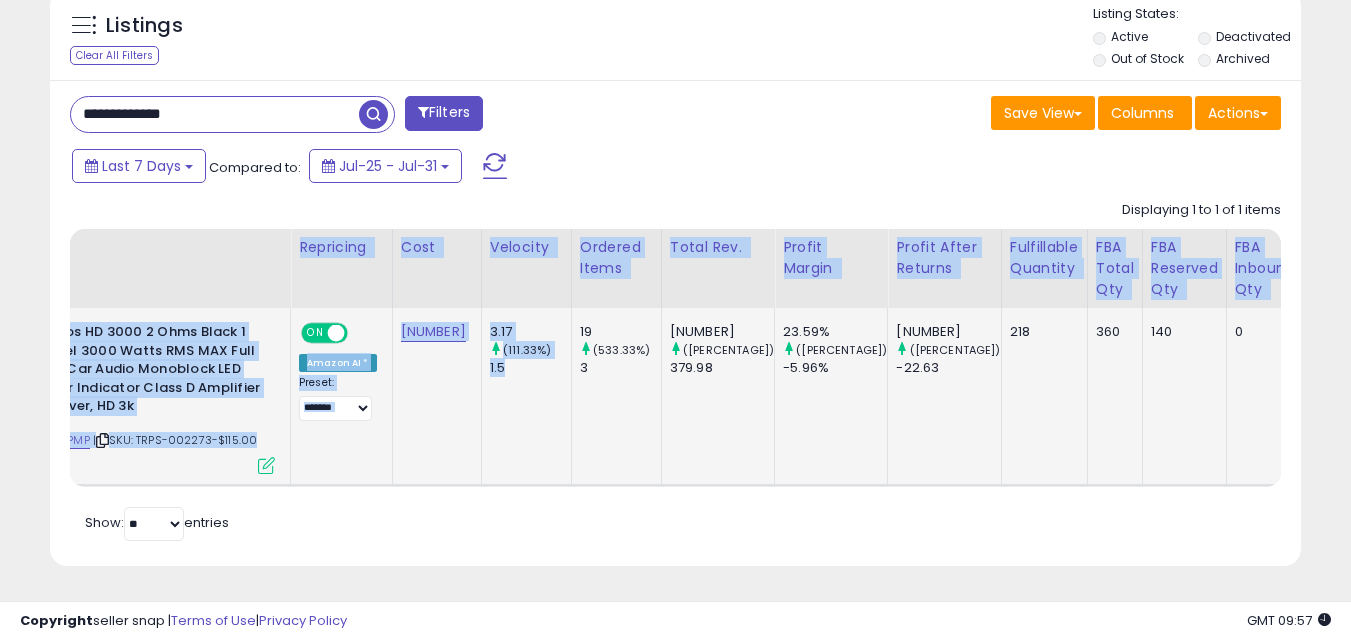 drag, startPoint x: 632, startPoint y: 486, endPoint x: 493, endPoint y: 466, distance: 140.43147 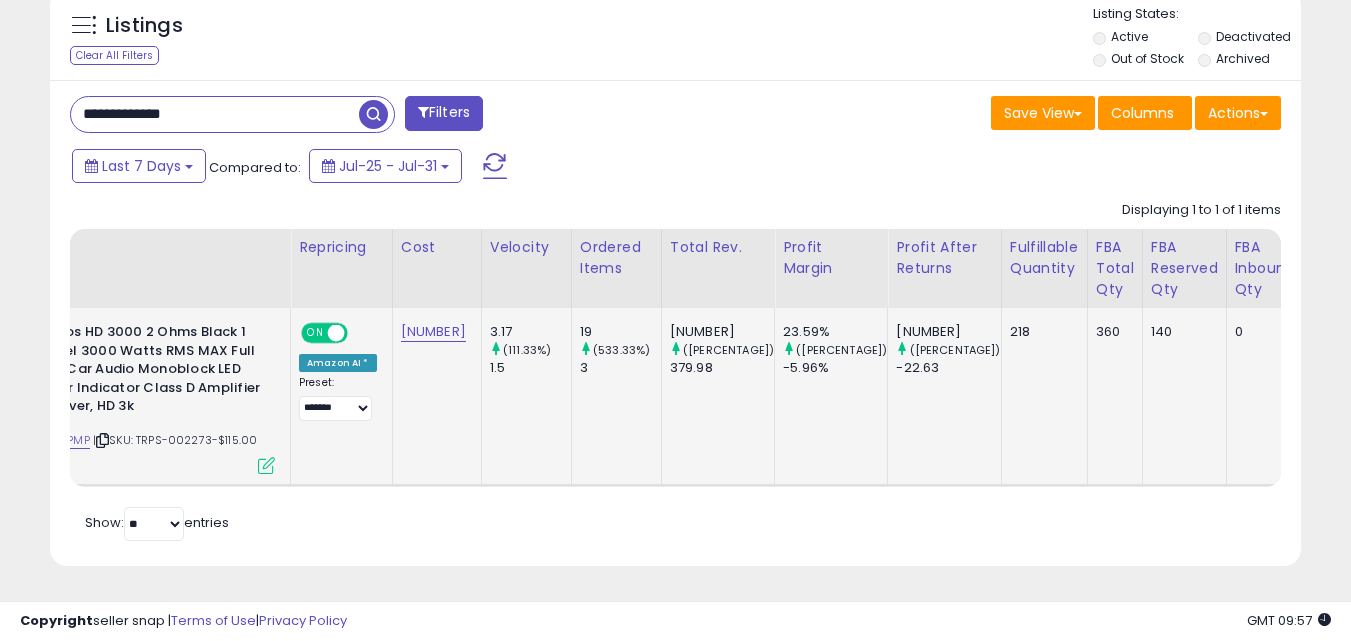 click on "19     ([PERCENTAGE])   3" 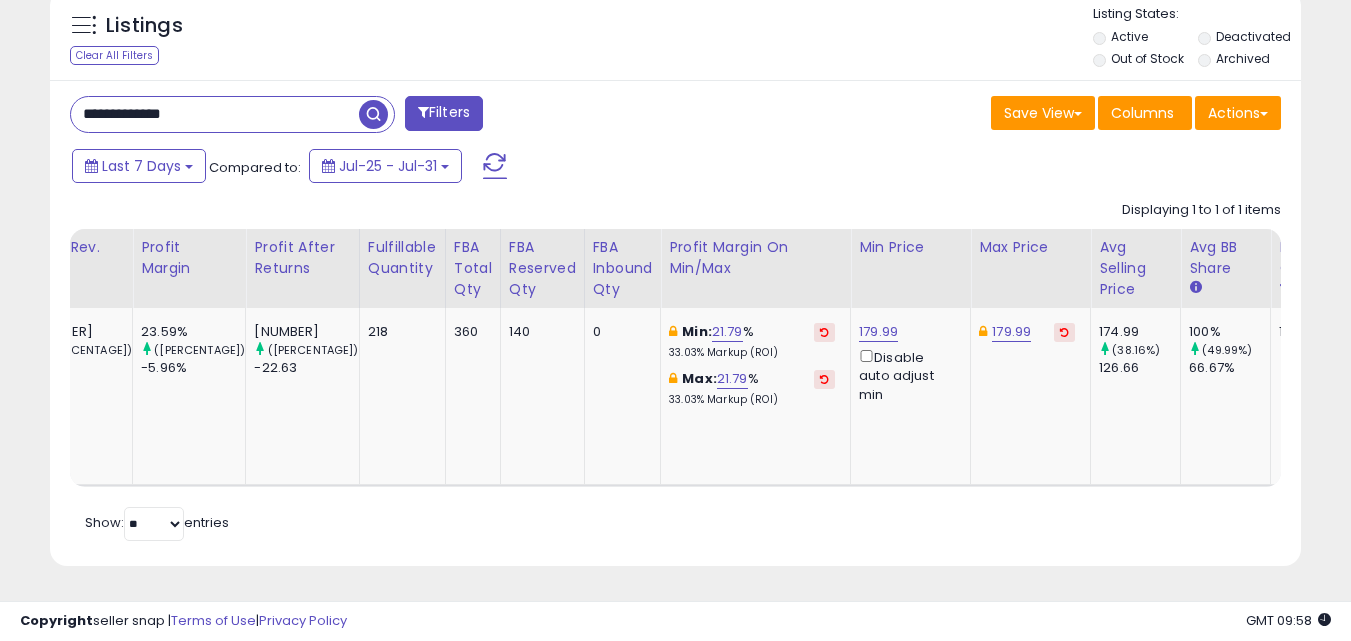 click on "Retrieving listings data..
Displaying 1 to 1 of 1 items
Title
Repricing" at bounding box center [675, 368] 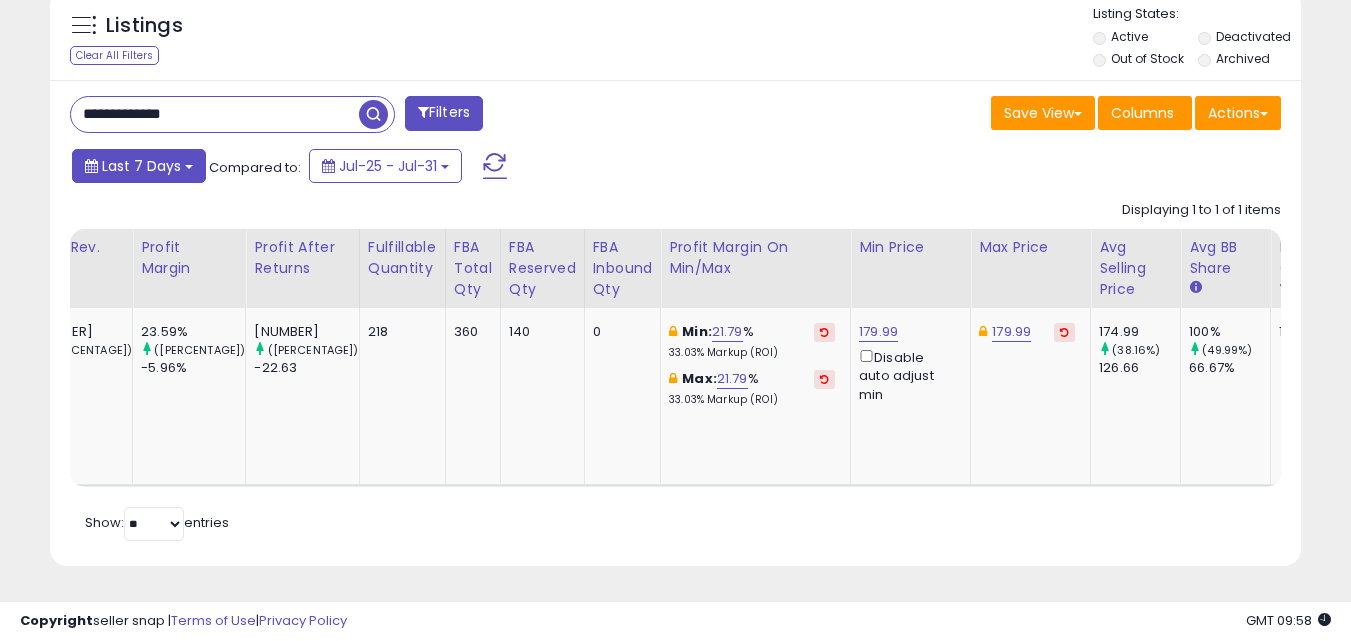 click on "Last 7 Days" at bounding box center [141, 166] 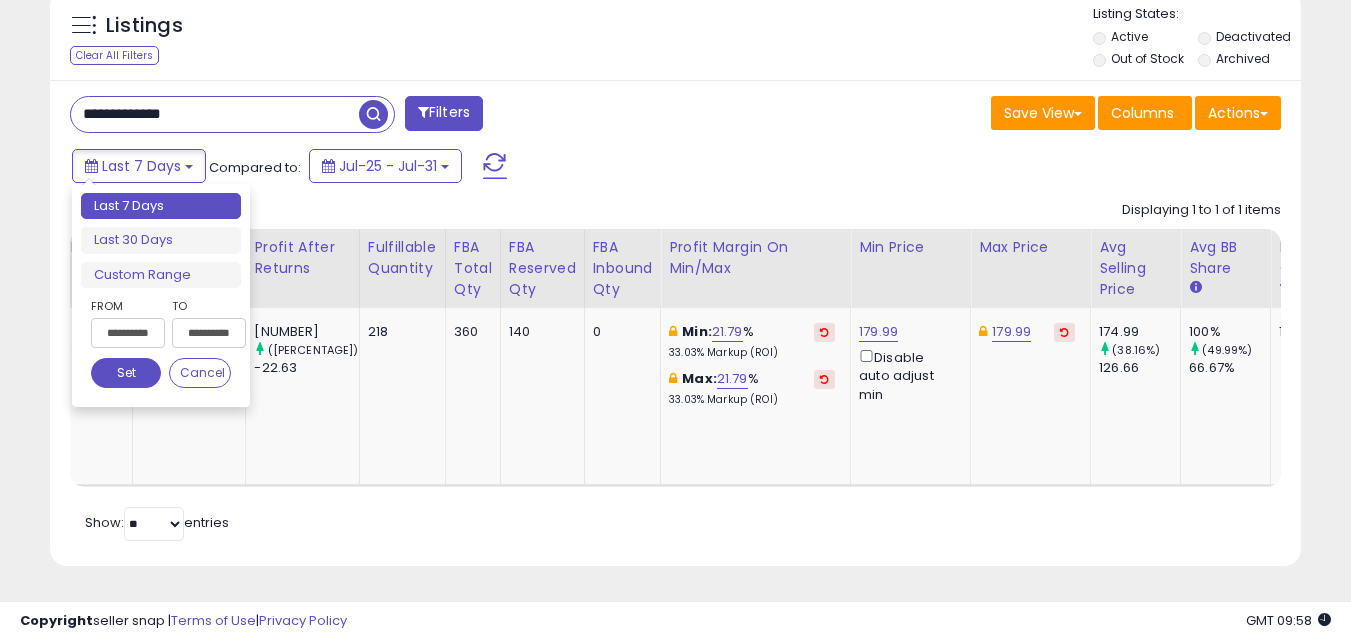 click at bounding box center (373, 114) 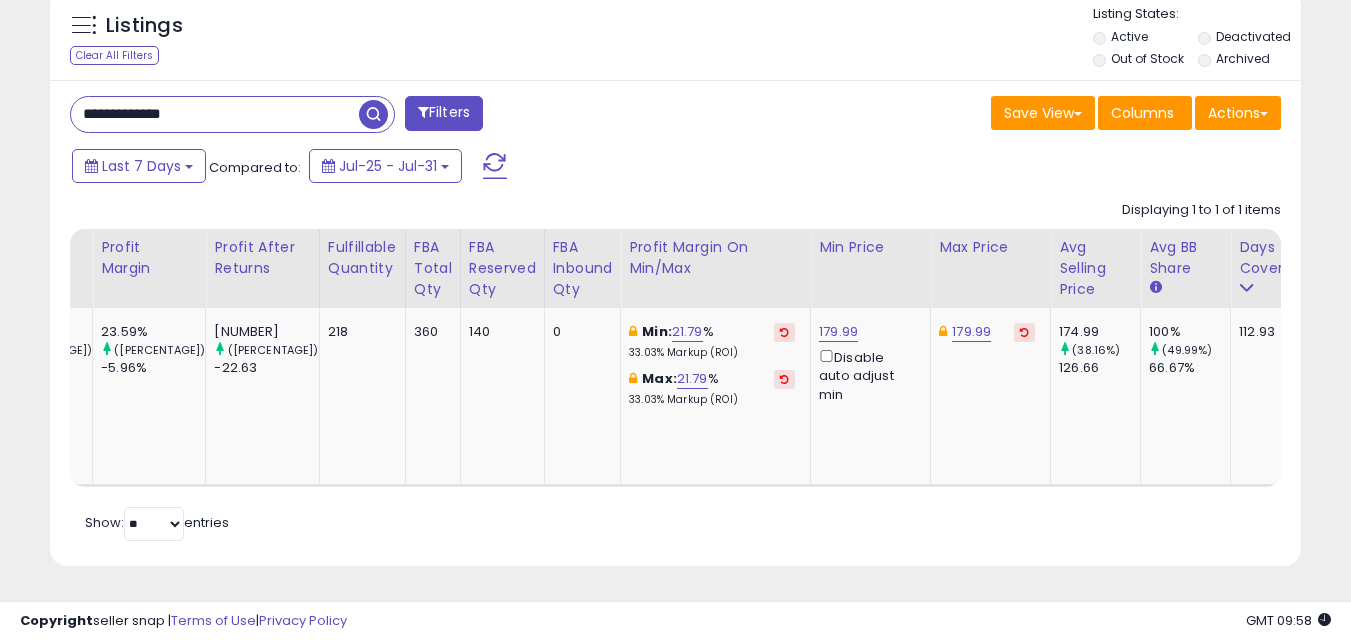drag, startPoint x: 208, startPoint y: 486, endPoint x: 818, endPoint y: 482, distance: 610.0131 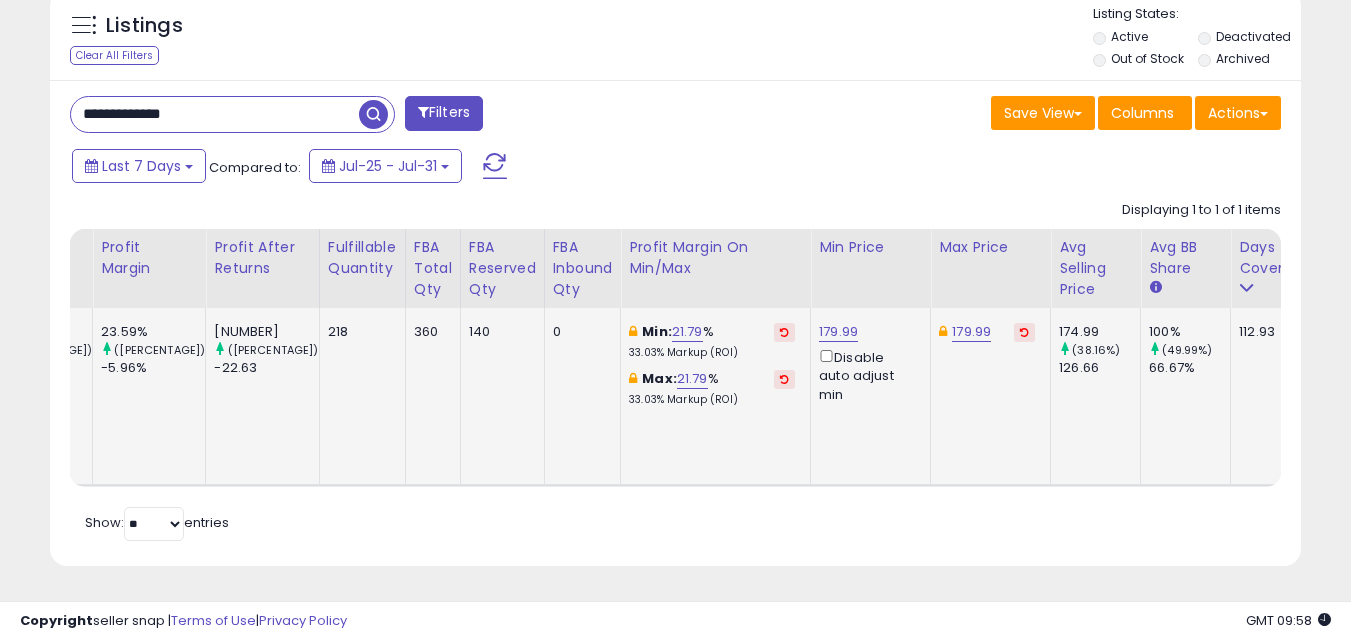 click on "179.99" 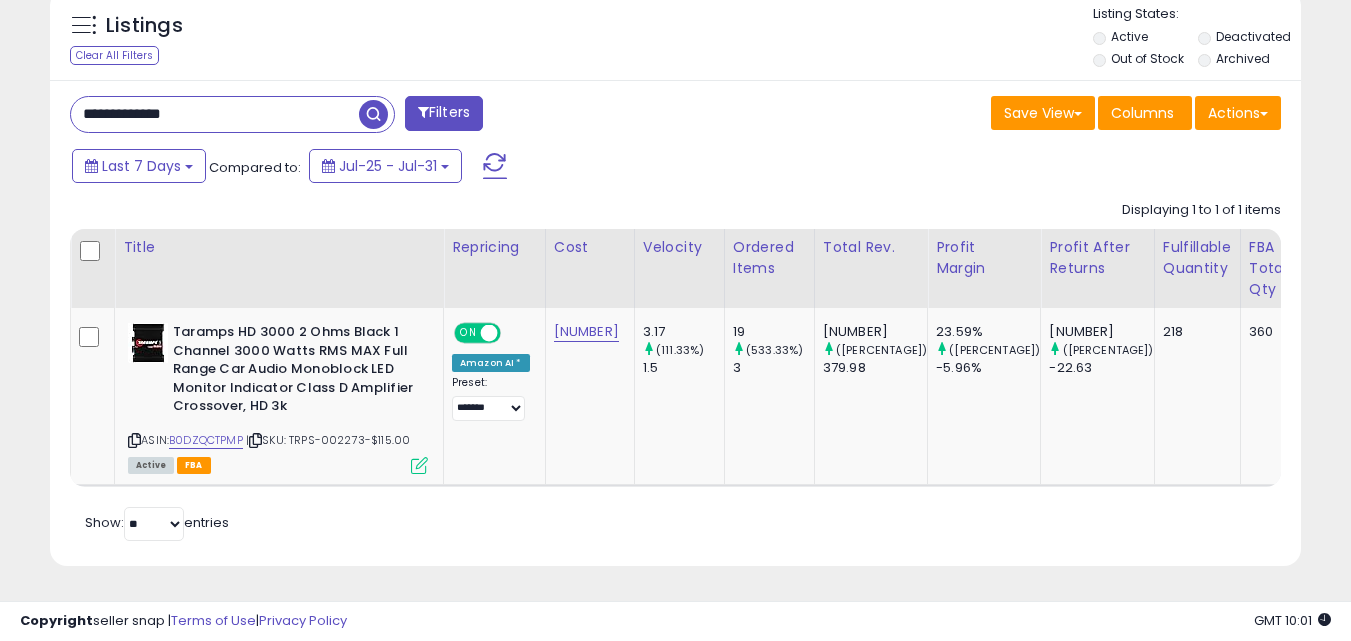 click on "Retrieving listings data..
Displaying 1 to 1 of 1 items
Title
Repricing" at bounding box center [675, 368] 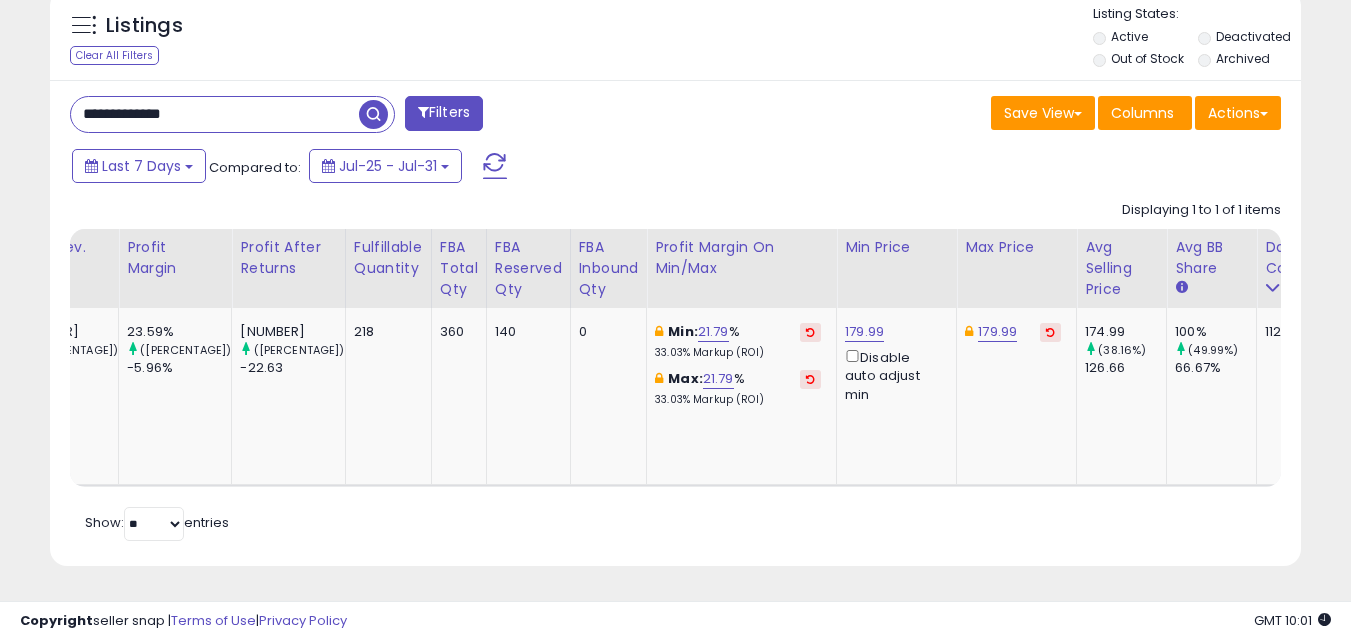 scroll, scrollTop: 0, scrollLeft: 835, axis: horizontal 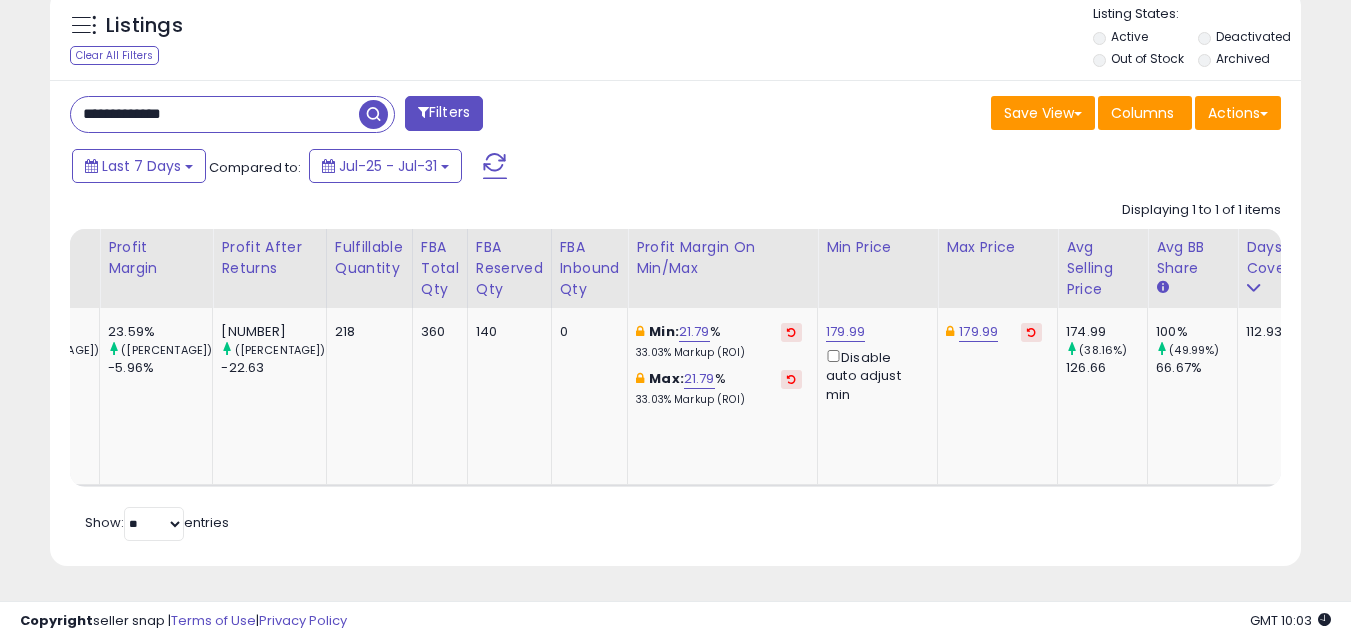 click on "**********" at bounding box center [215, 114] 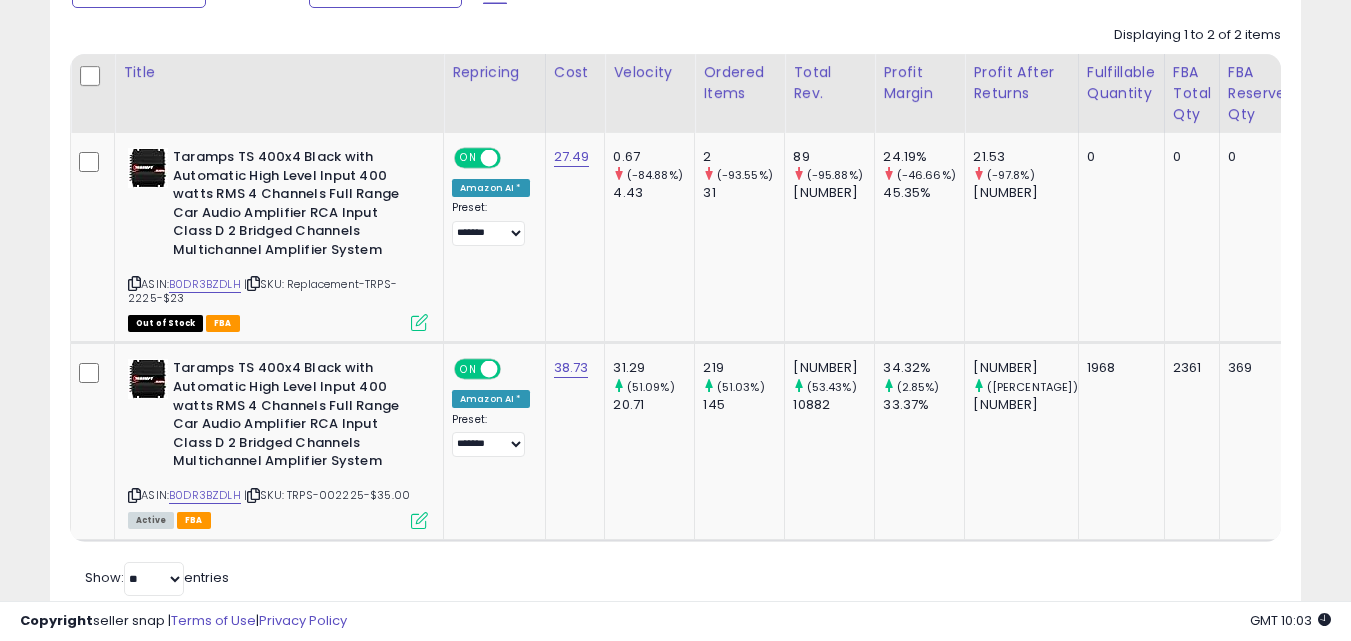 scroll, scrollTop: 0, scrollLeft: 57, axis: horizontal 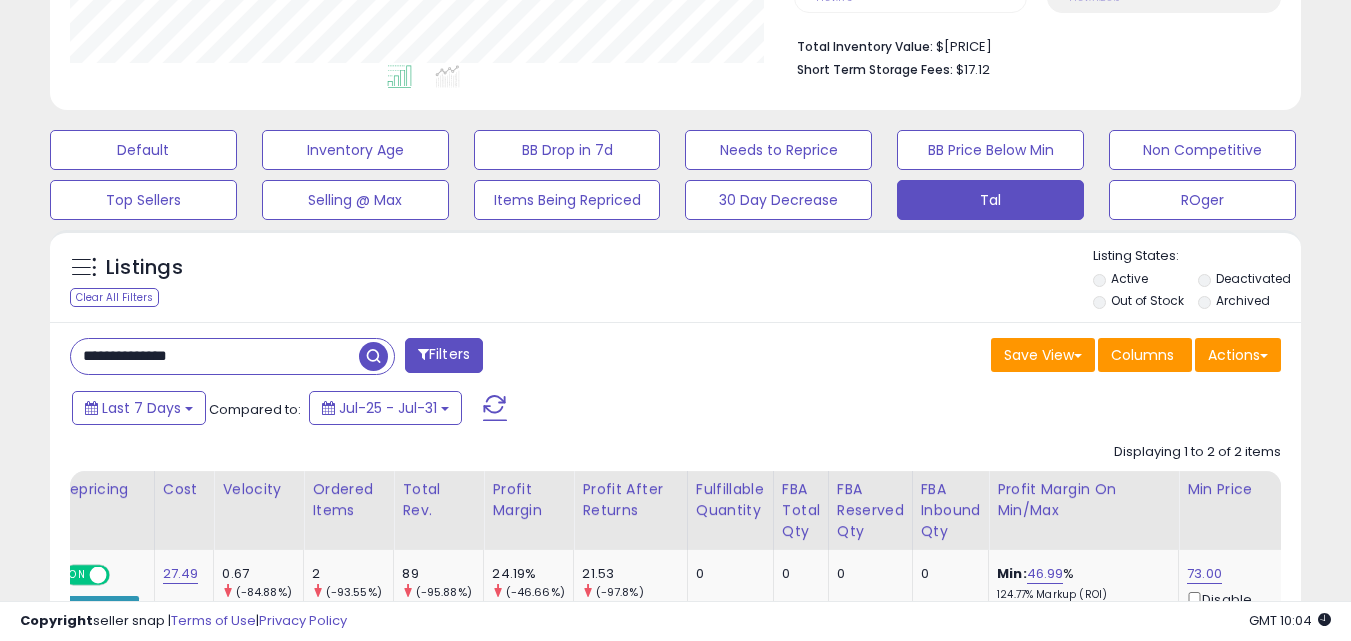 click on "**********" at bounding box center (215, 356) 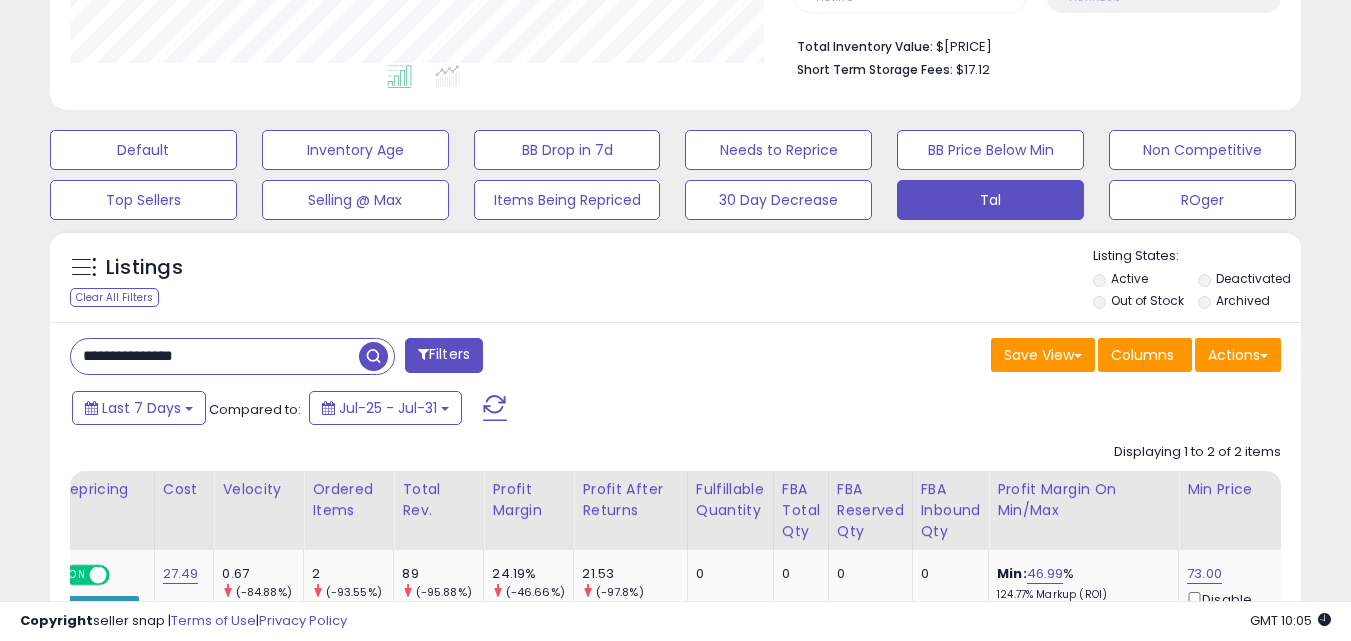 type on "**********" 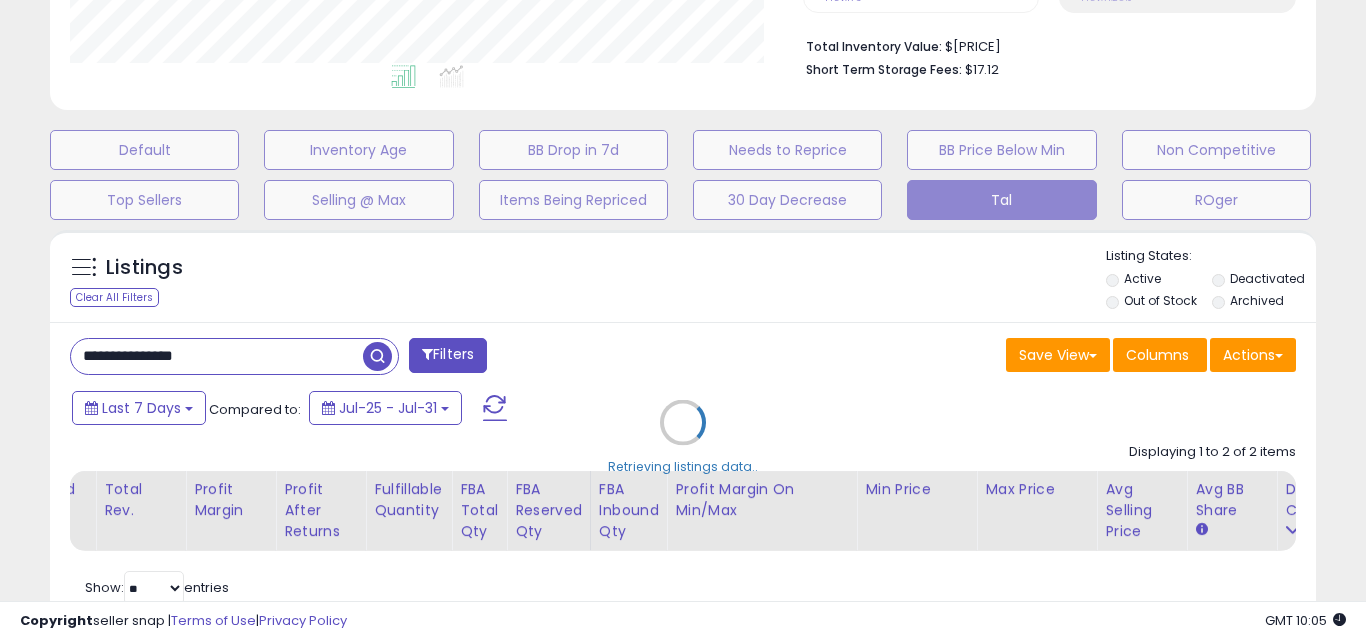 scroll, scrollTop: 999590, scrollLeft: 999267, axis: both 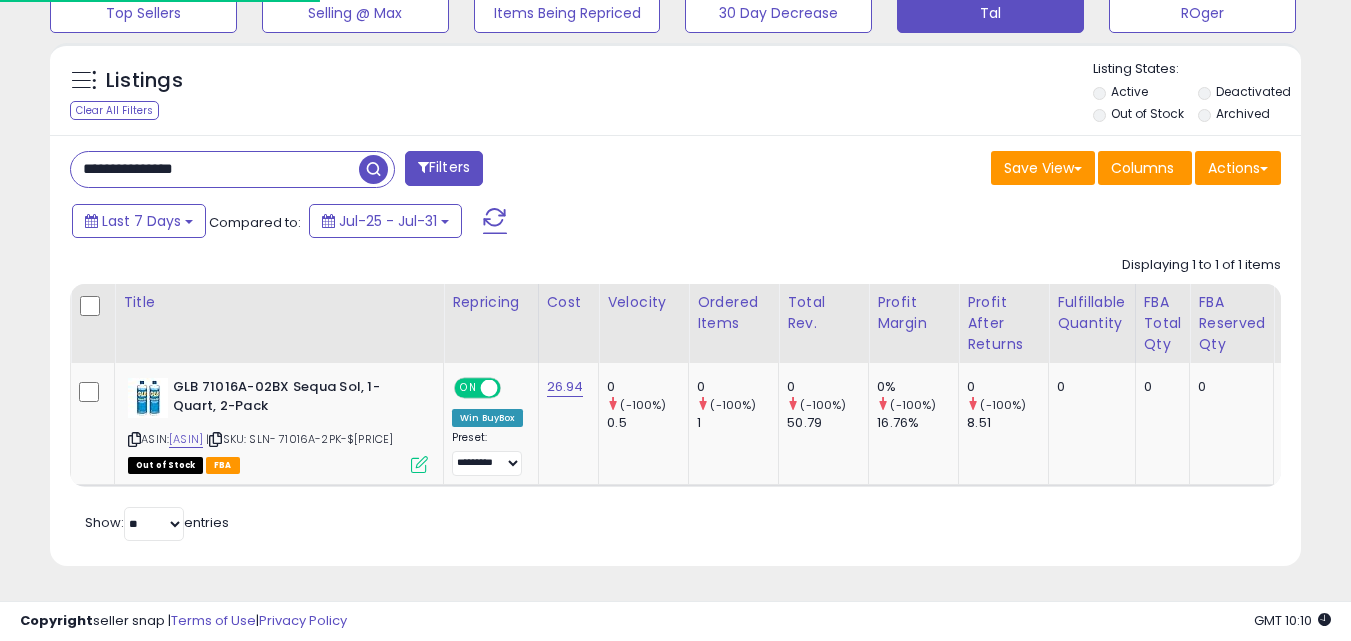 click on "**********" at bounding box center (215, 169) 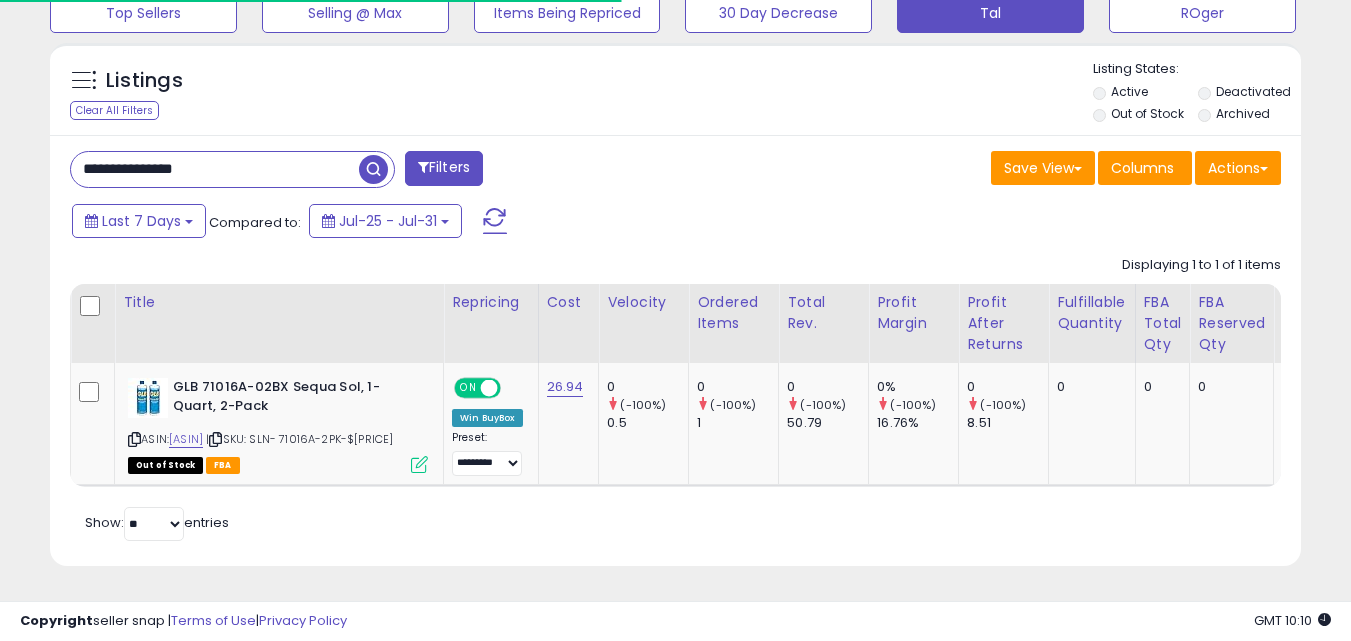 click on "**********" at bounding box center [215, 169] 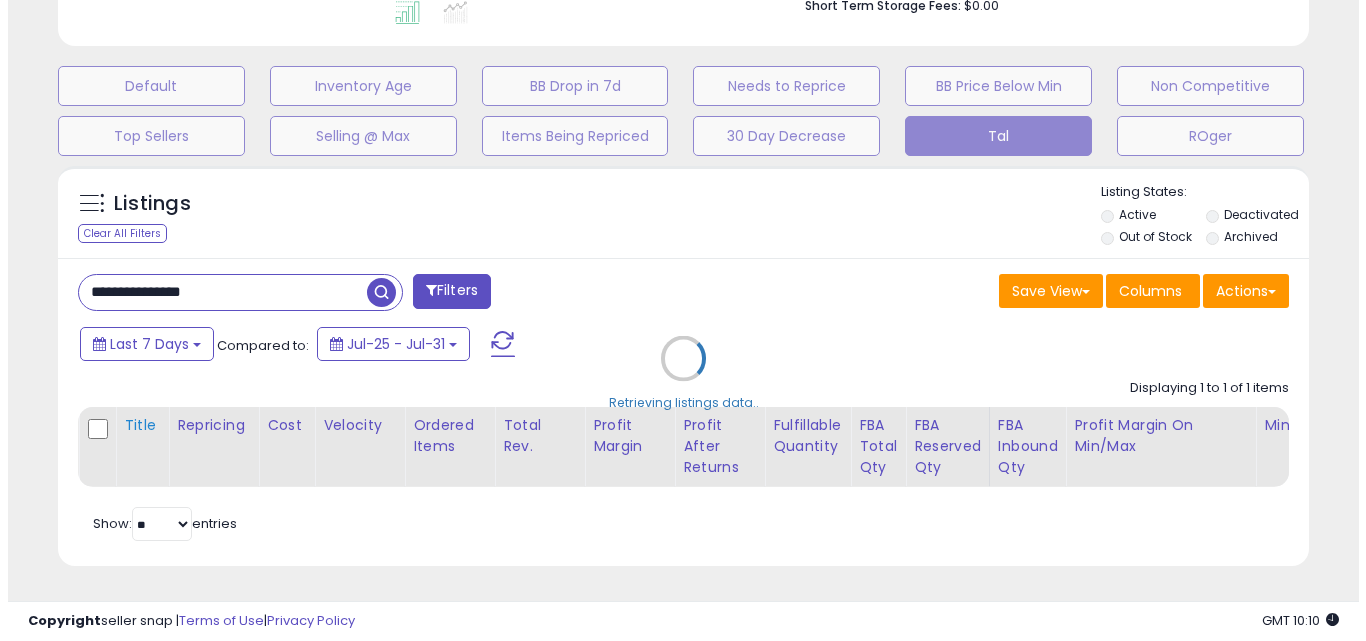 scroll, scrollTop: 579, scrollLeft: 0, axis: vertical 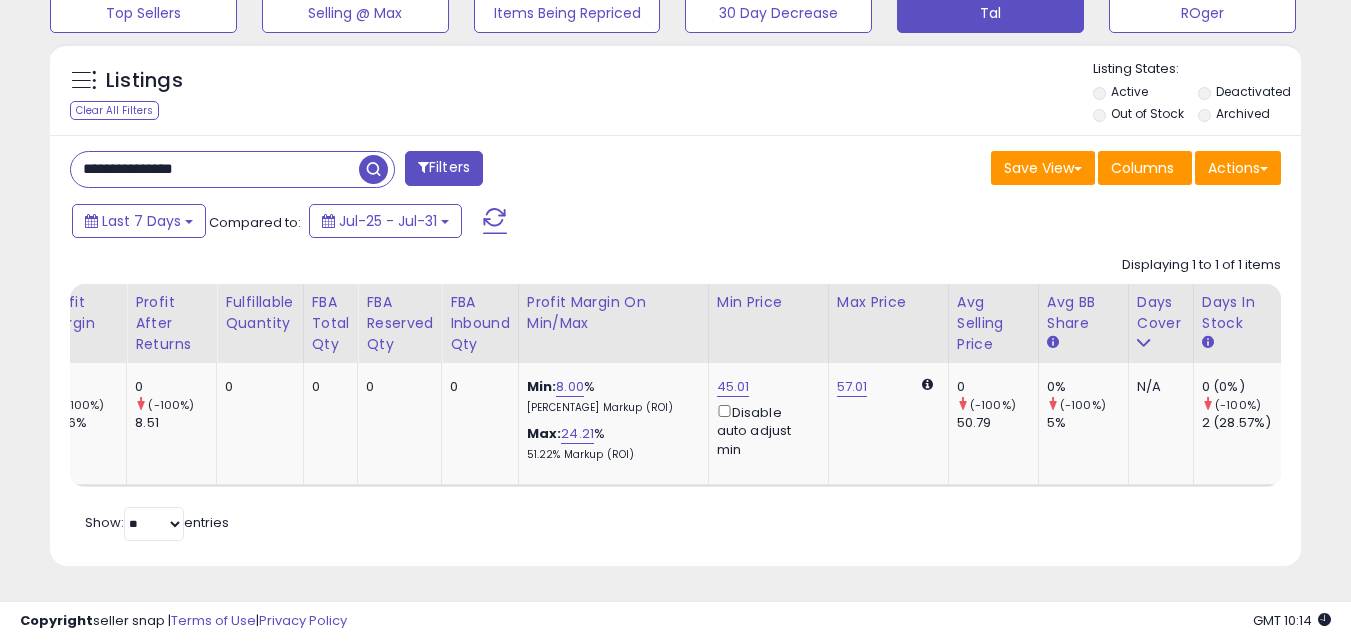 drag, startPoint x: 695, startPoint y: 488, endPoint x: 666, endPoint y: 487, distance: 29.017237 